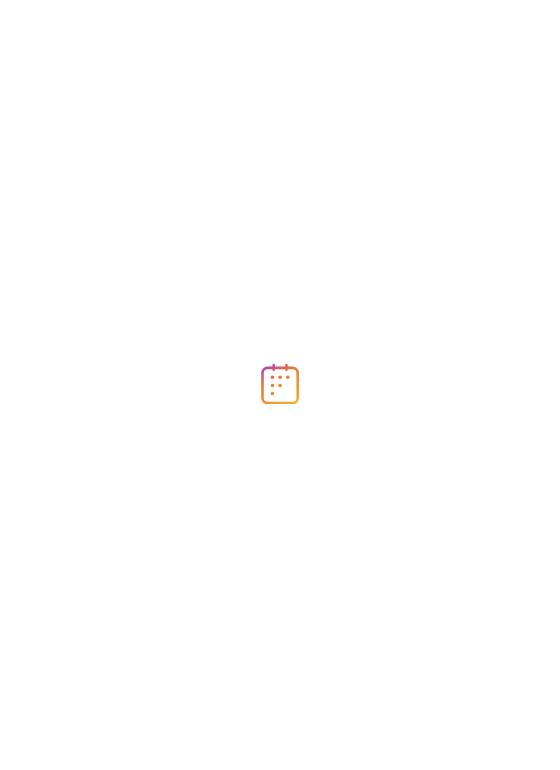 scroll, scrollTop: 0, scrollLeft: 0, axis: both 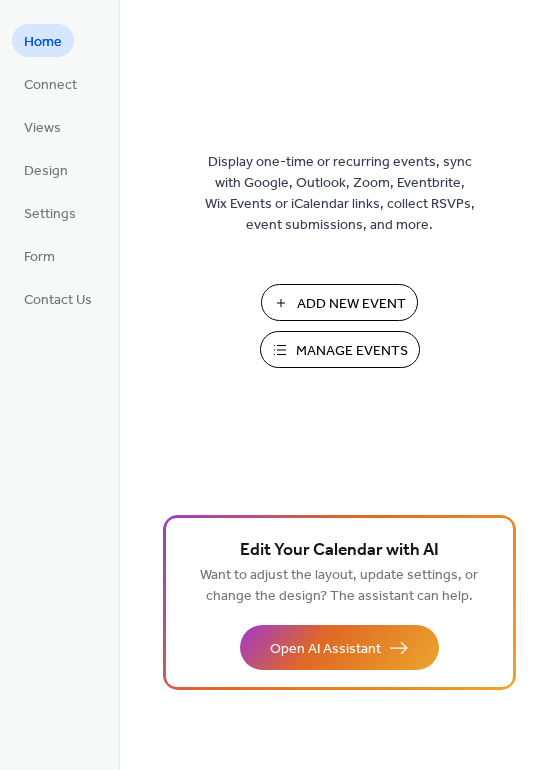 click on "Manage Events" at bounding box center [352, 351] 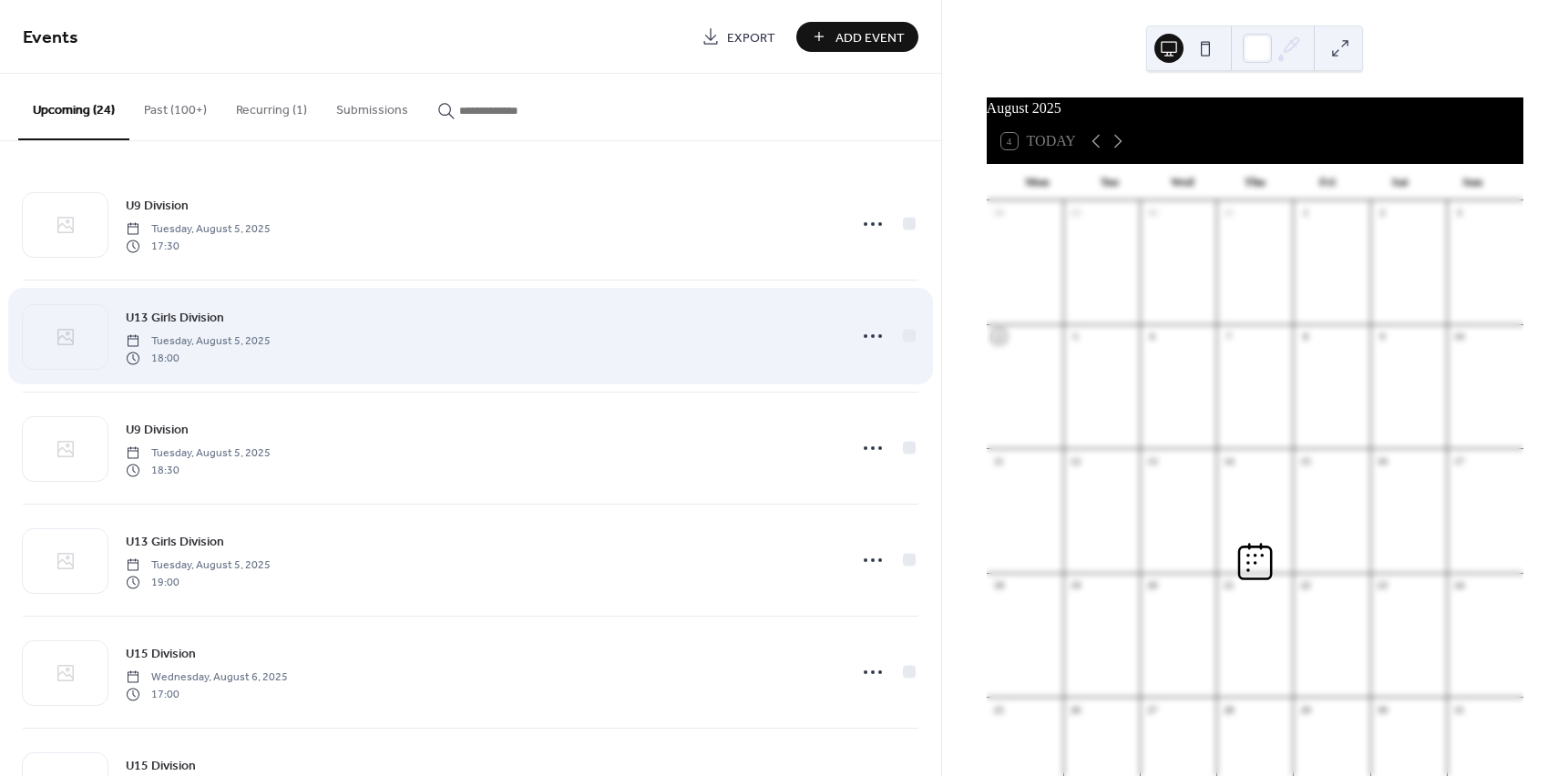 scroll, scrollTop: 0, scrollLeft: 0, axis: both 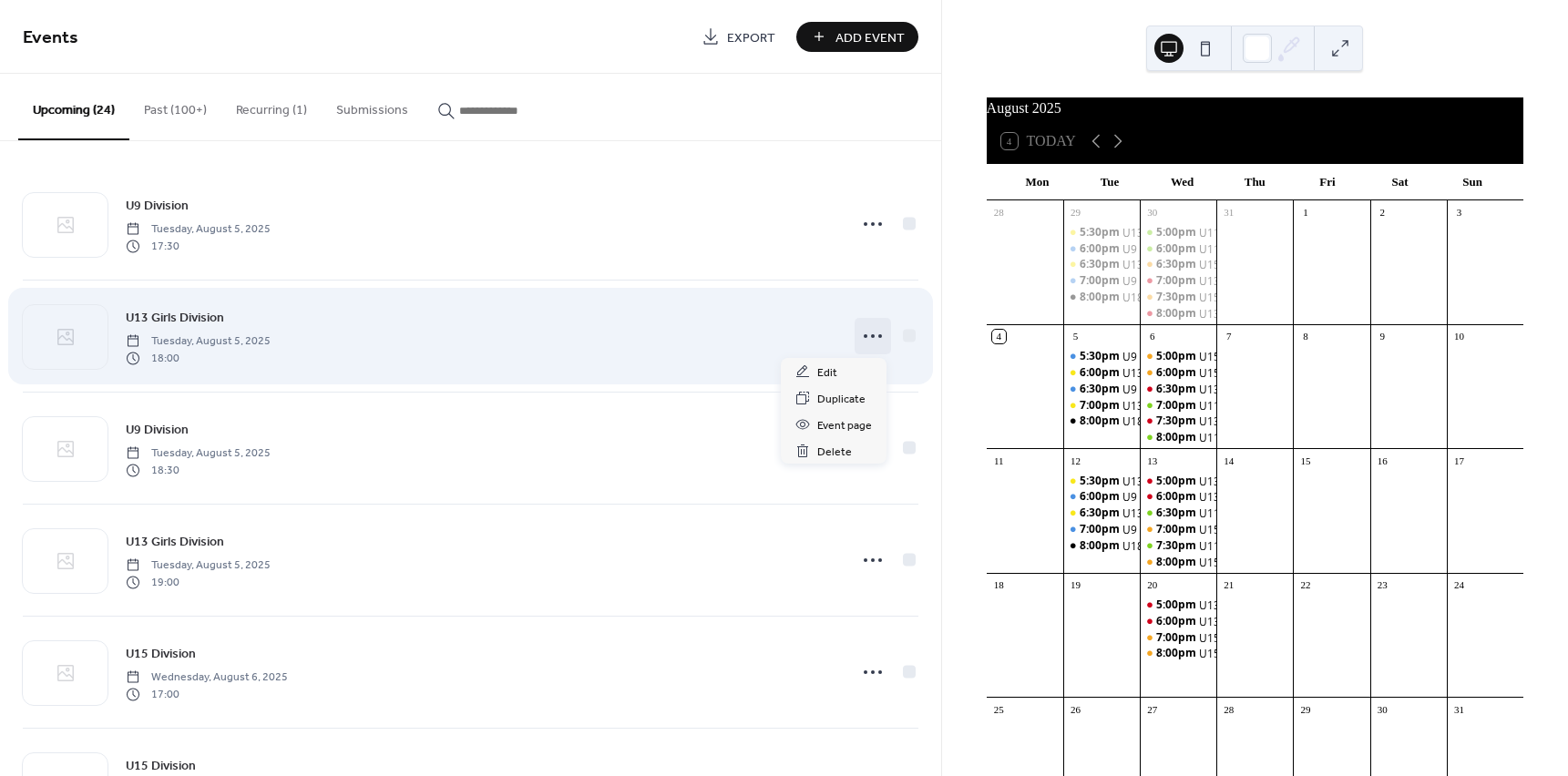 click 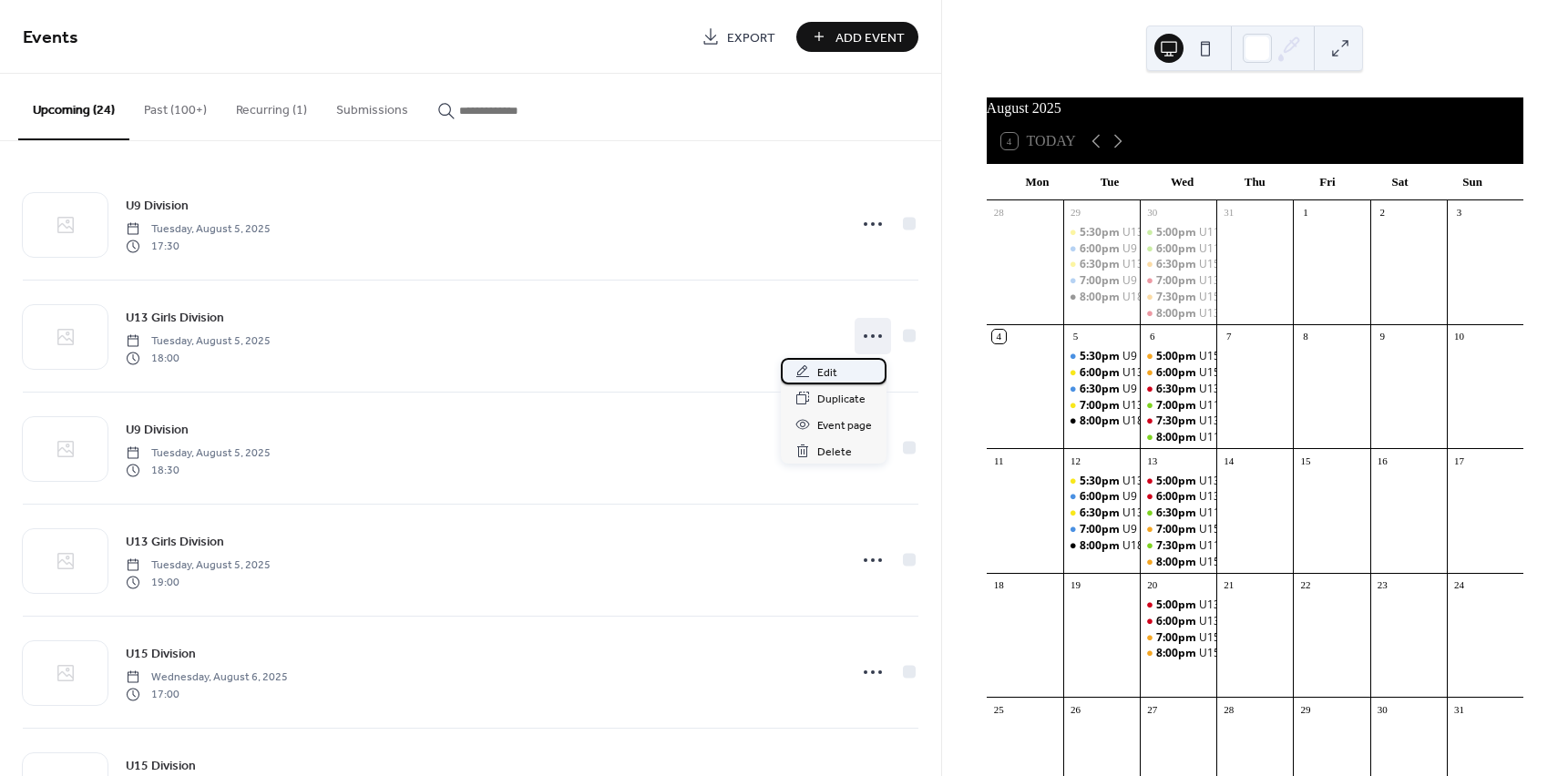 click on "Edit" at bounding box center (827, 373) 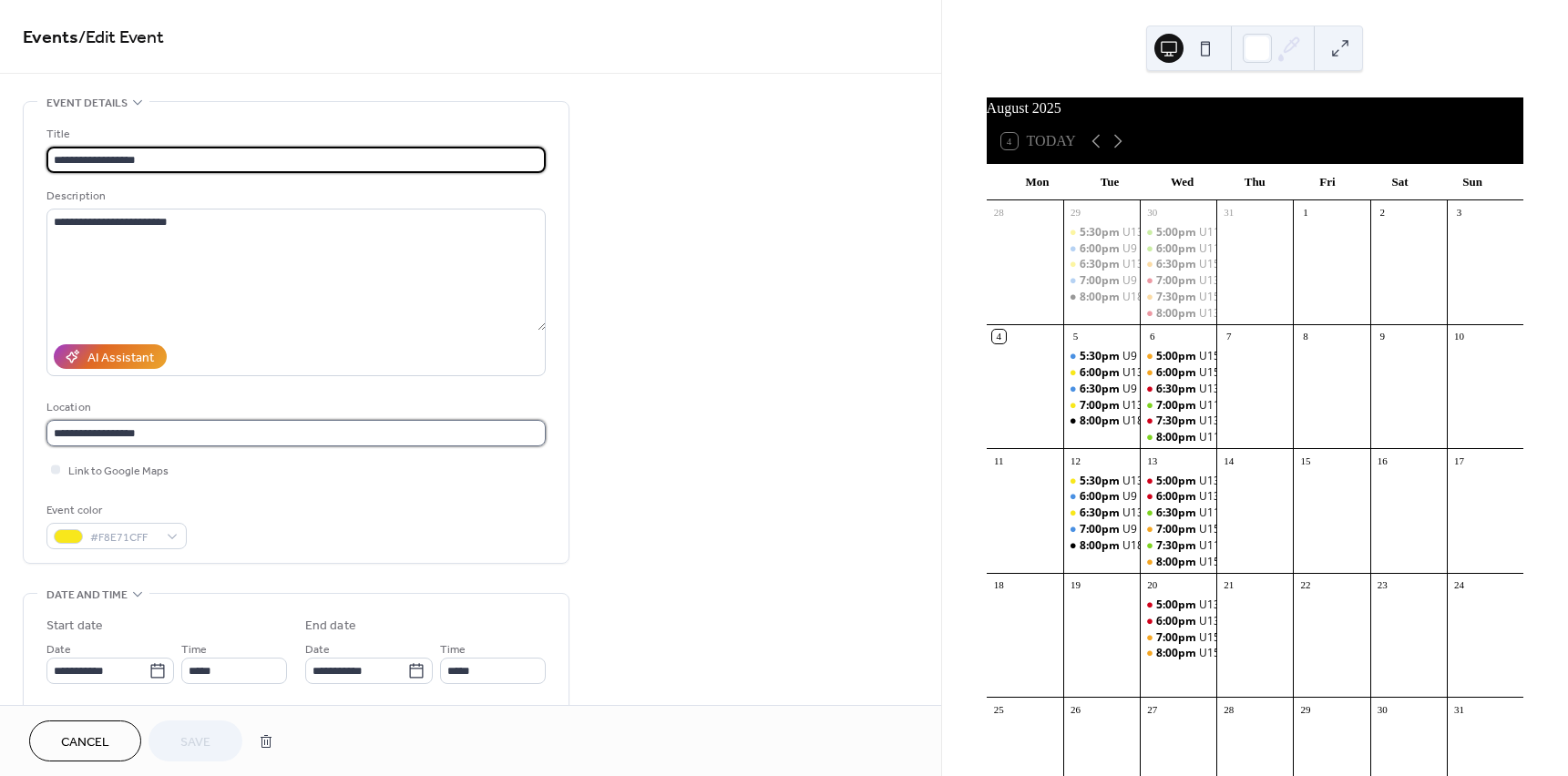 click on "**********" at bounding box center (296, 433) 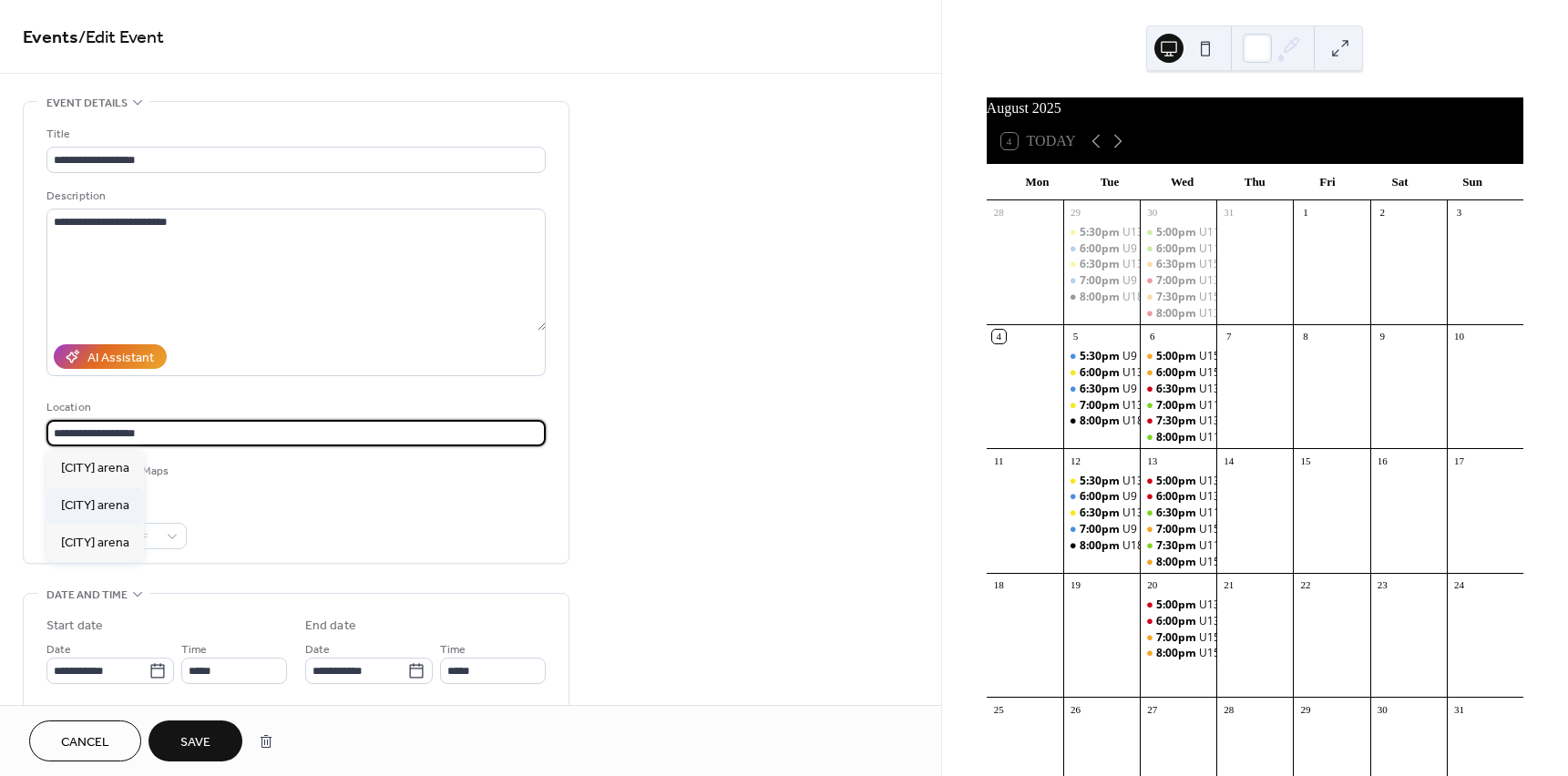 type on "**********" 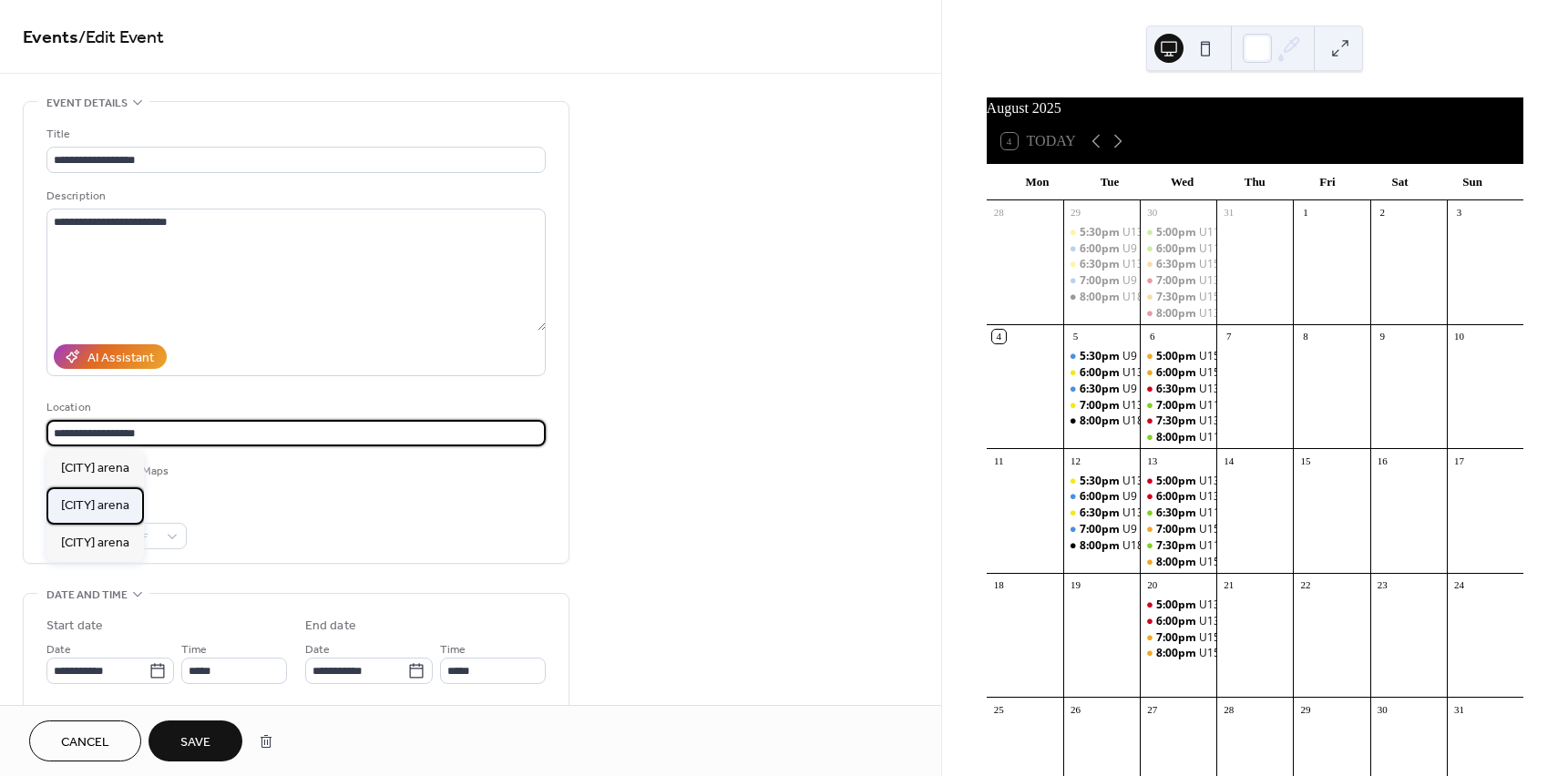 click on "[CITY] arena" at bounding box center [95, 505] 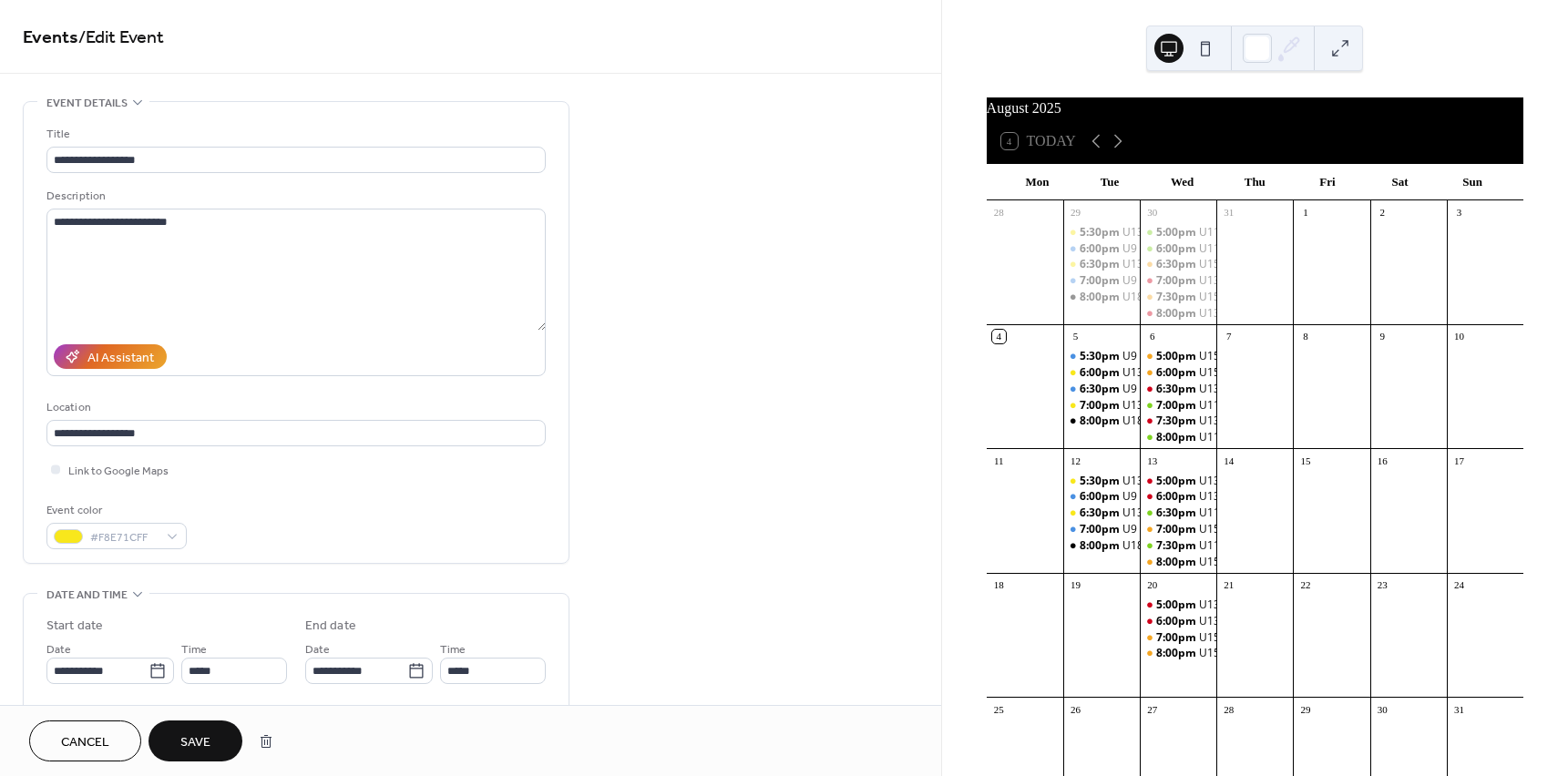 click on "Save" at bounding box center (195, 740) 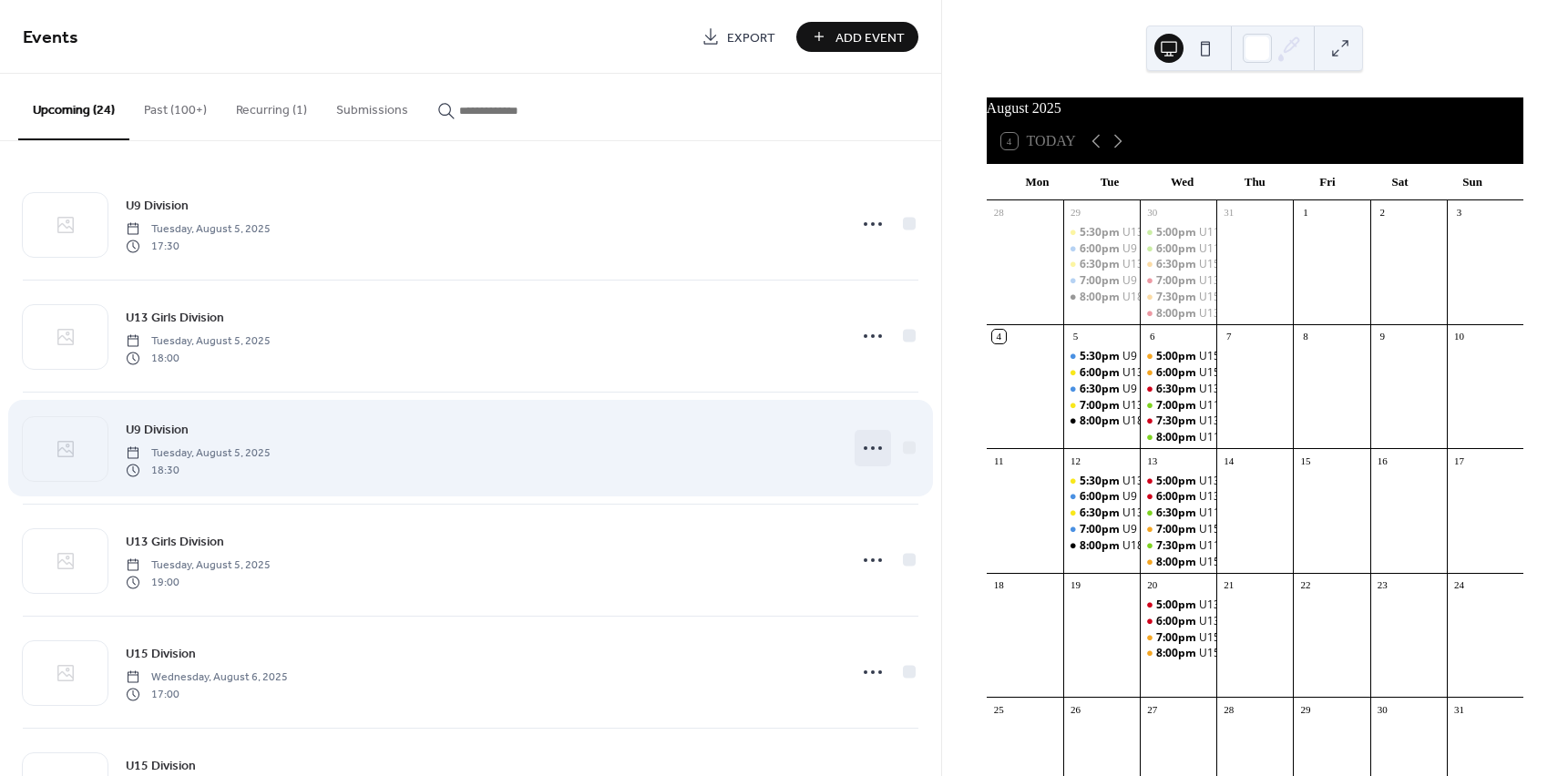 click 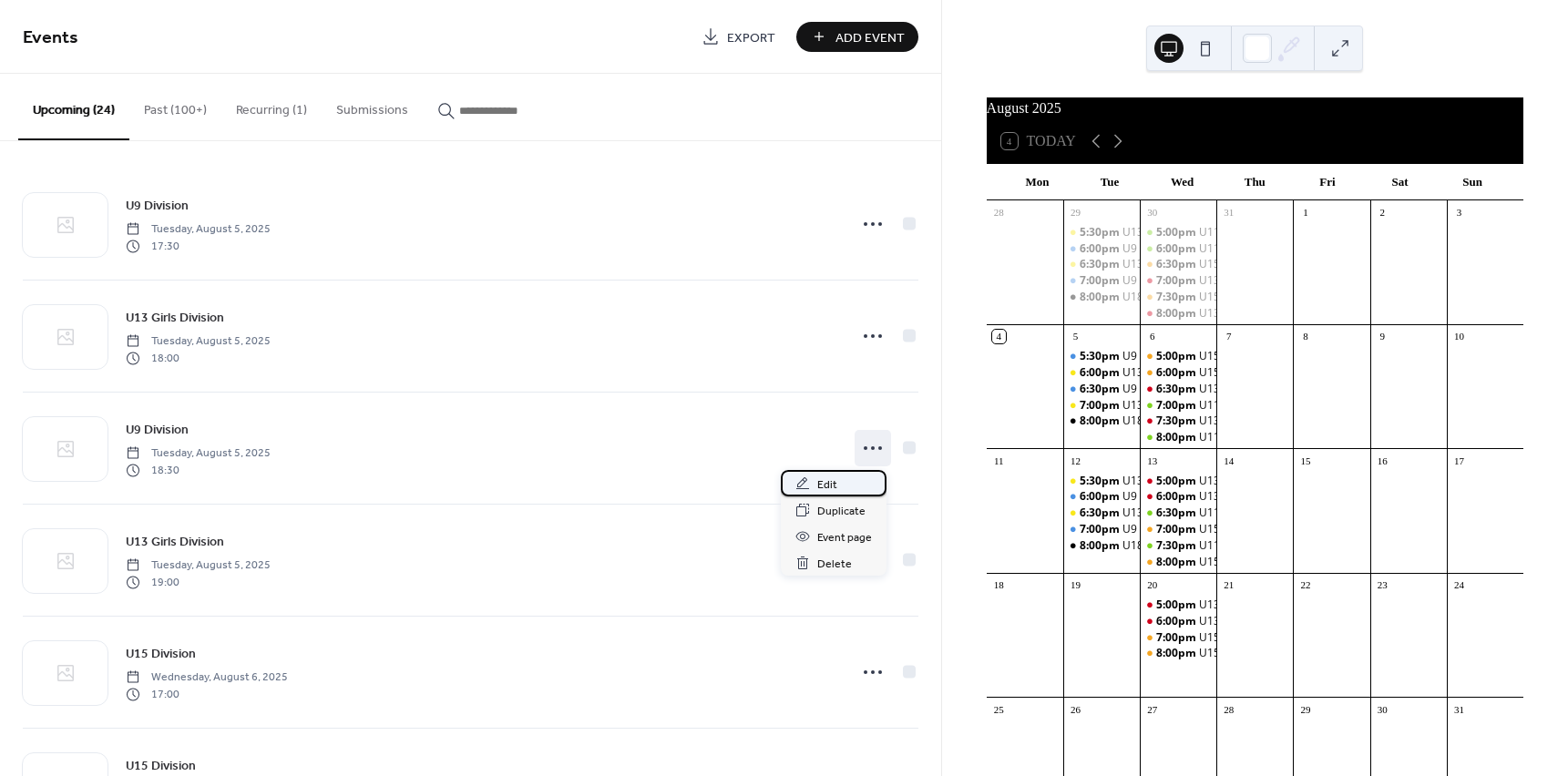 click on "Edit" at bounding box center (827, 485) 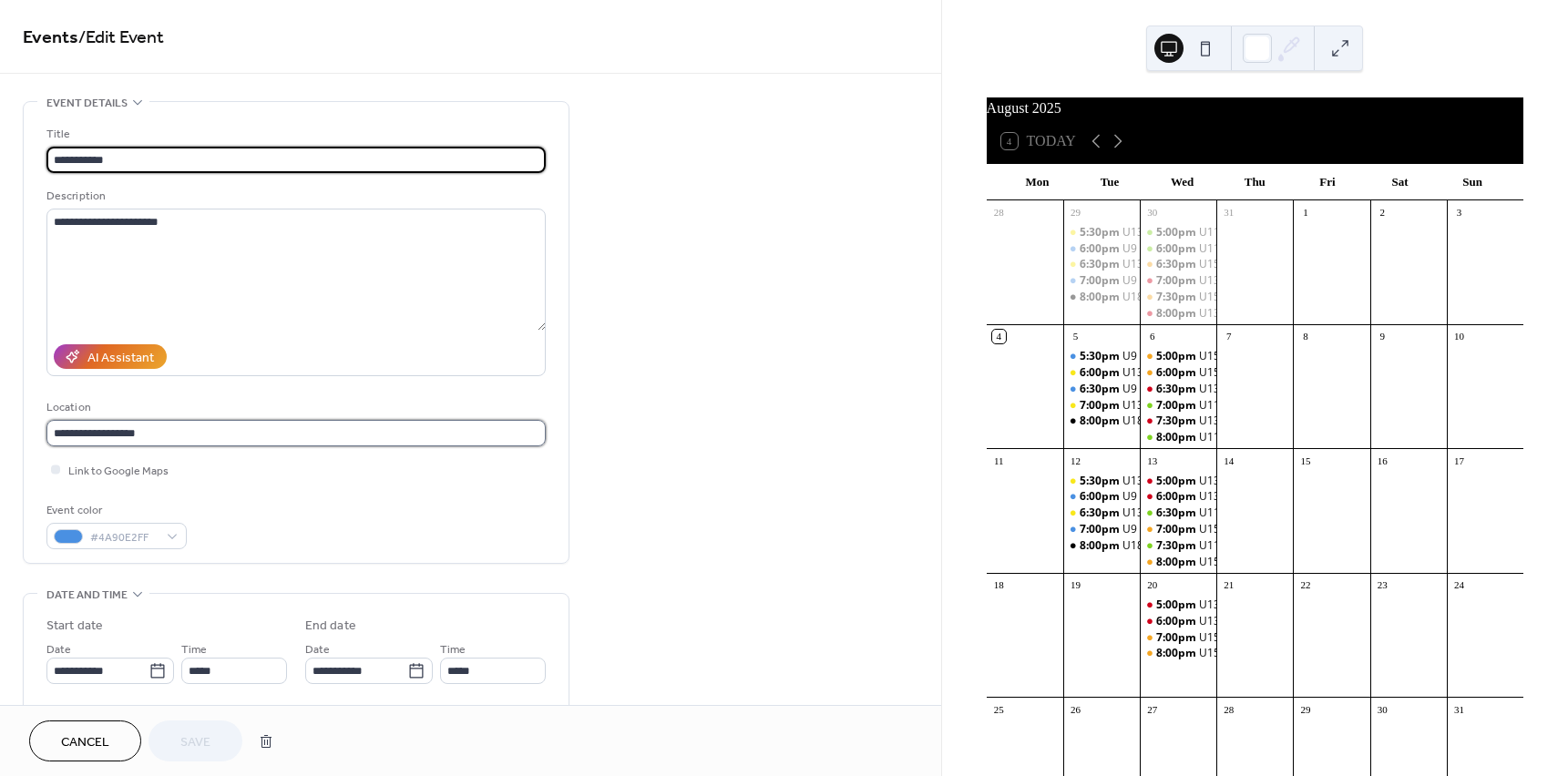 click on "**********" at bounding box center [296, 433] 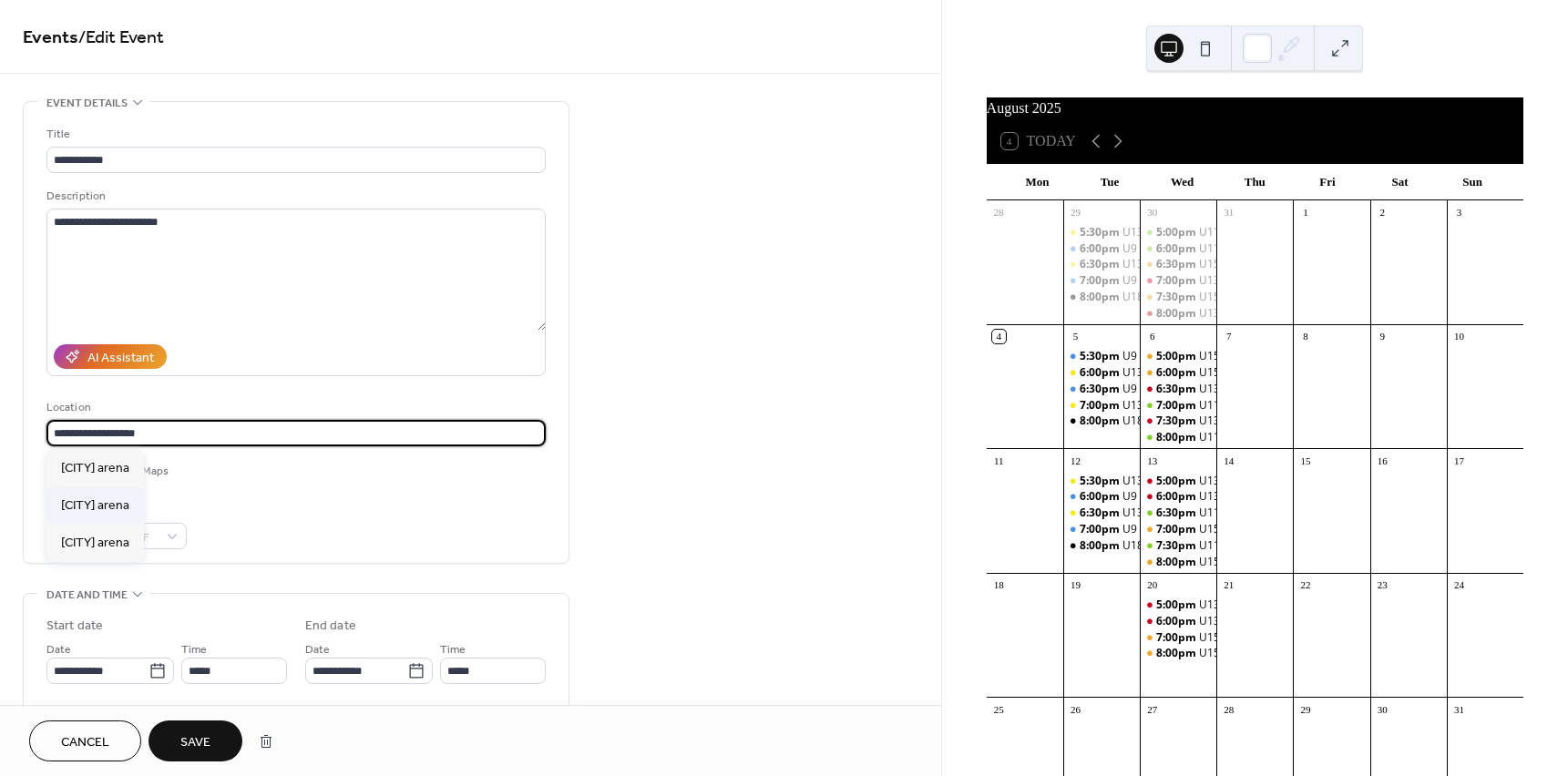 type on "**********" 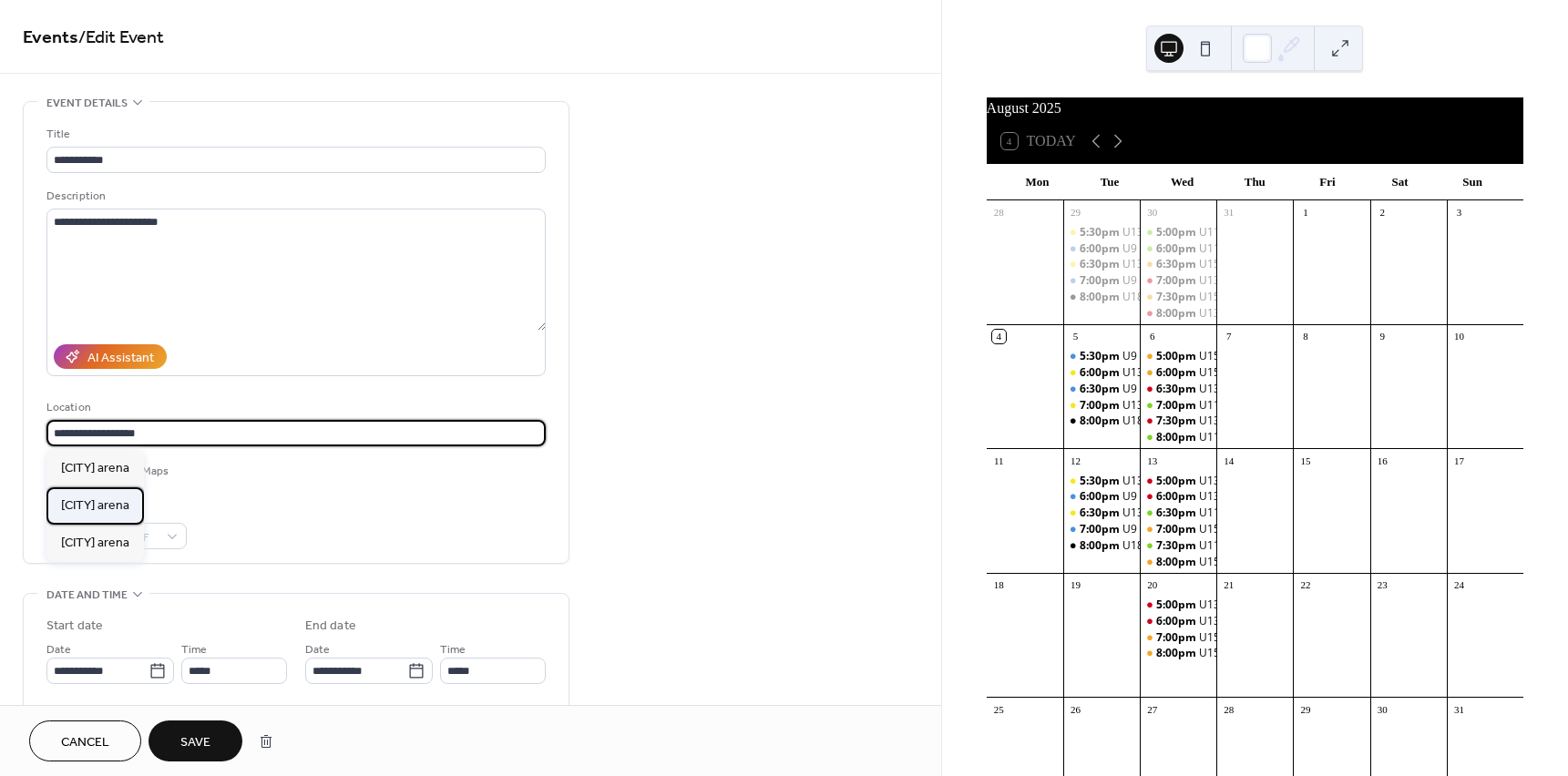 click on "[CITY] arena" at bounding box center (95, 505) 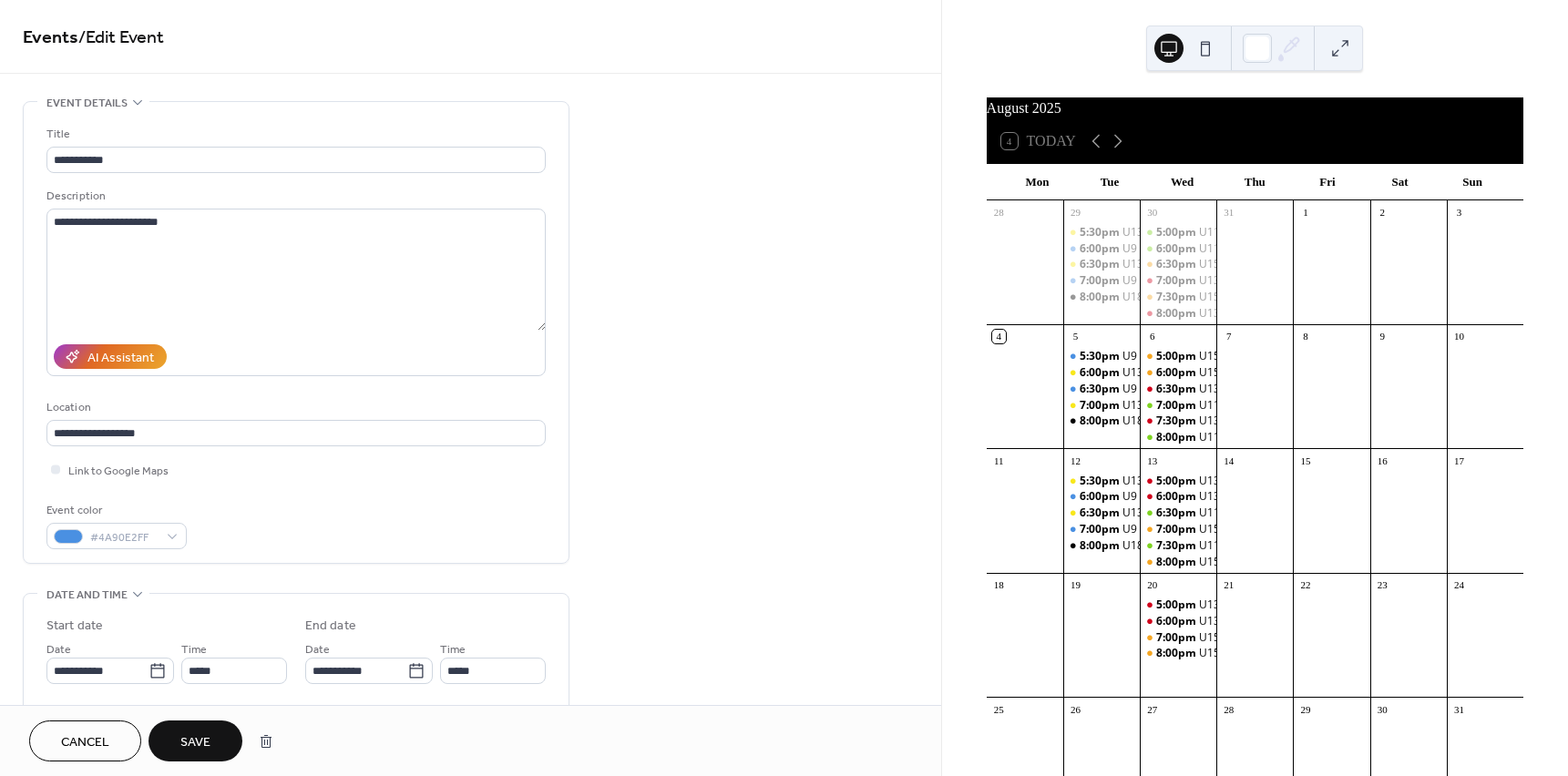 click on "Save" at bounding box center [195, 742] 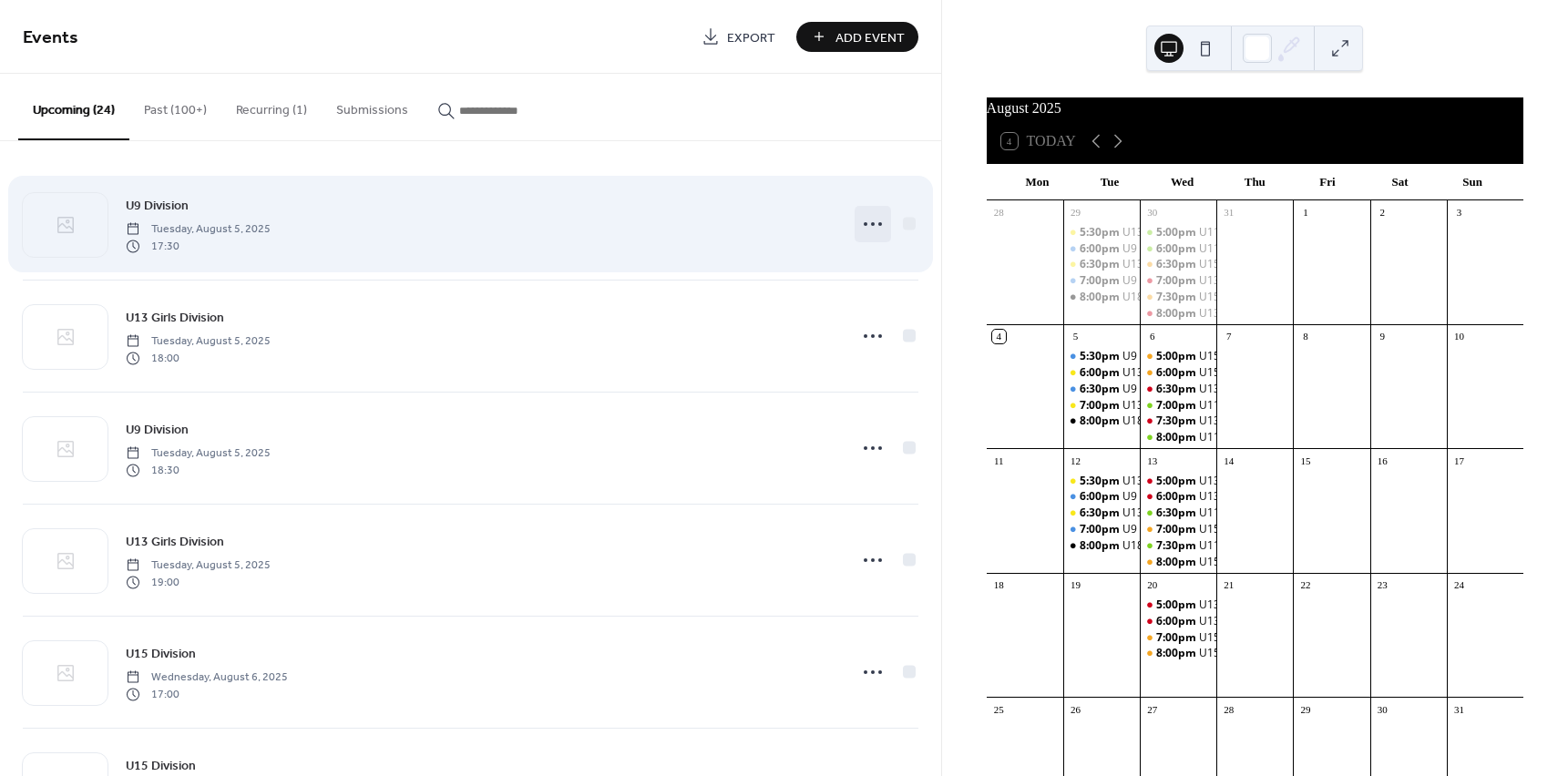 click 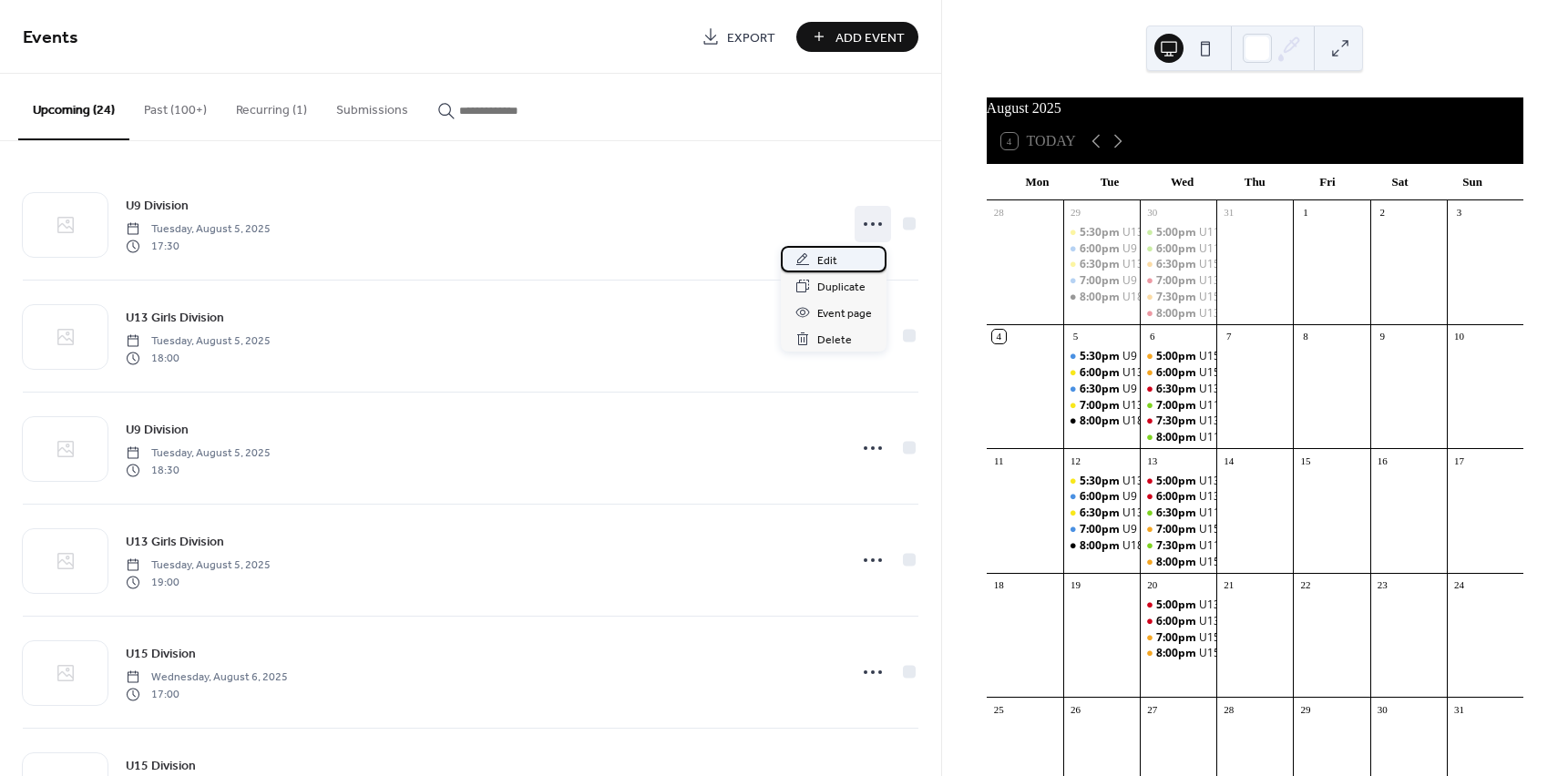 click on "Edit" at bounding box center (827, 260) 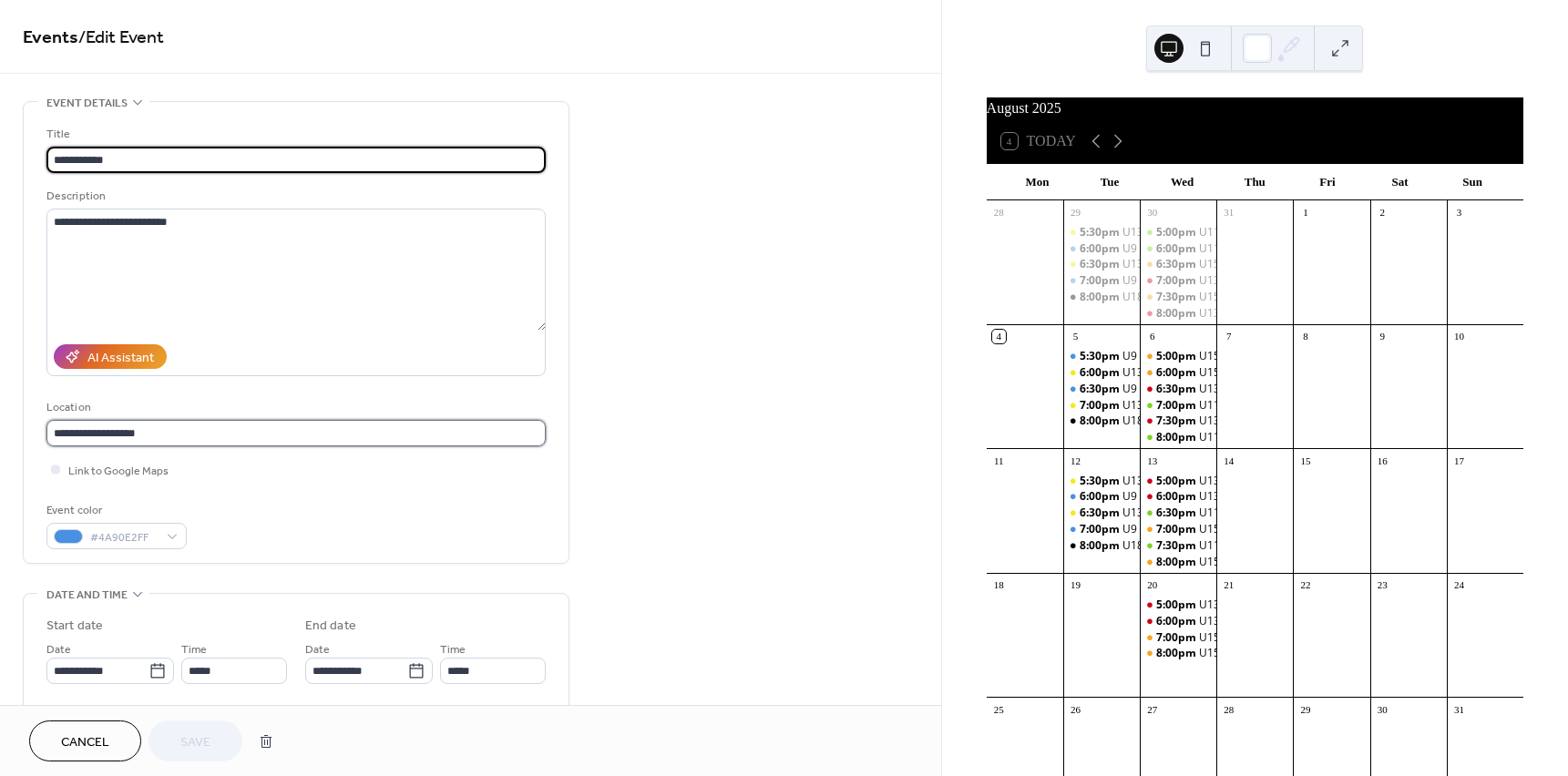 click on "**********" at bounding box center (296, 433) 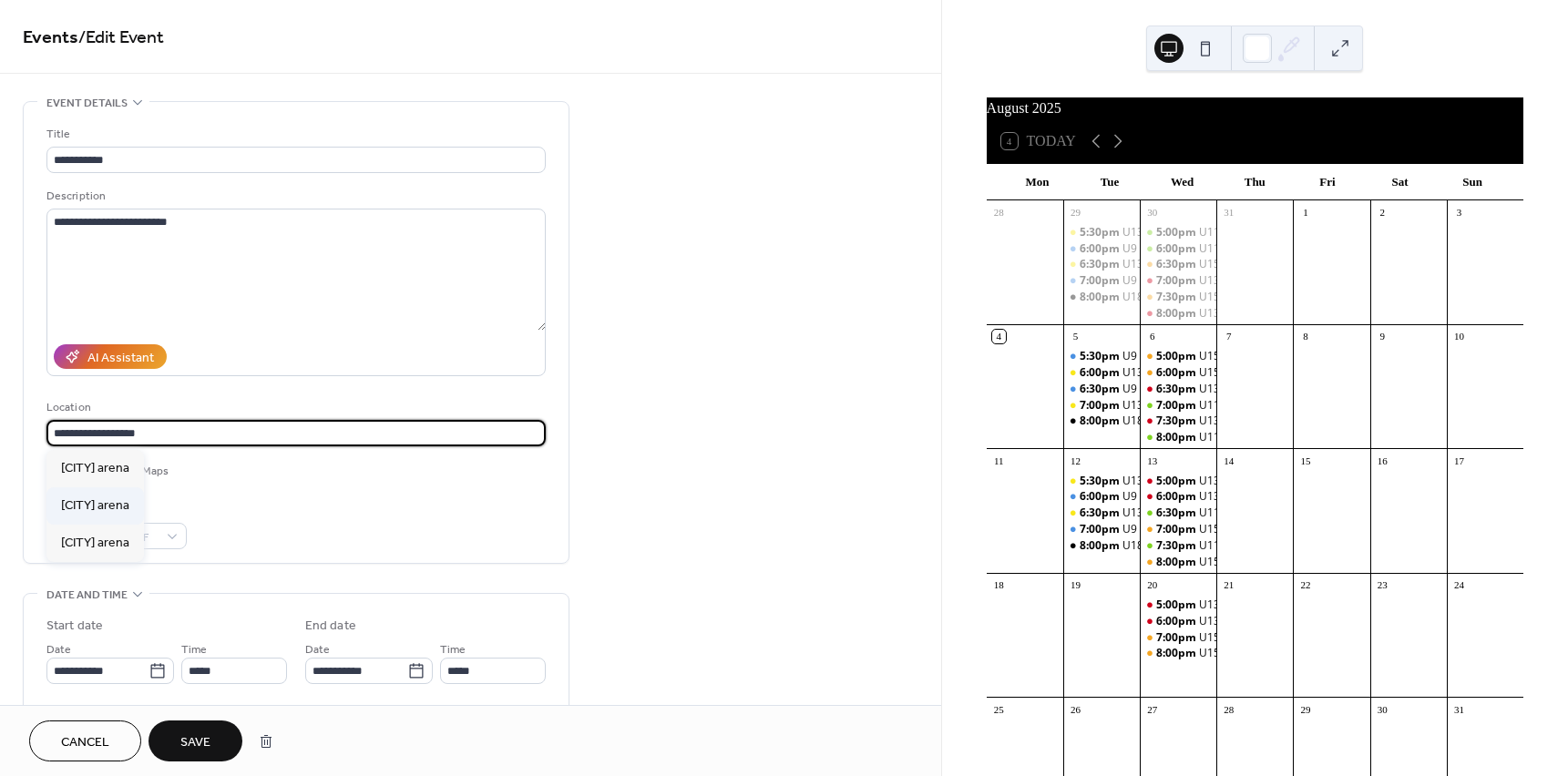 type on "**********" 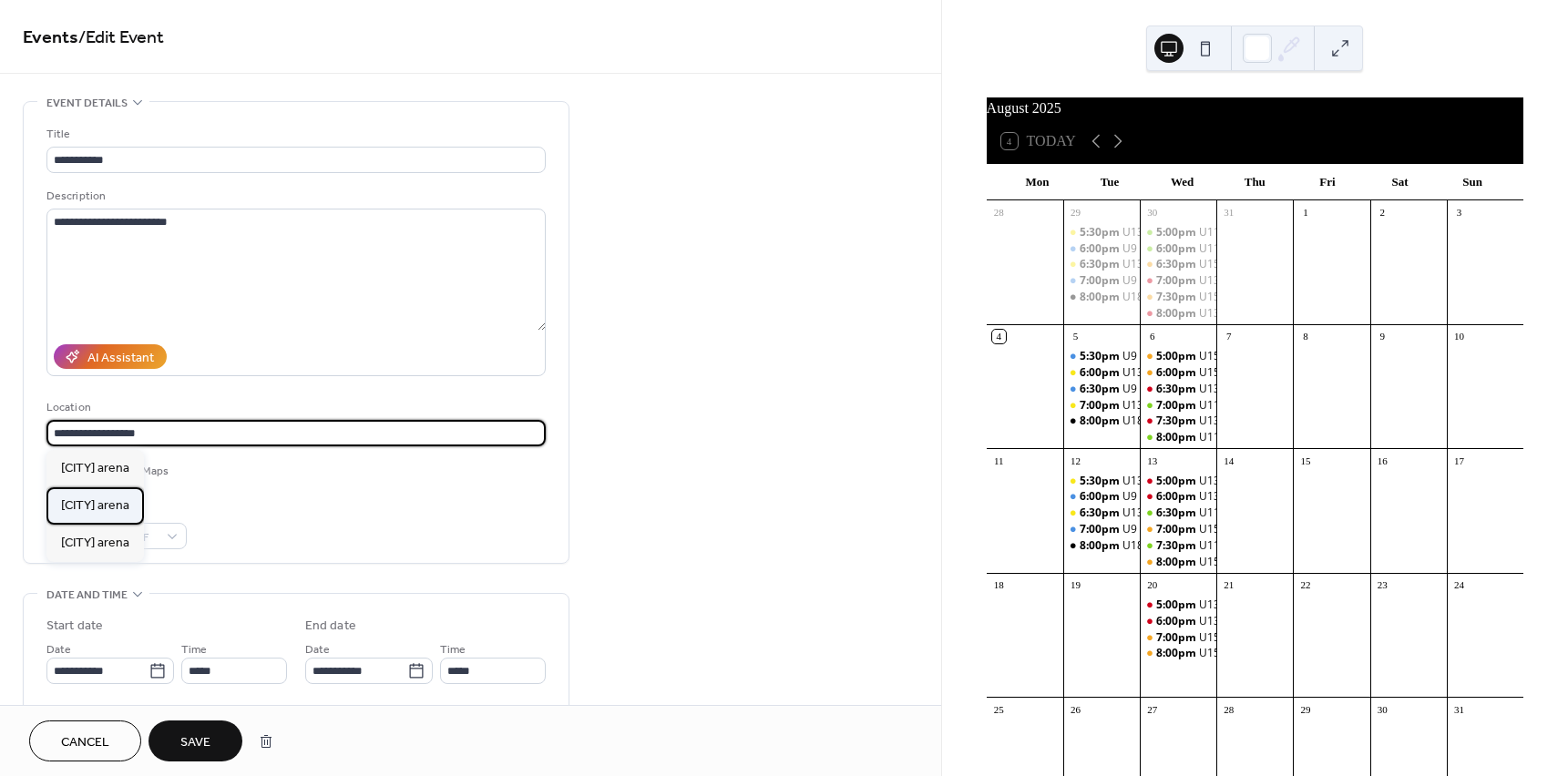 click on "[CITY] arena" at bounding box center (95, 505) 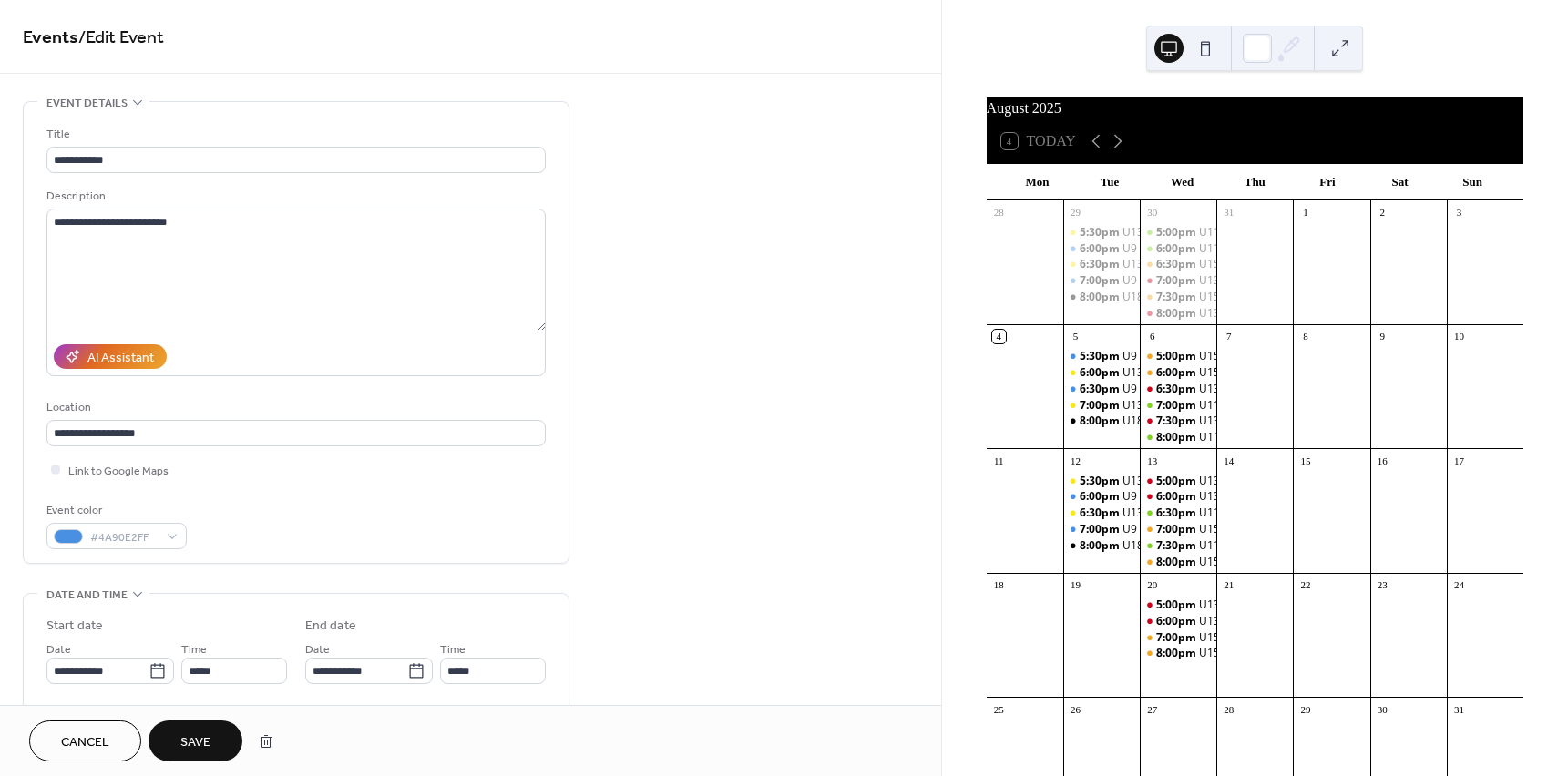 click on "Save" at bounding box center [195, 742] 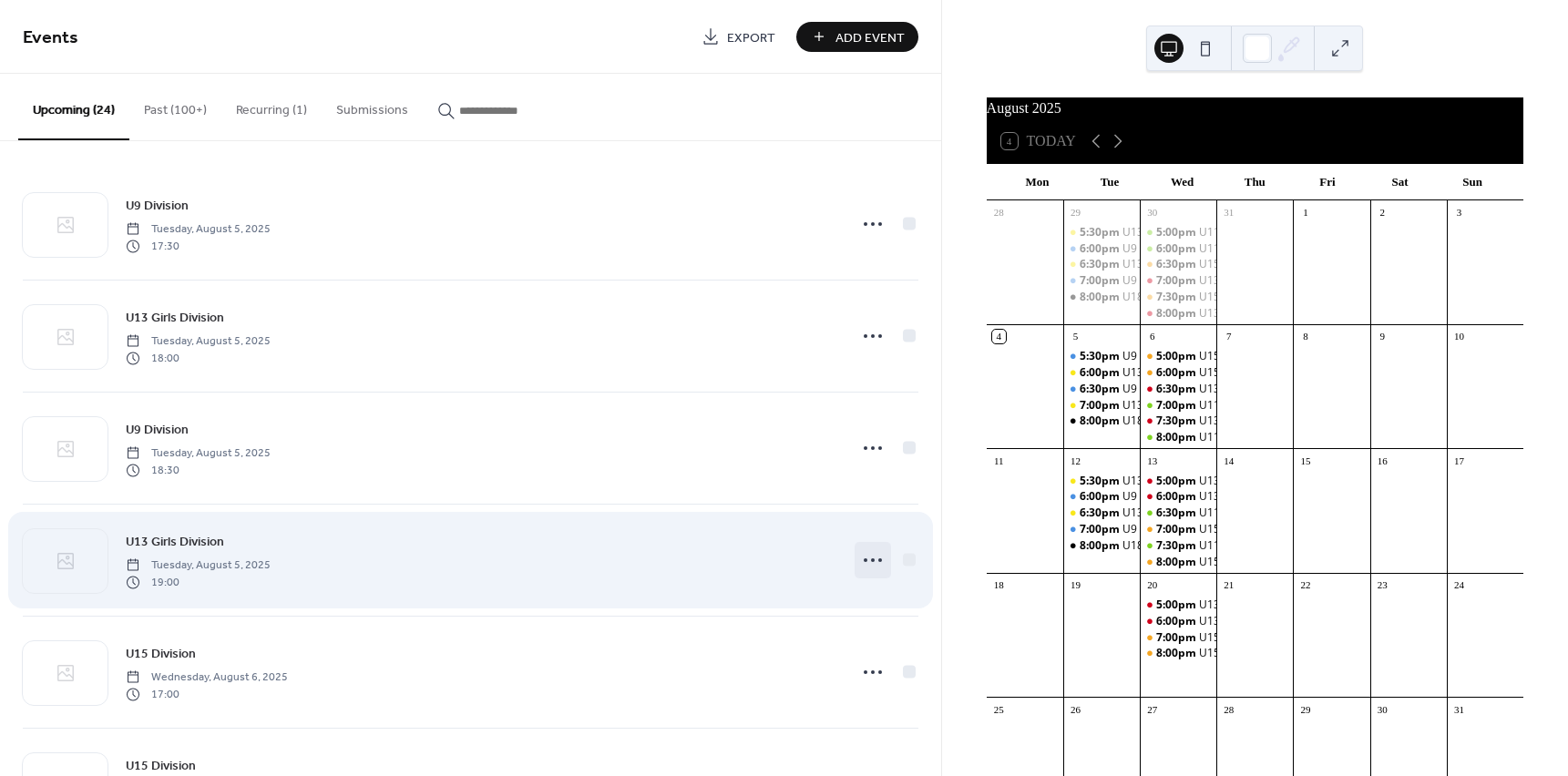 click 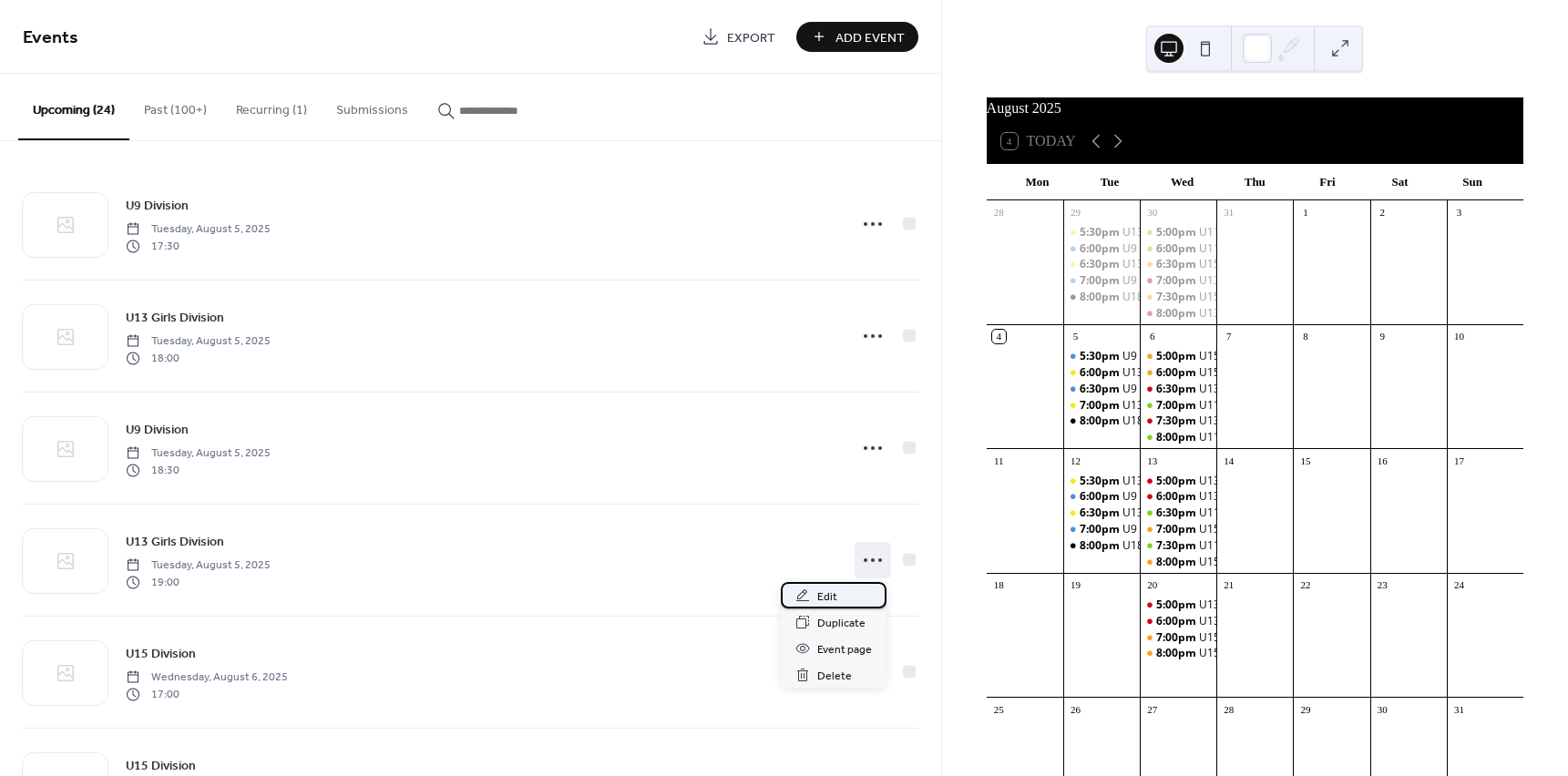 click on "Edit" at bounding box center [827, 597] 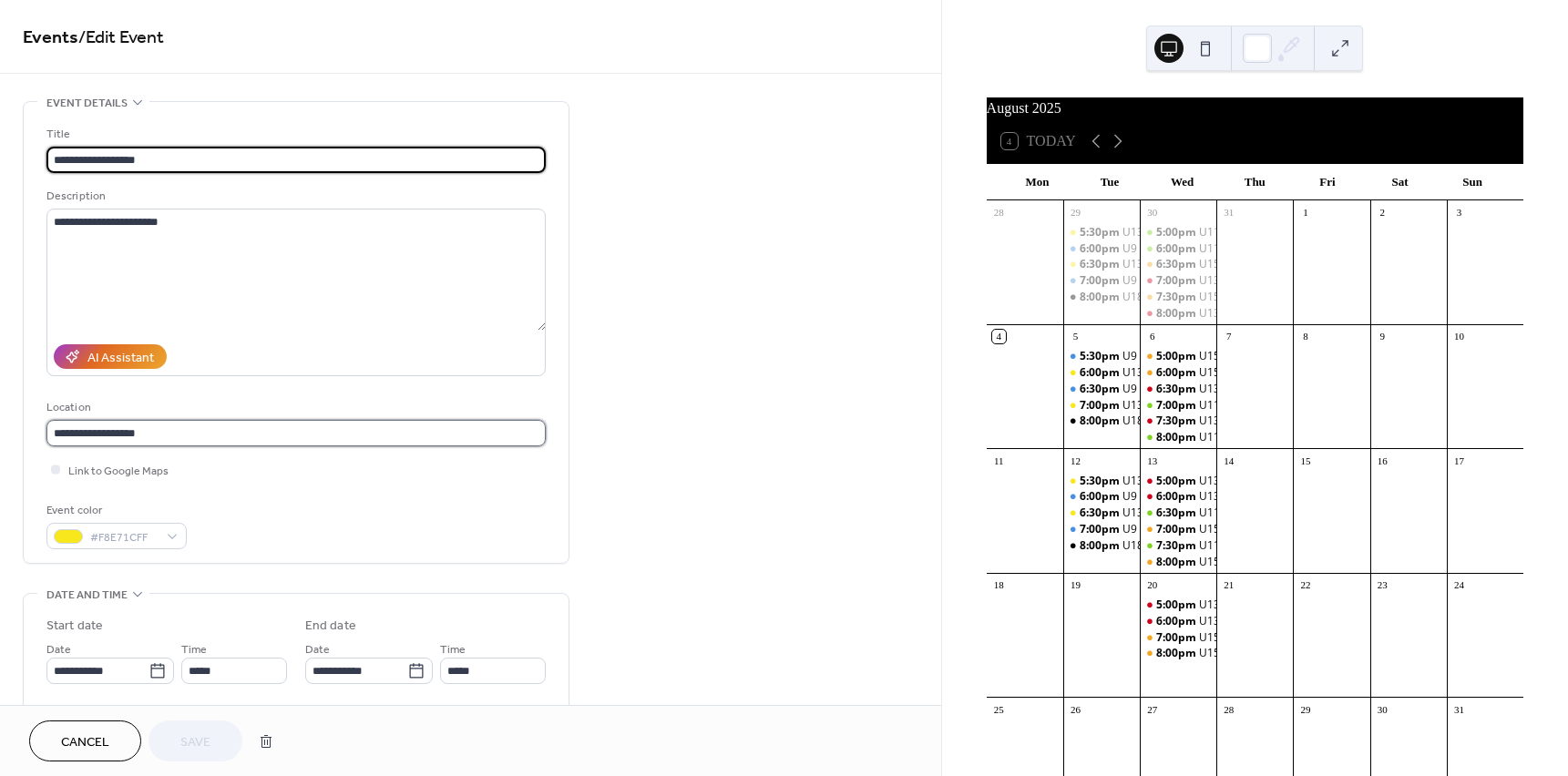 click on "**********" at bounding box center [296, 433] 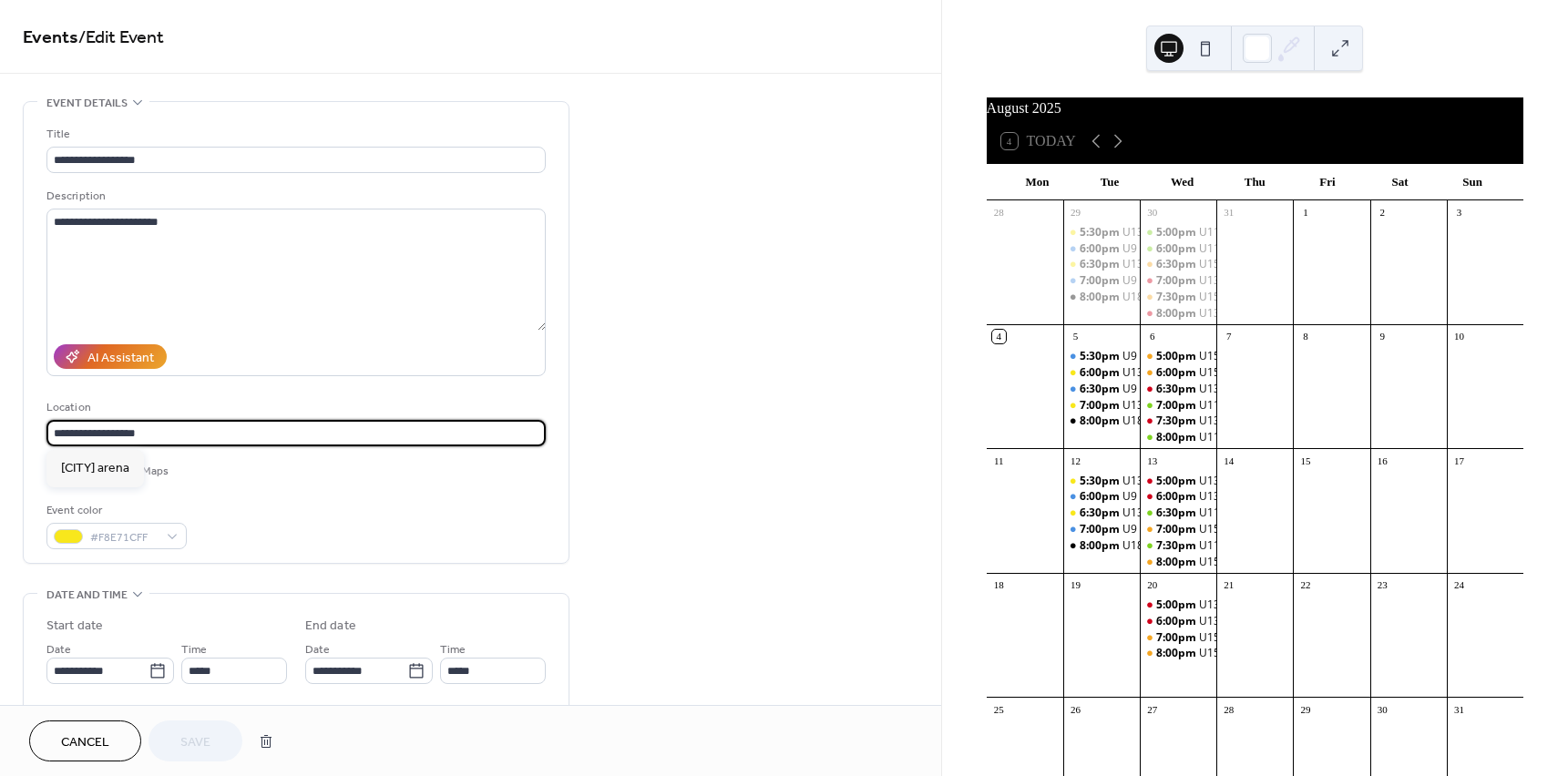 click on "**********" at bounding box center [296, 433] 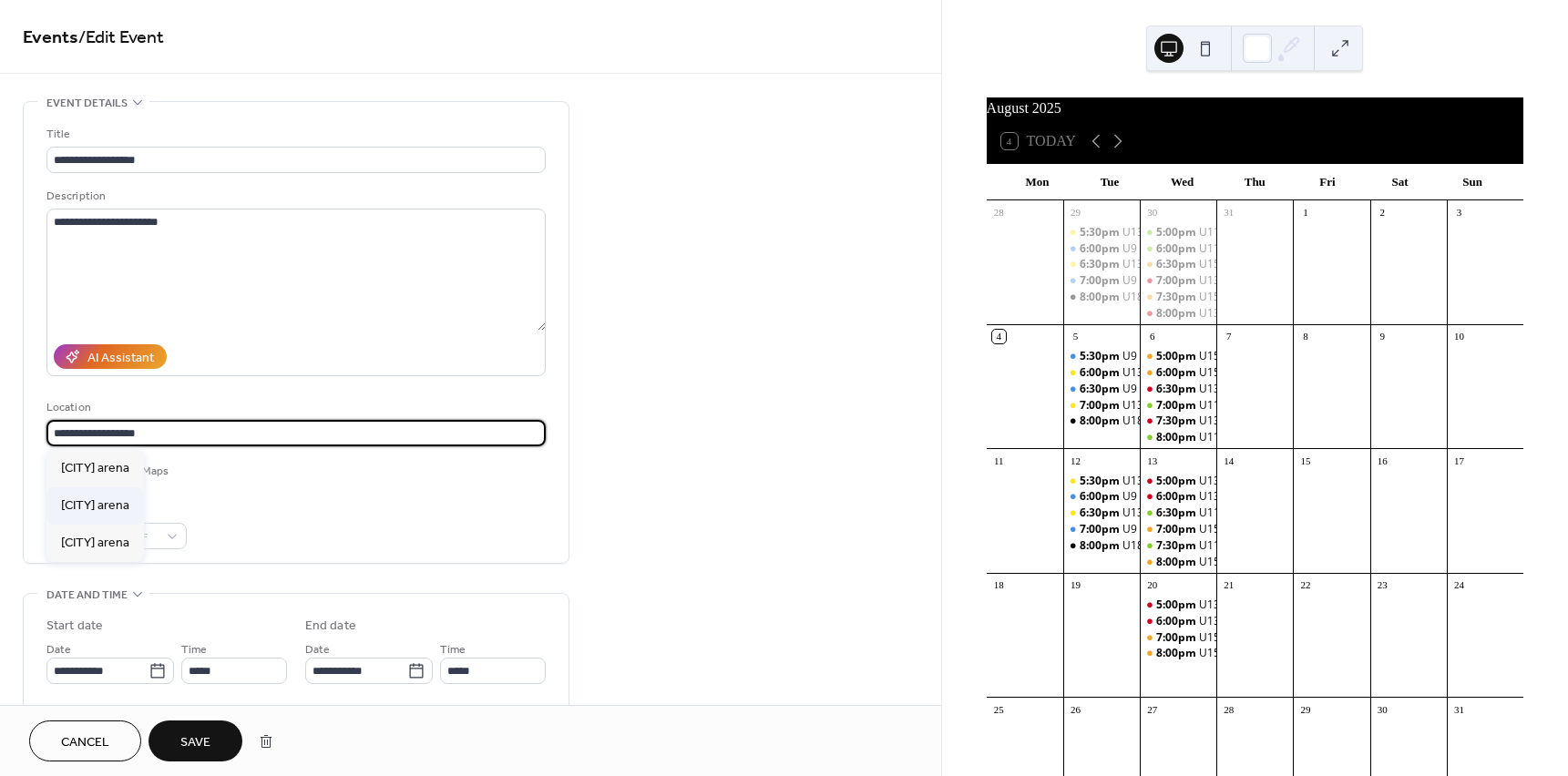 type on "**********" 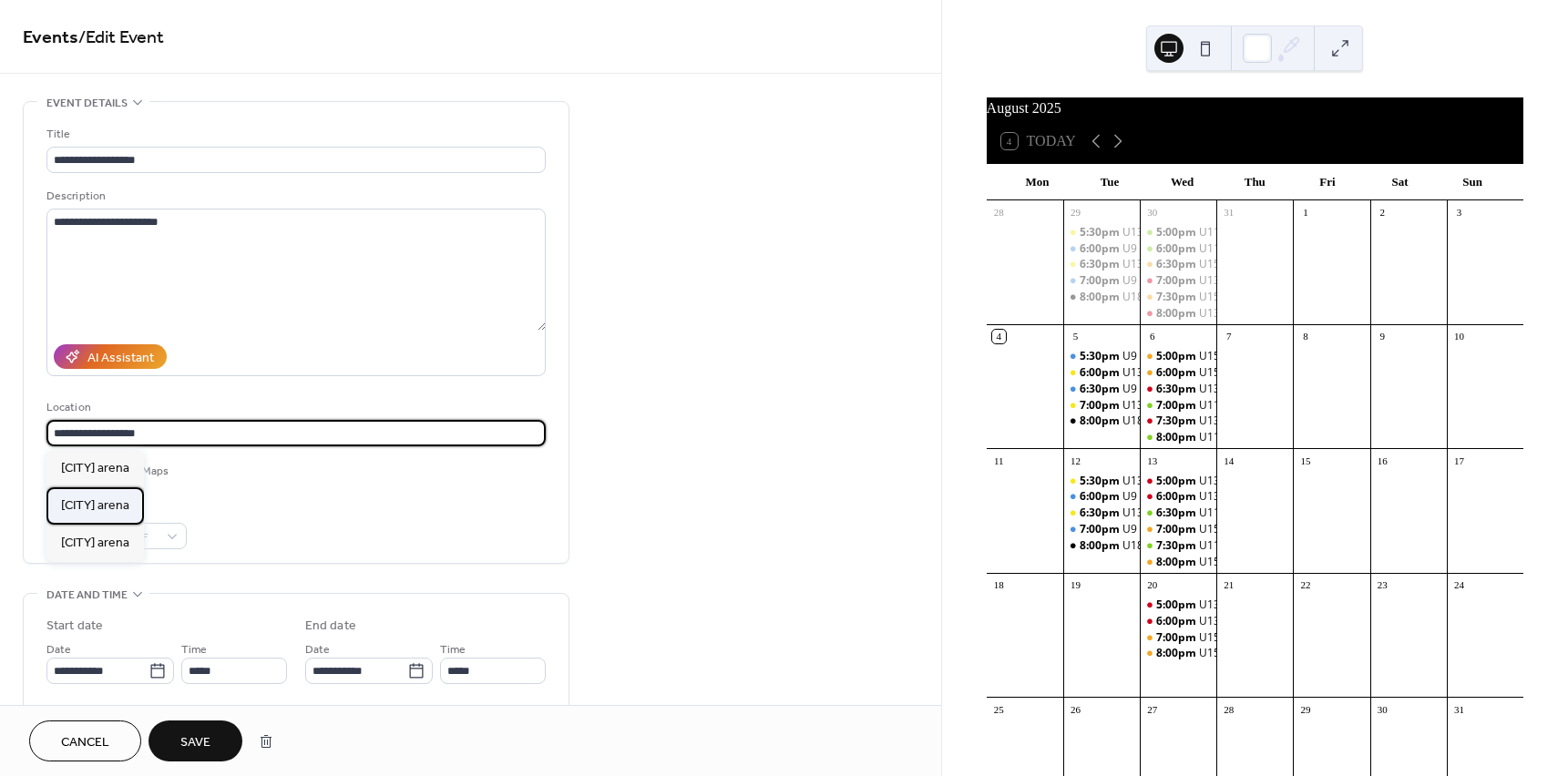 click on "[CITY] arena" at bounding box center (95, 505) 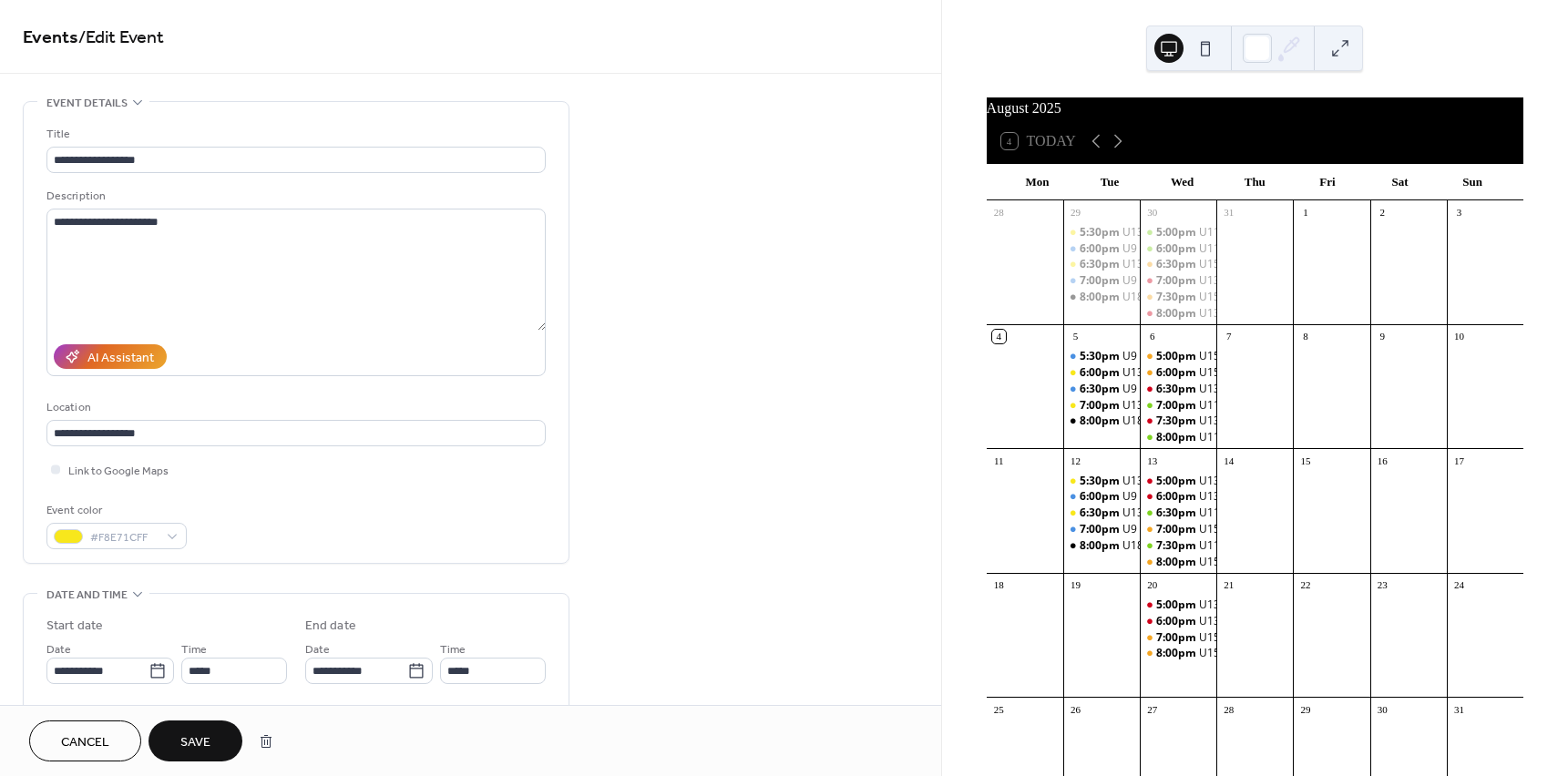 click on "Save" at bounding box center (195, 742) 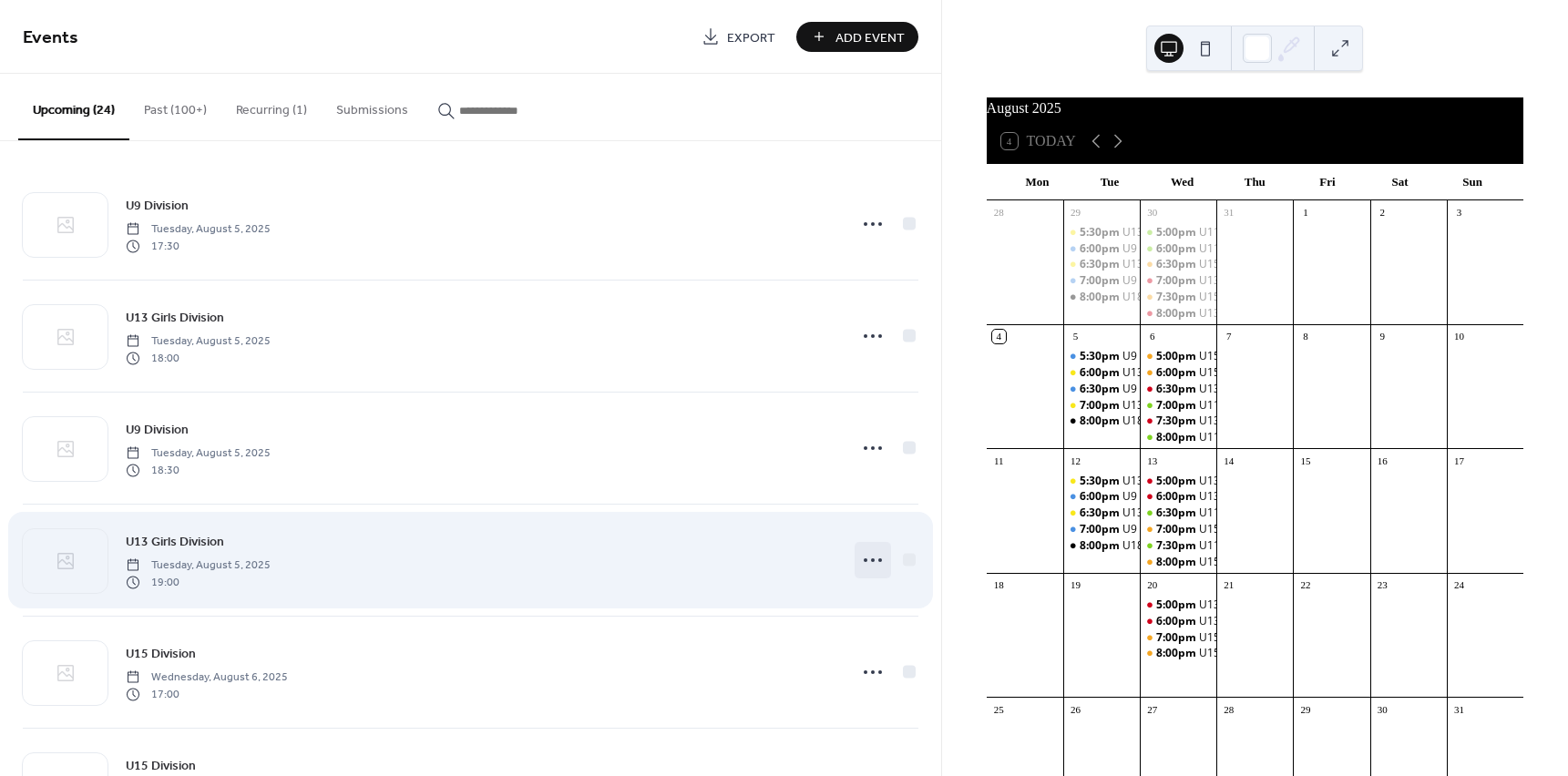 click 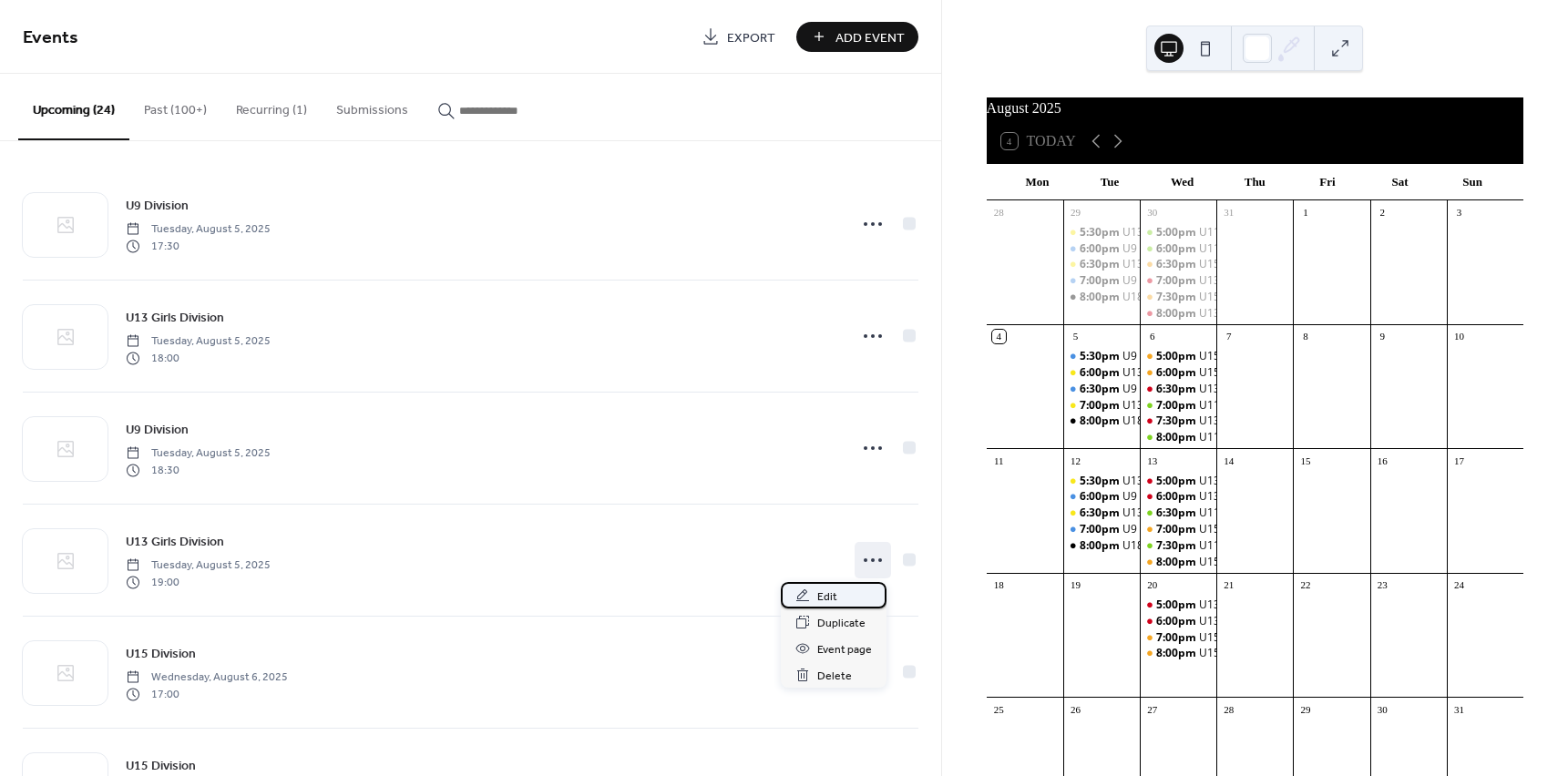 click on "Edit" at bounding box center (827, 597) 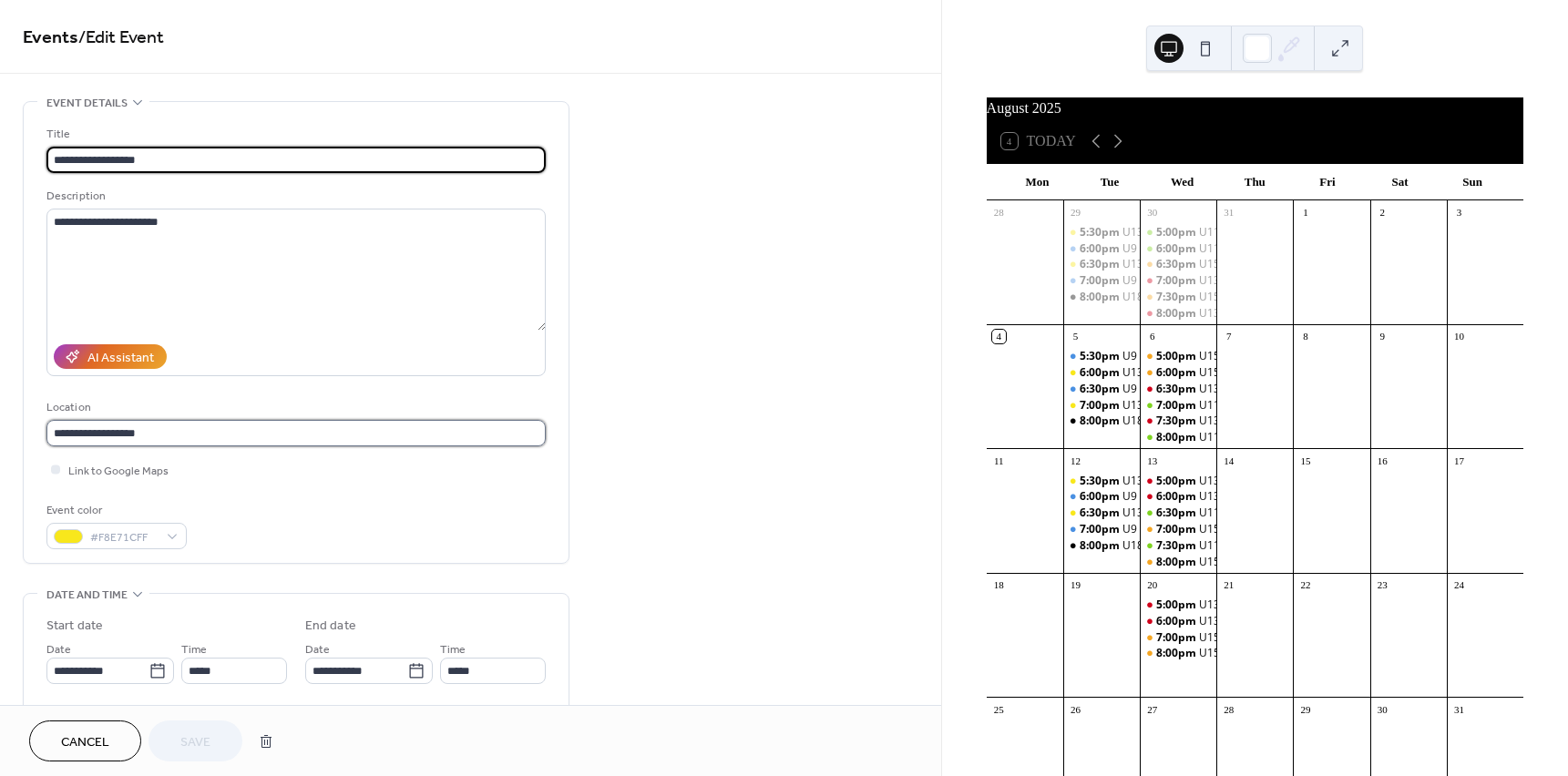click on "**********" at bounding box center [296, 433] 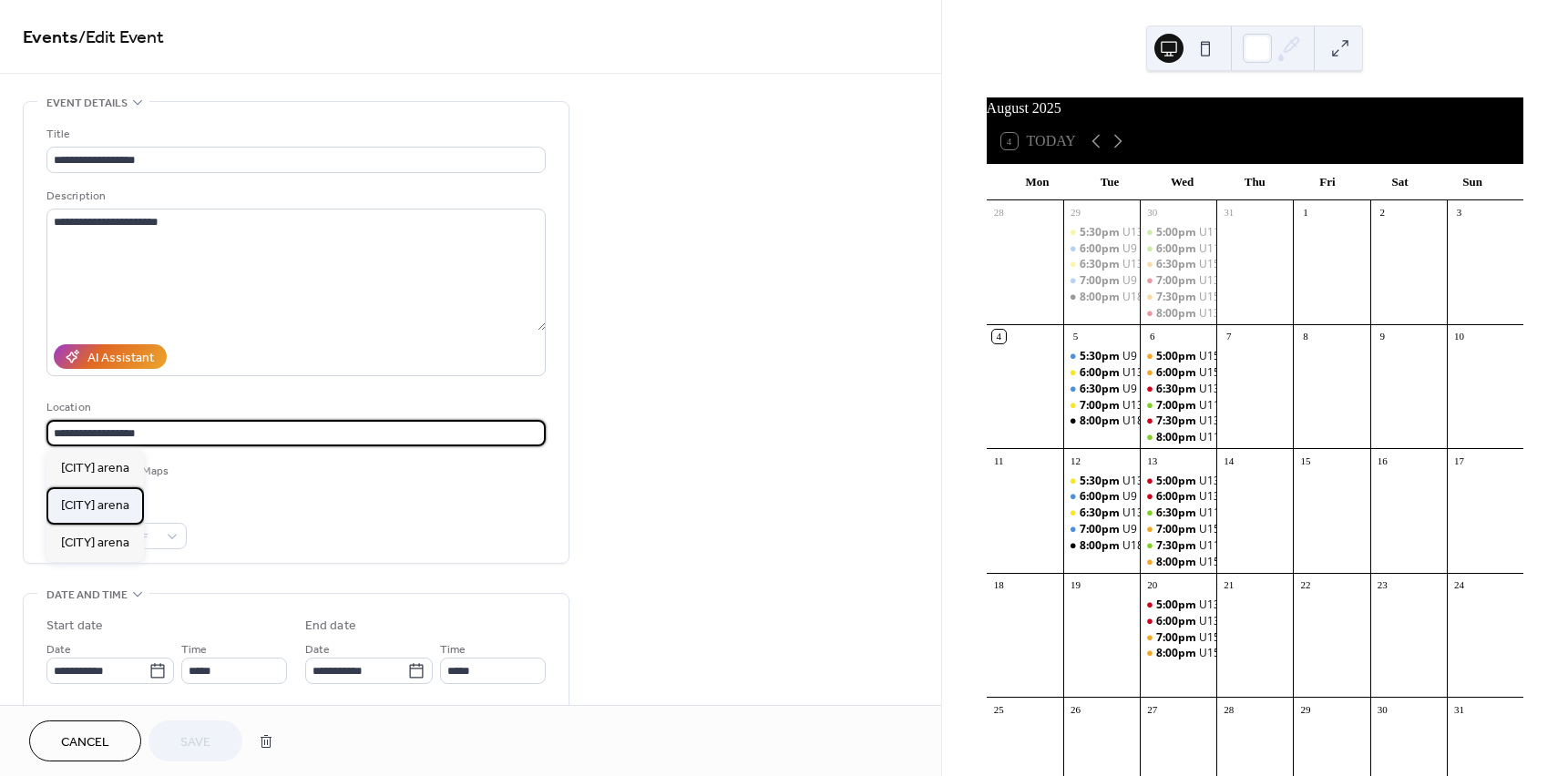 click on "[CITY] arena" at bounding box center (95, 505) 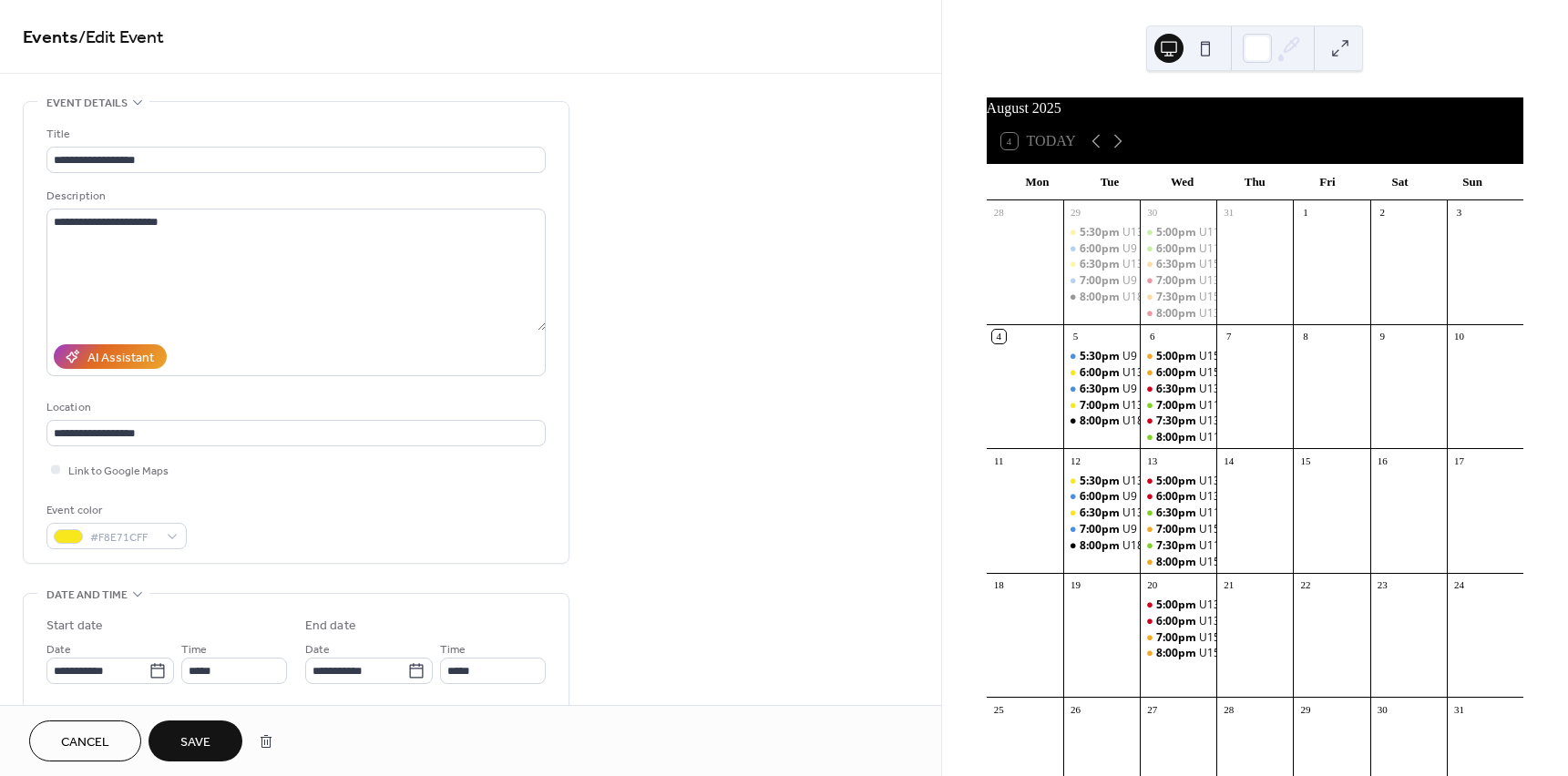 click on "Save" at bounding box center [195, 742] 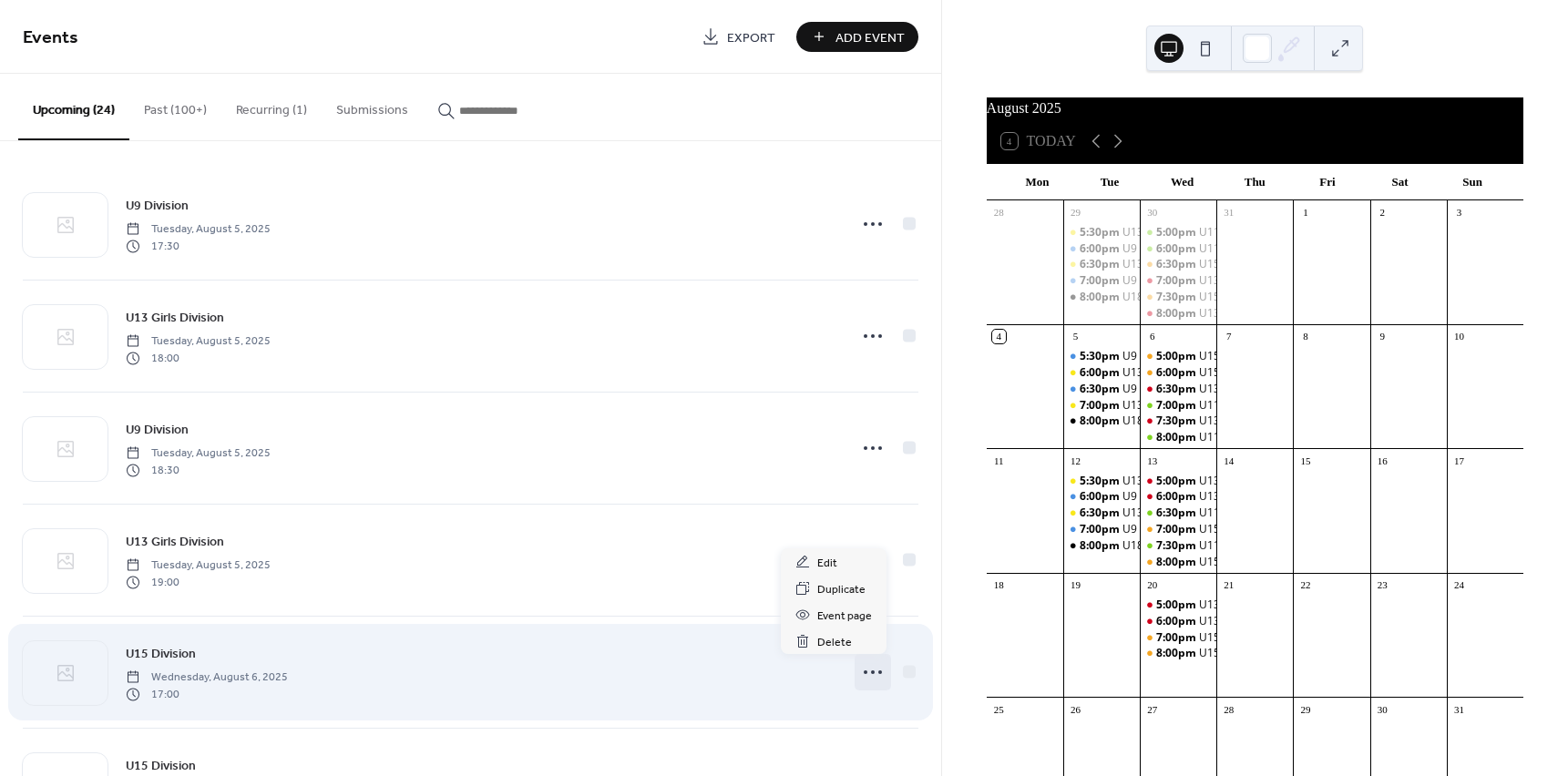 click 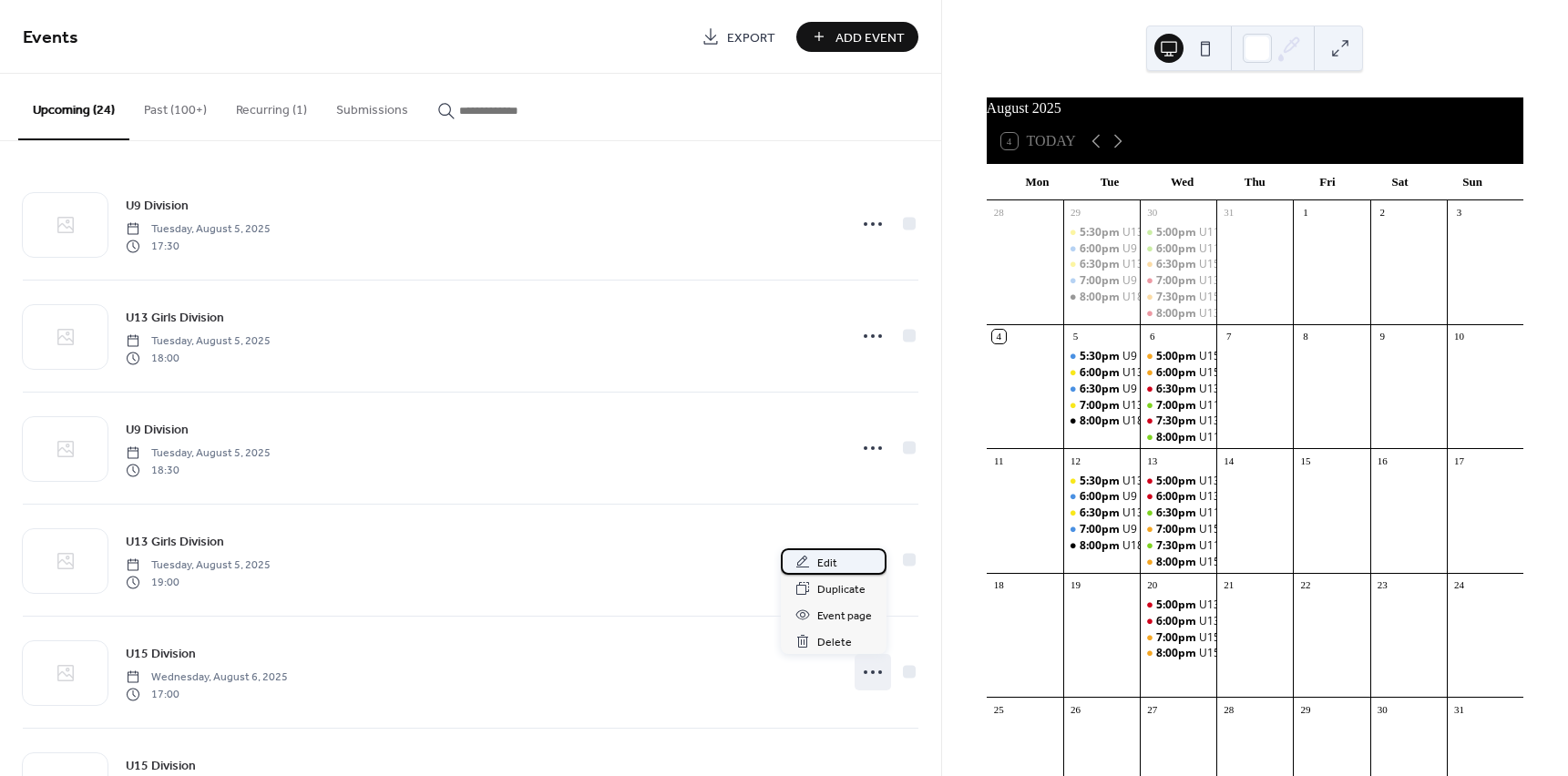 click on "Edit" at bounding box center (827, 563) 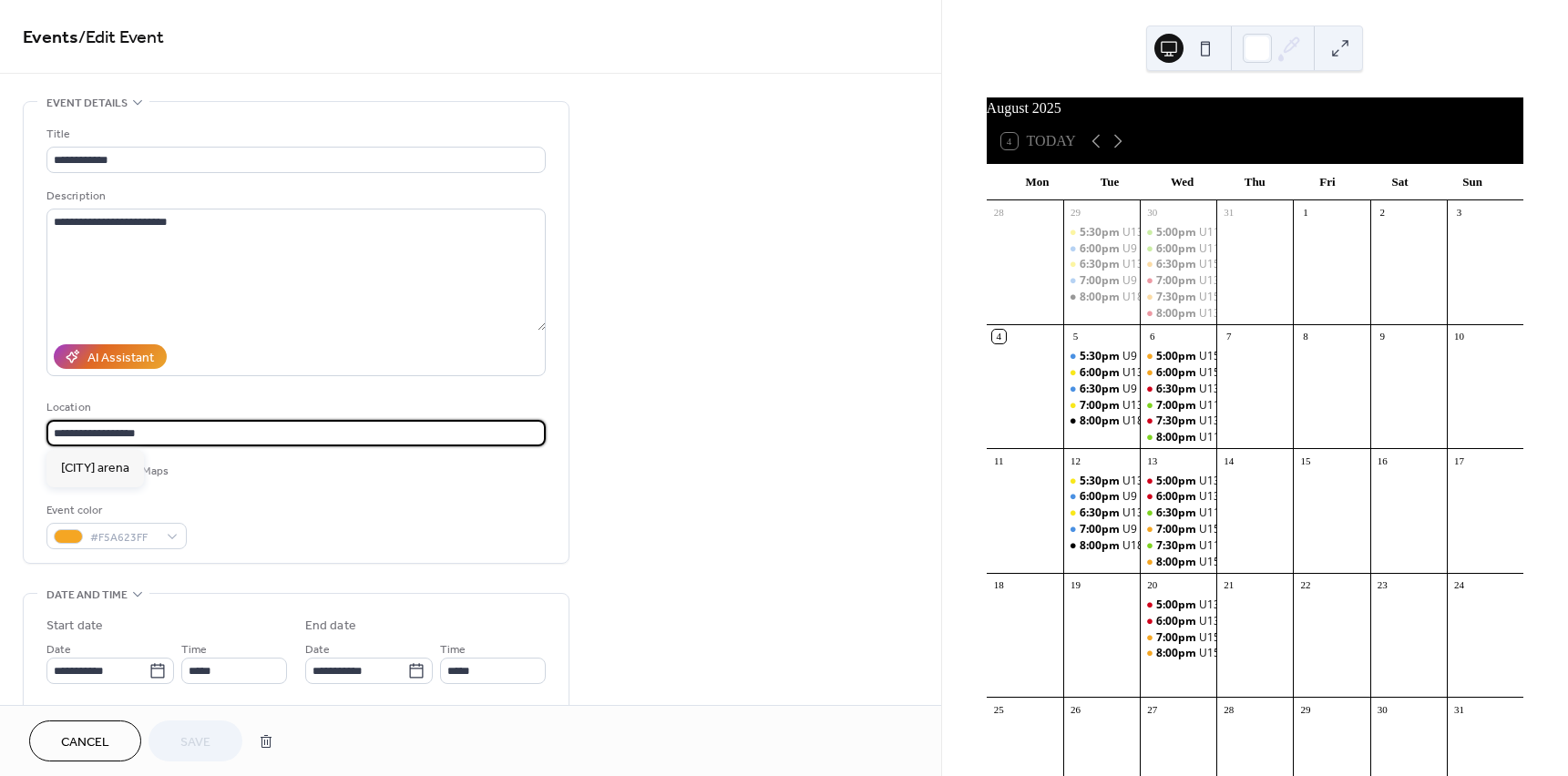 click on "**********" at bounding box center [296, 433] 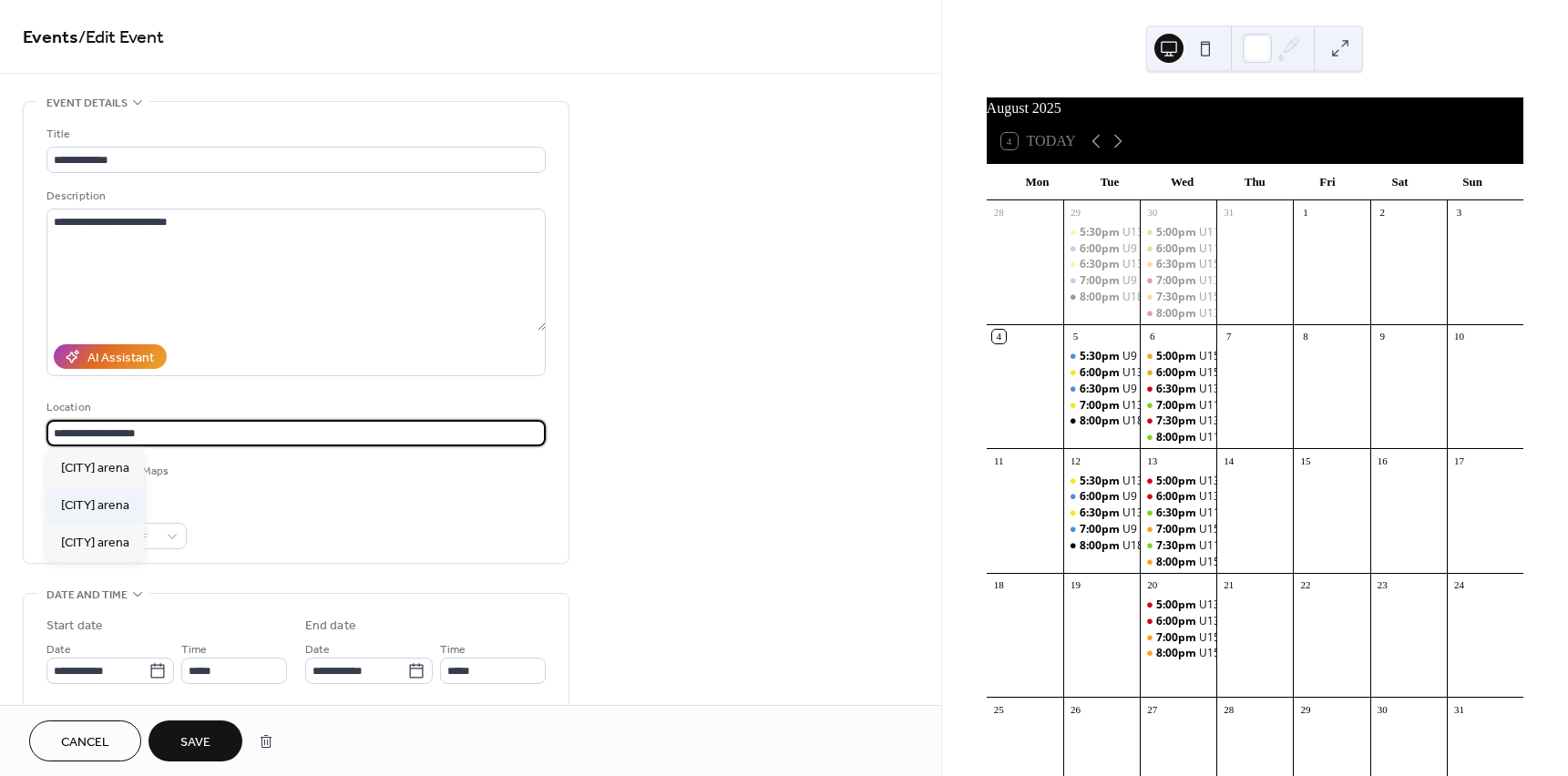 type on "**********" 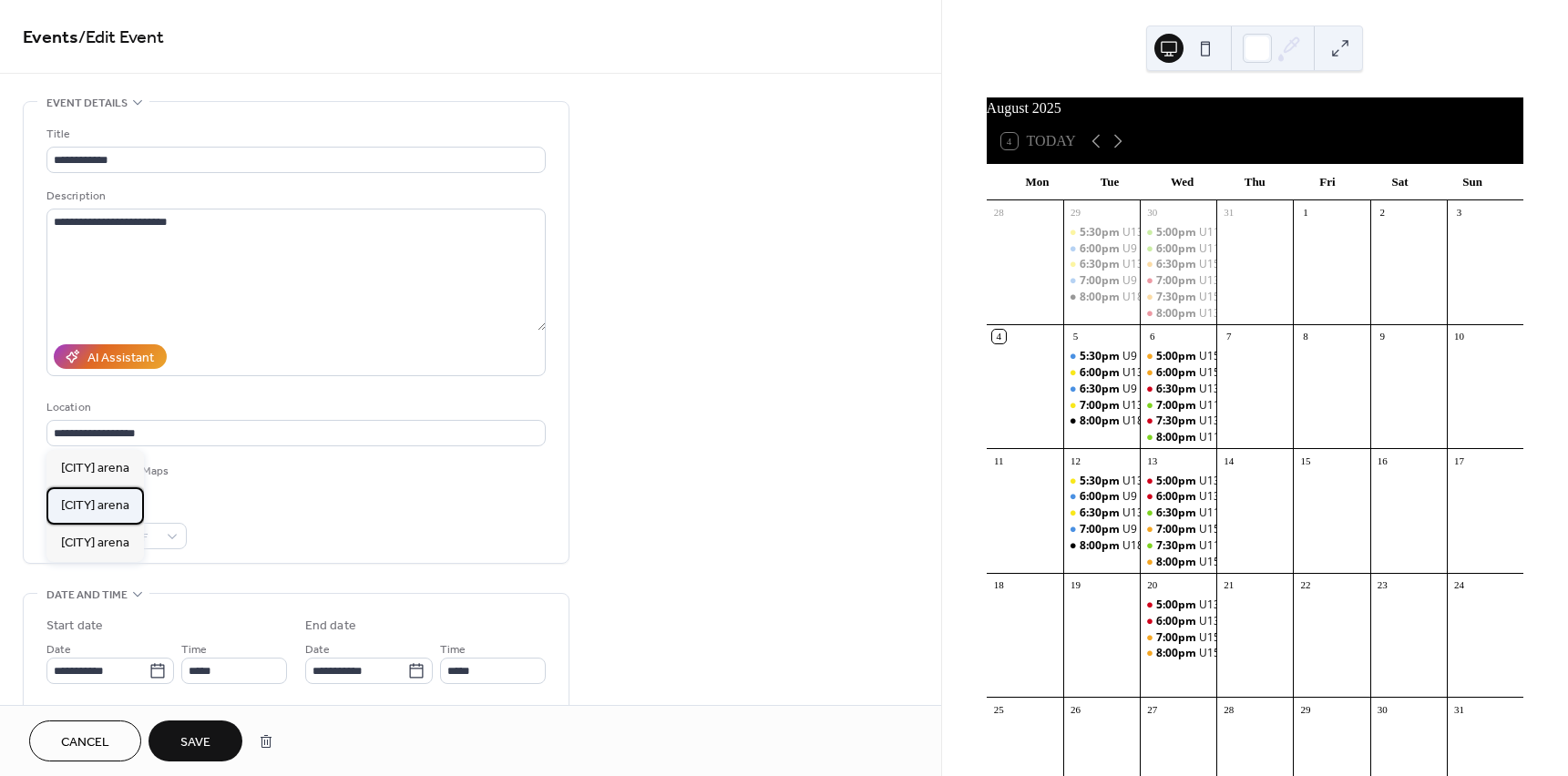 click on "[CITY] arena" at bounding box center (95, 505) 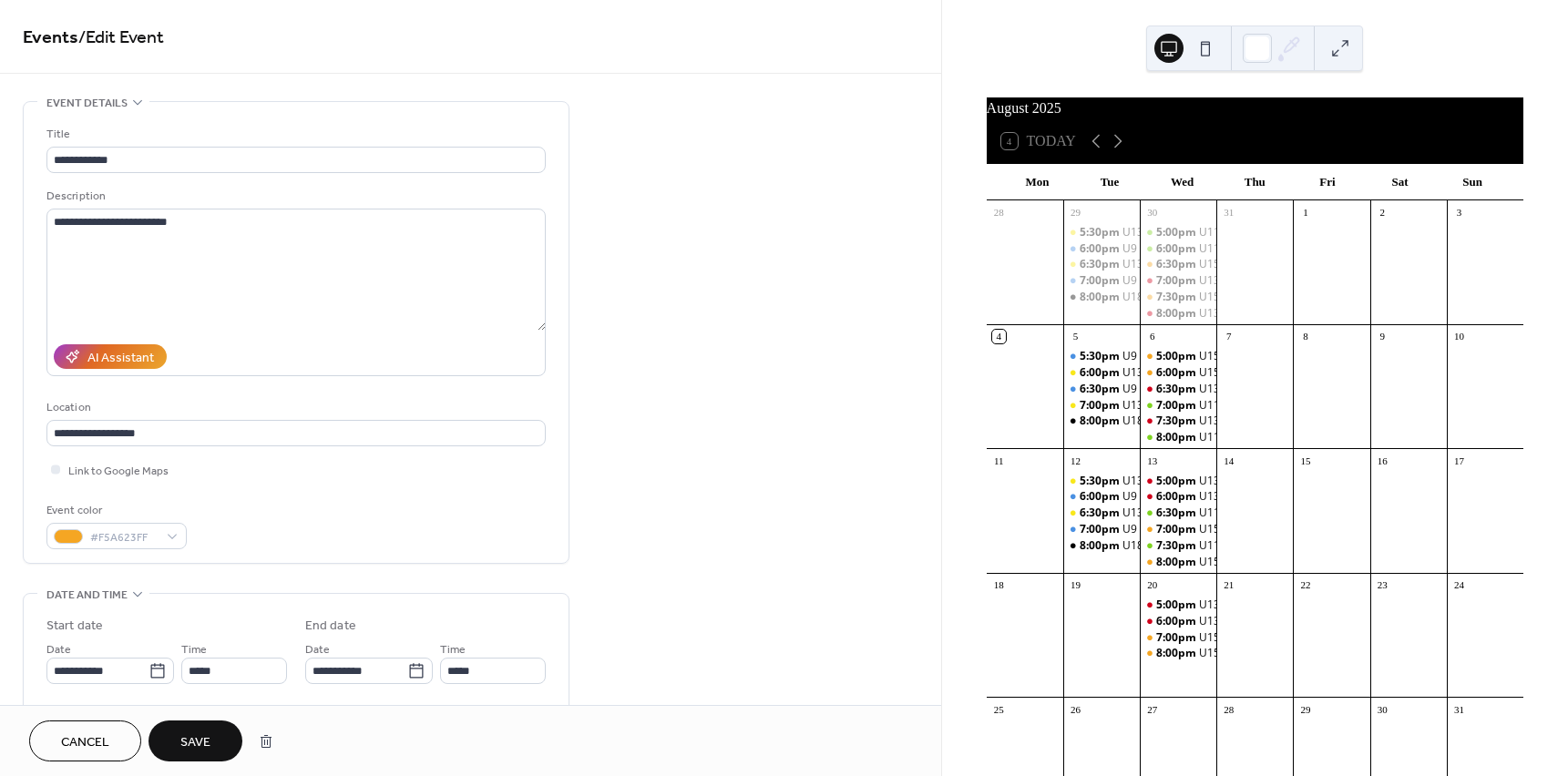 click on "Save" at bounding box center [195, 742] 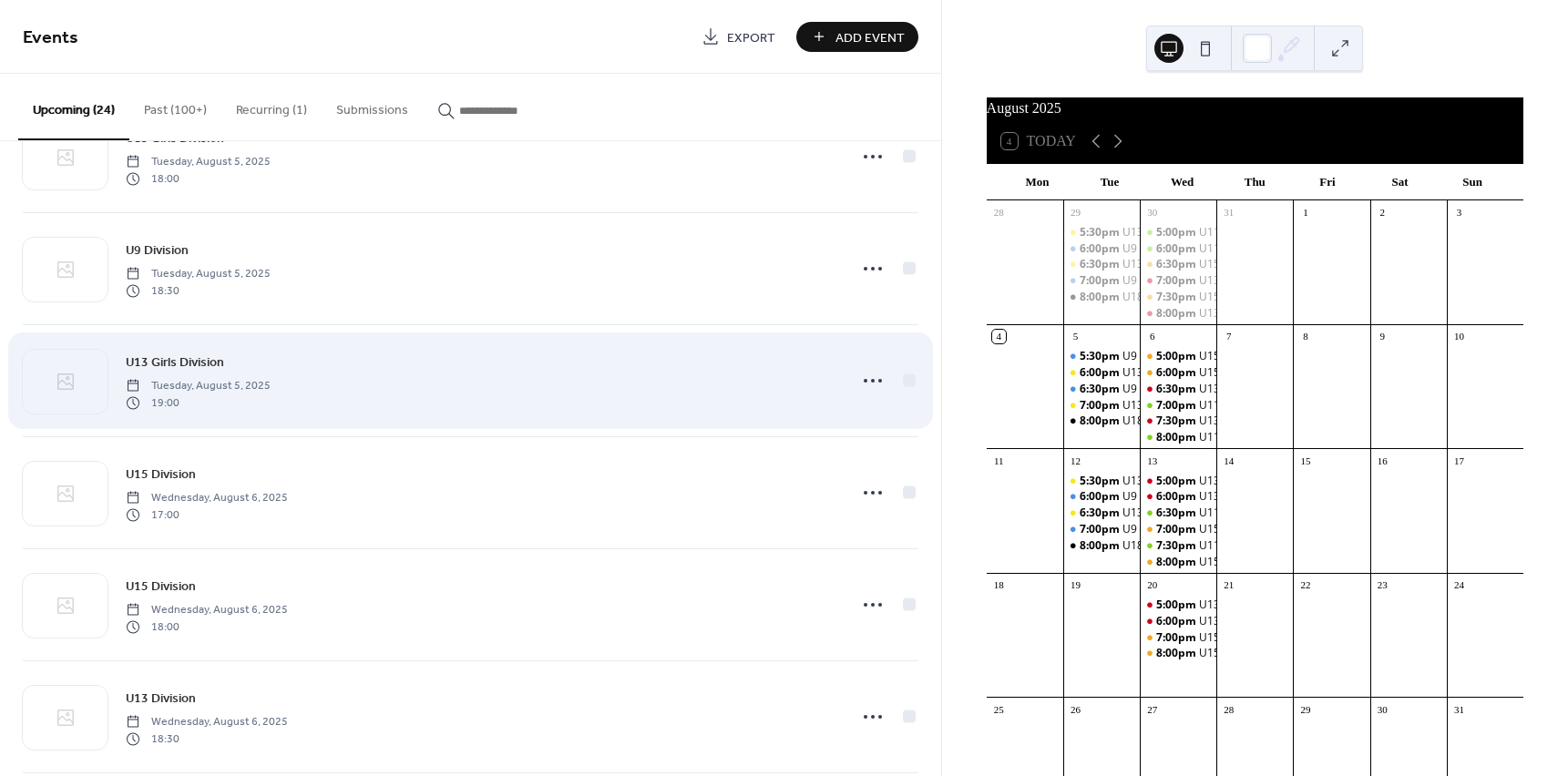 scroll, scrollTop: 182, scrollLeft: 0, axis: vertical 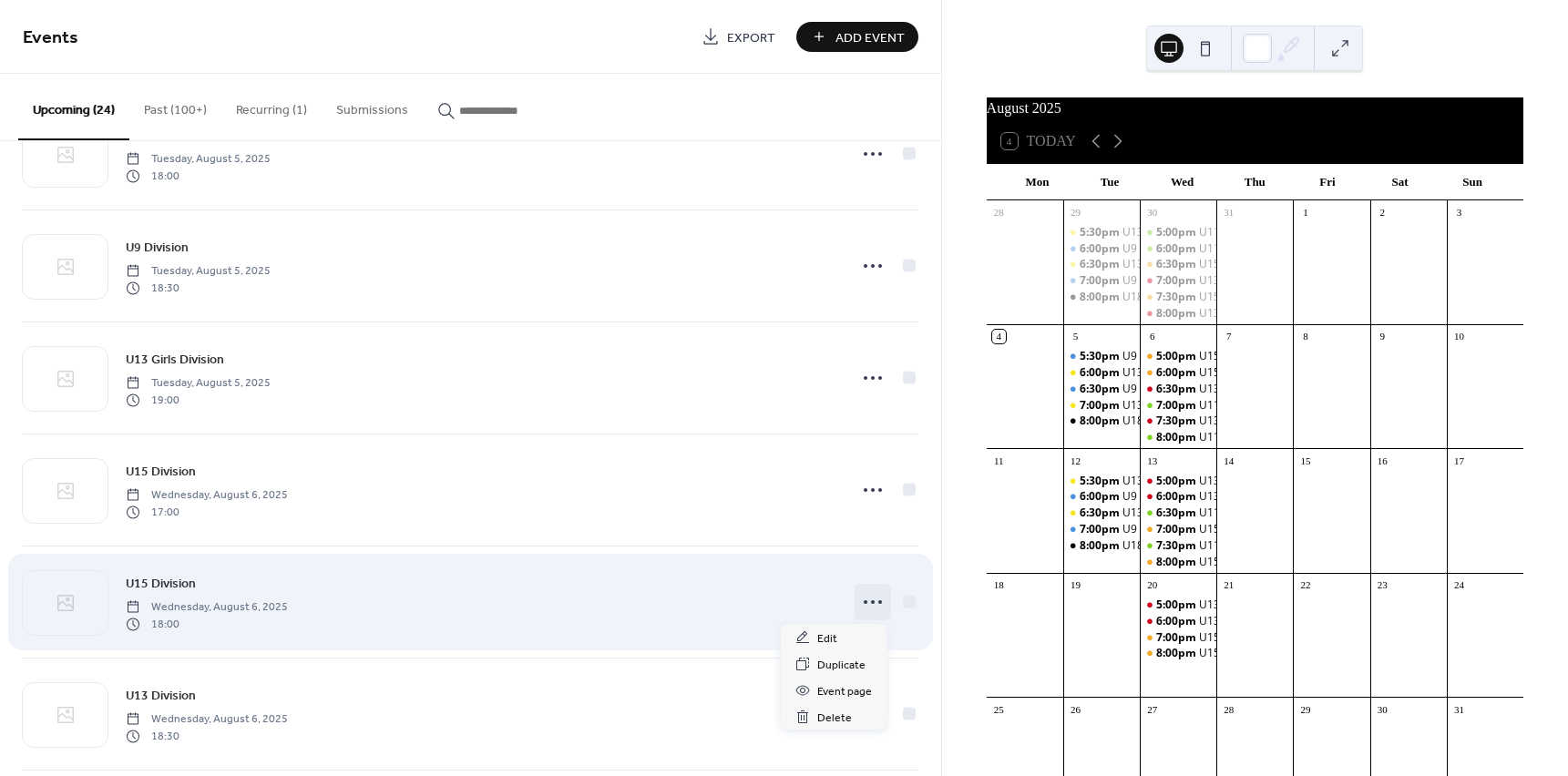 click 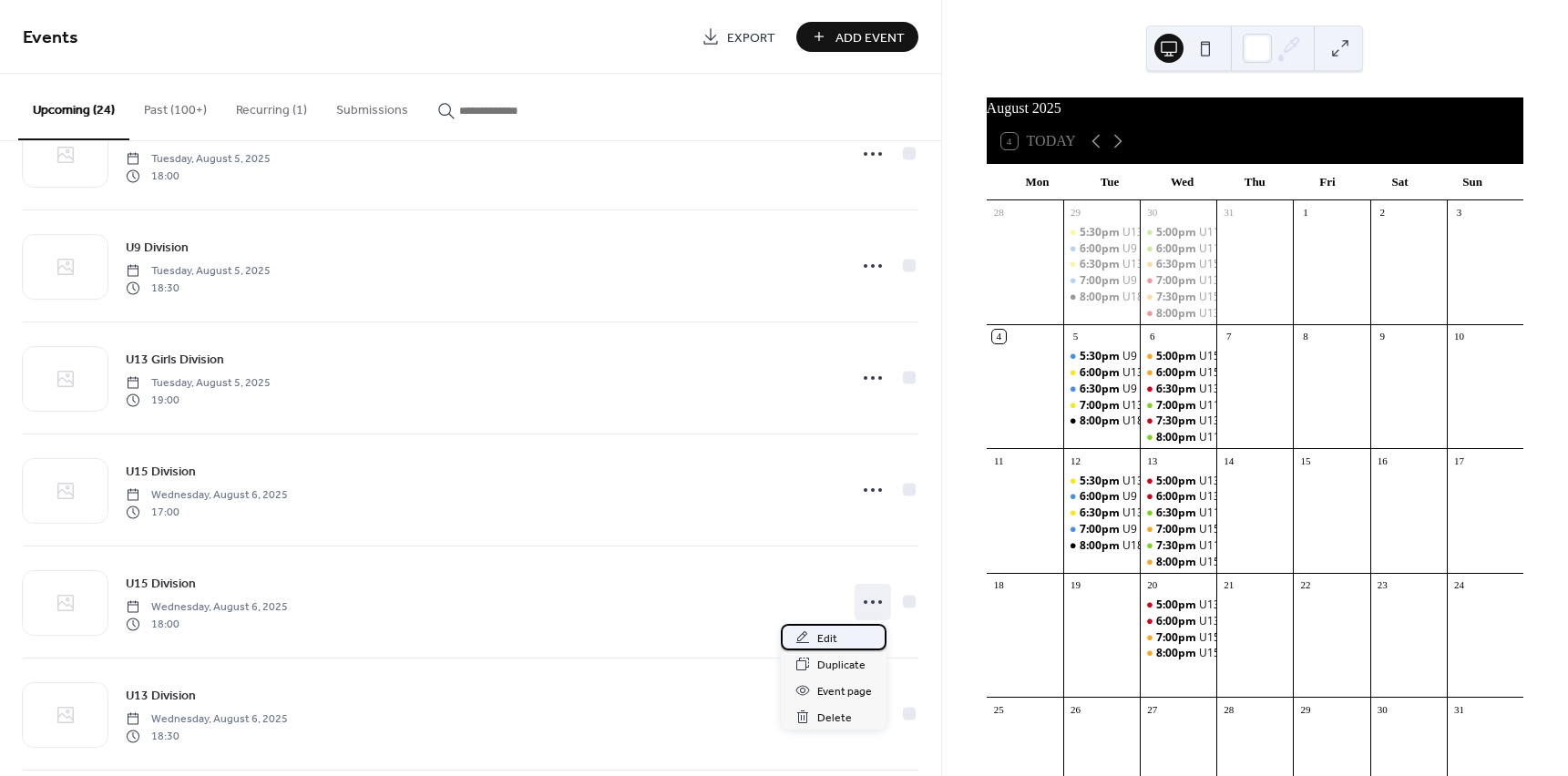 click on "Edit" at bounding box center (827, 638) 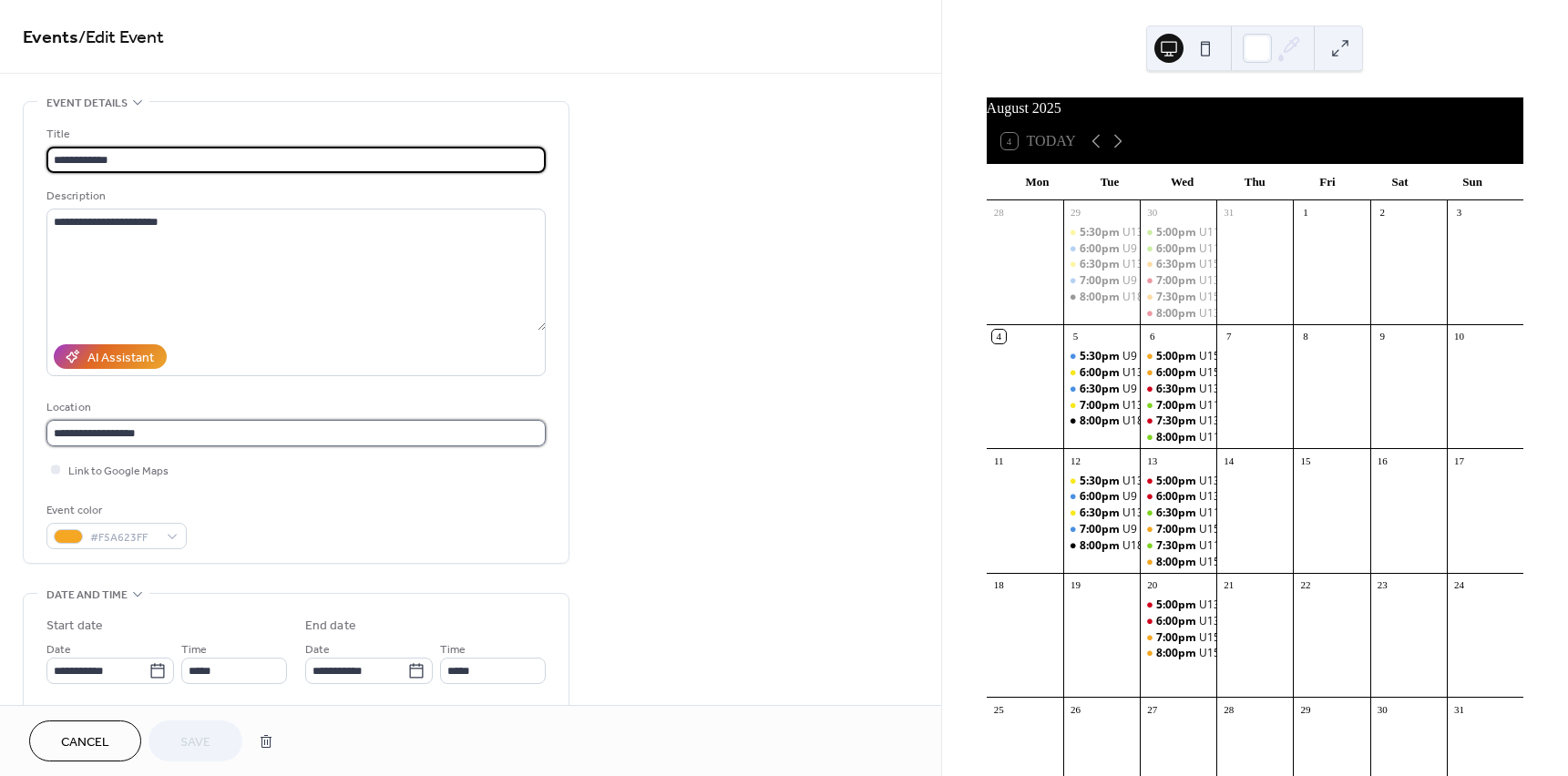 click on "**********" at bounding box center (296, 433) 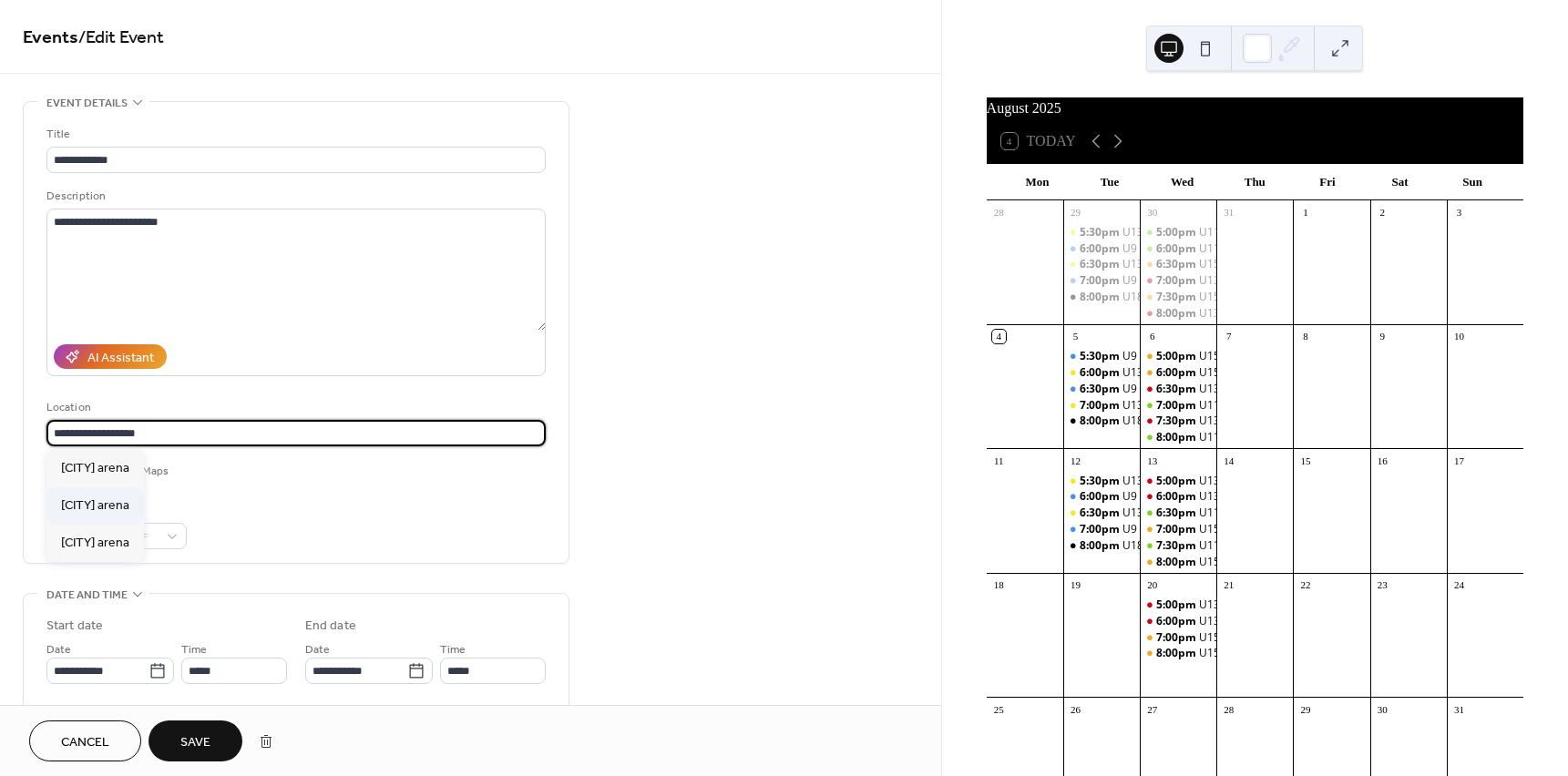 type on "**********" 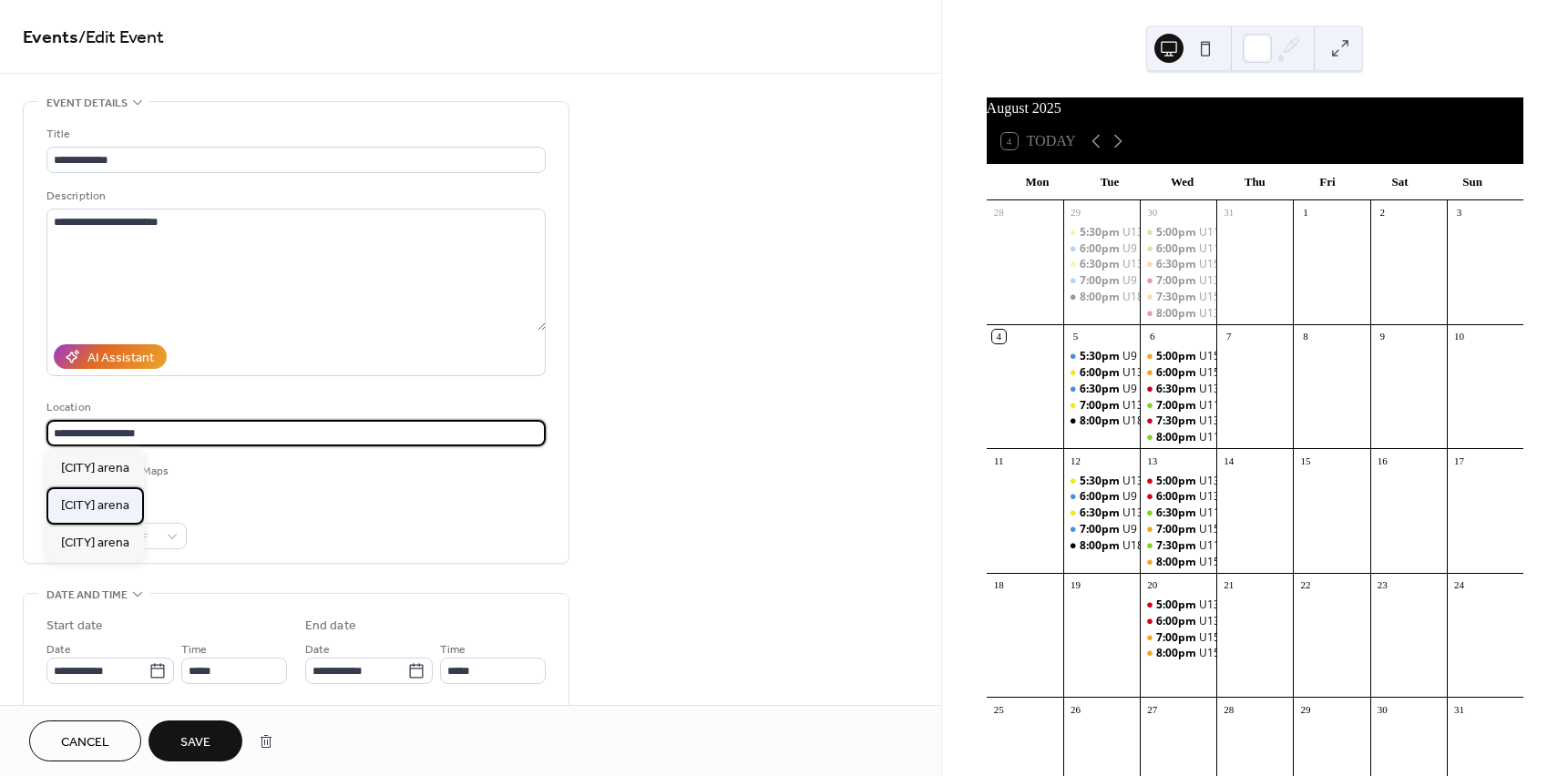 click on "[CITY] arena" at bounding box center [95, 505] 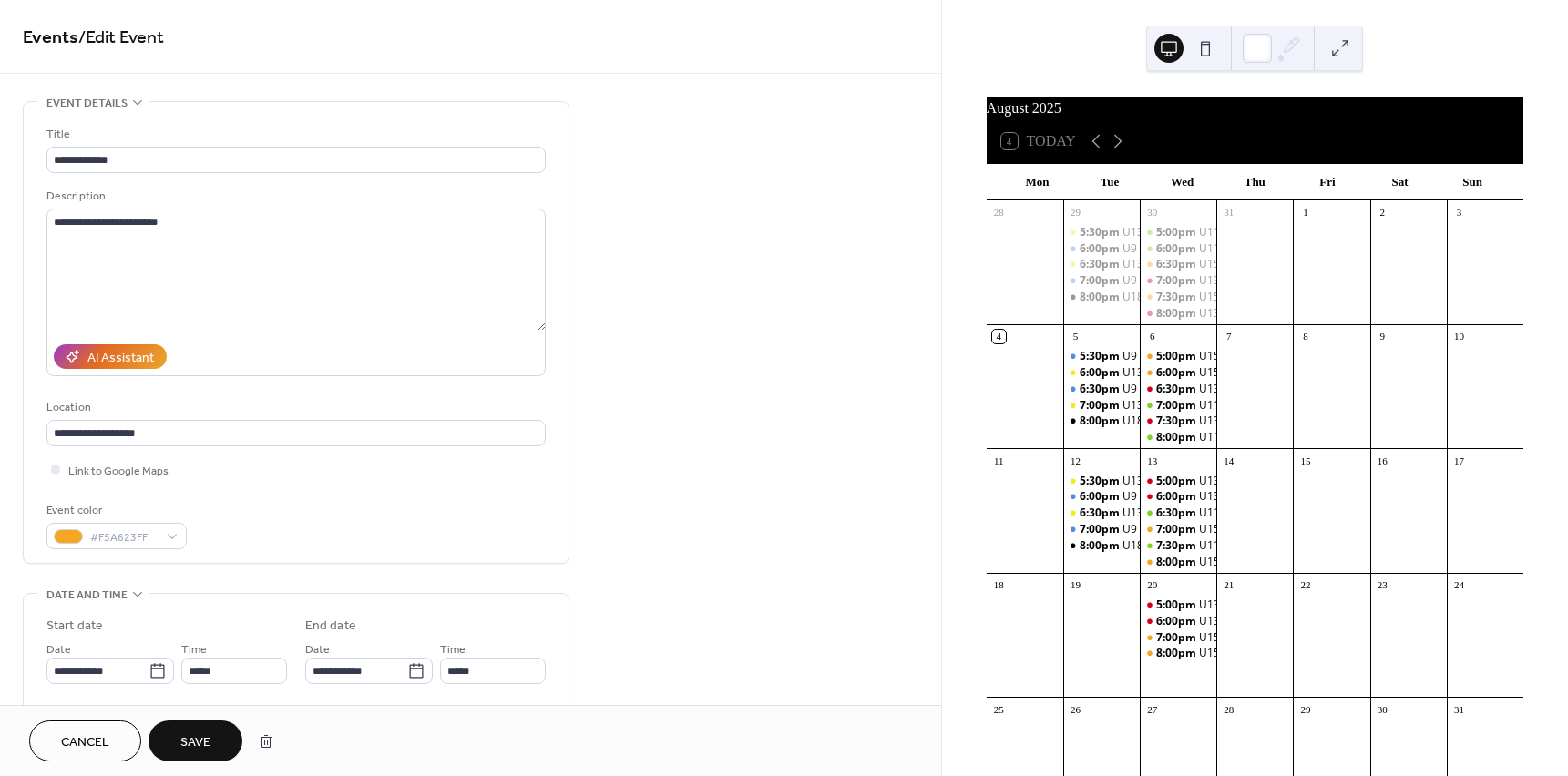click on "Save" at bounding box center (195, 742) 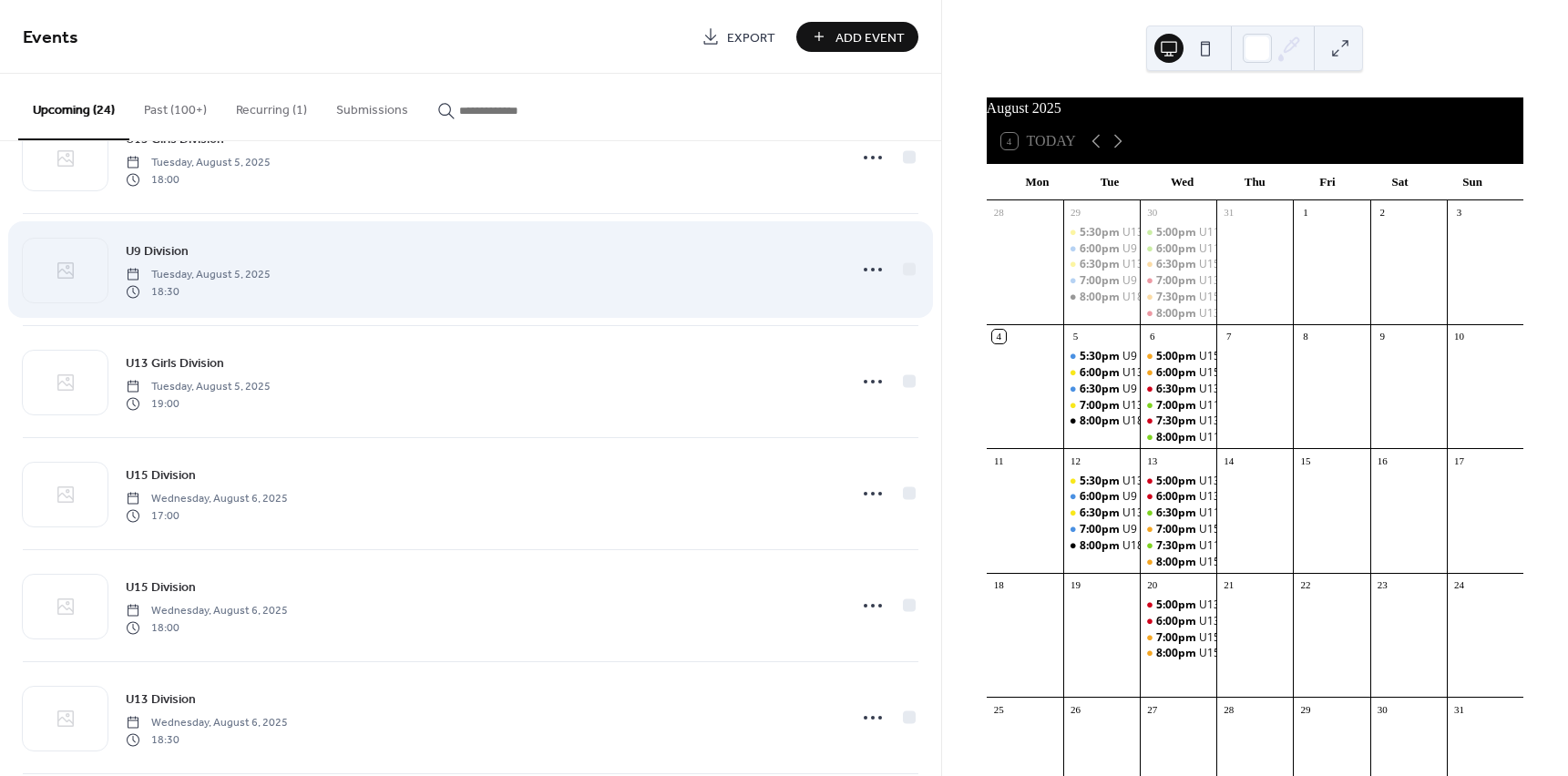 scroll, scrollTop: 182, scrollLeft: 0, axis: vertical 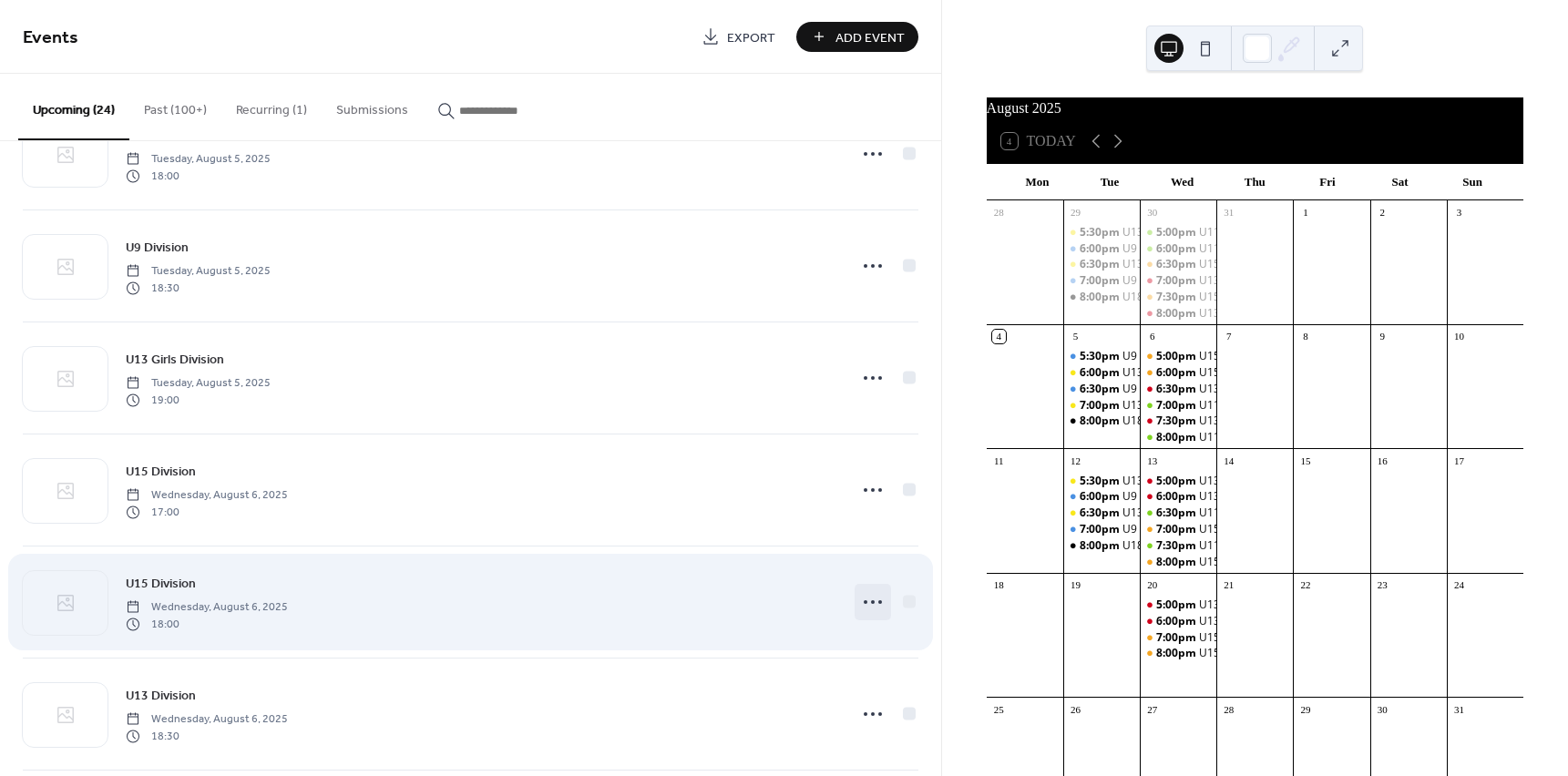 click 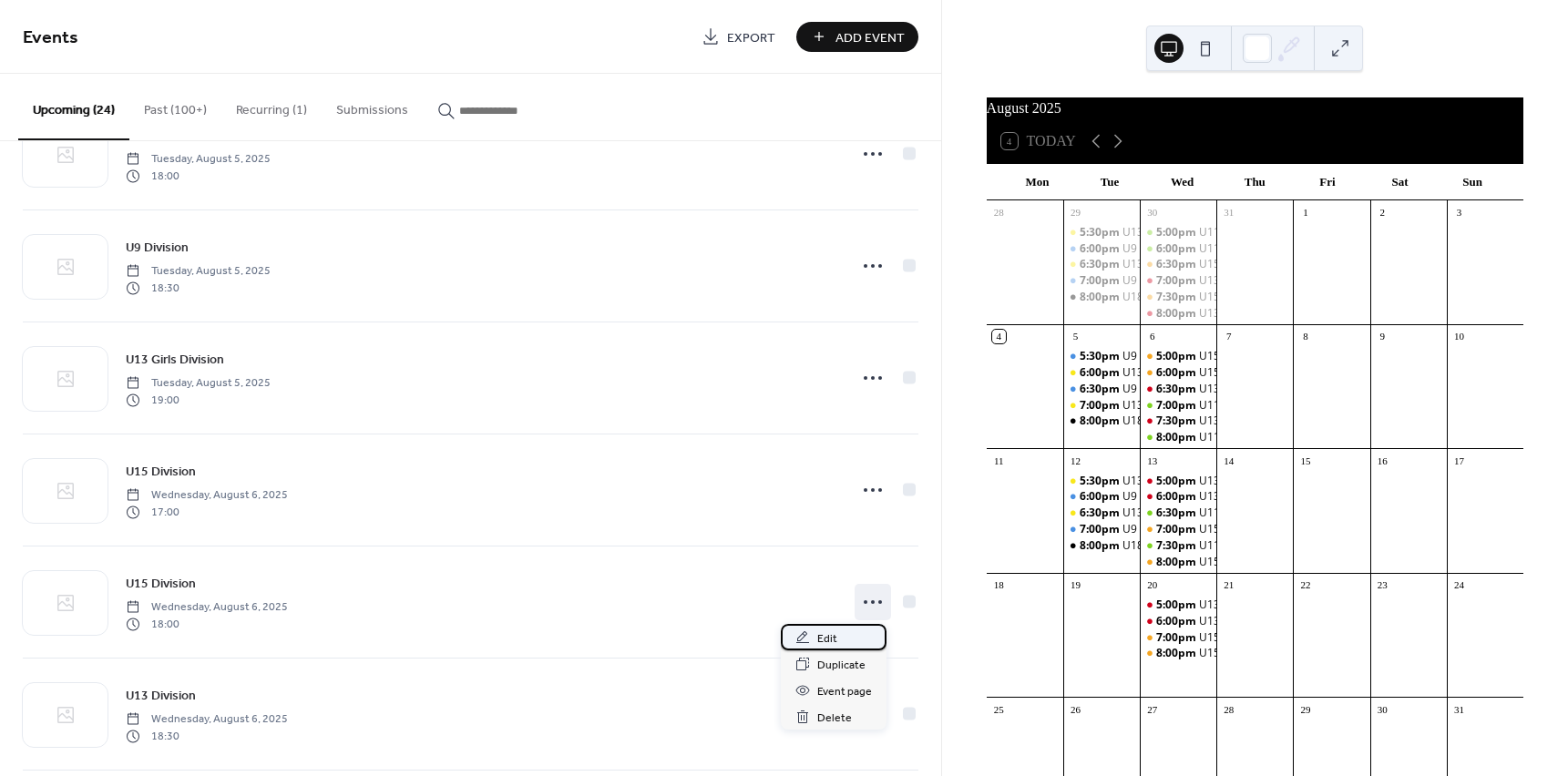 click on "Edit" at bounding box center [834, 637] 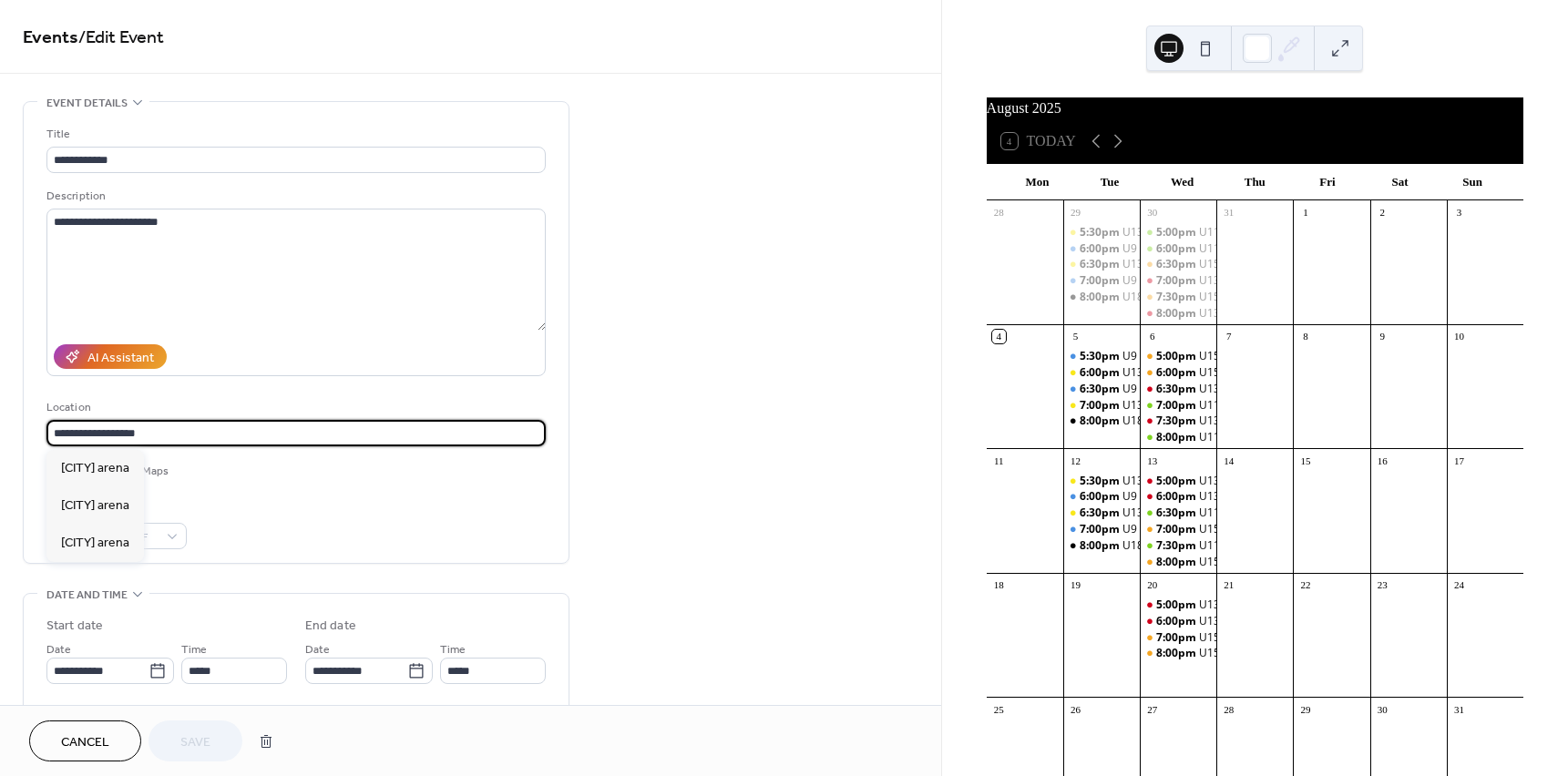 click on "**********" at bounding box center [296, 433] 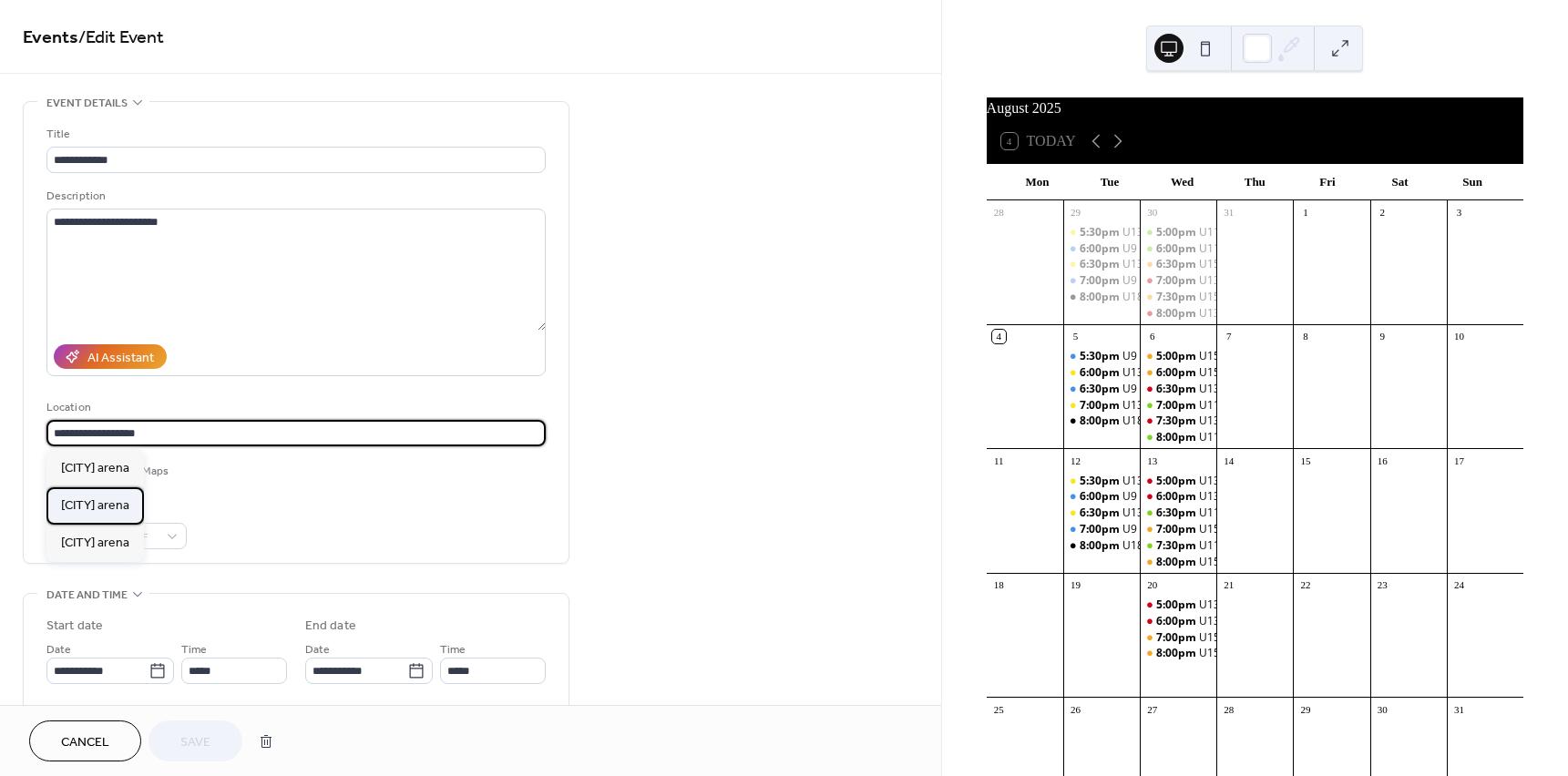 click on "[CITY] arena" at bounding box center [95, 505] 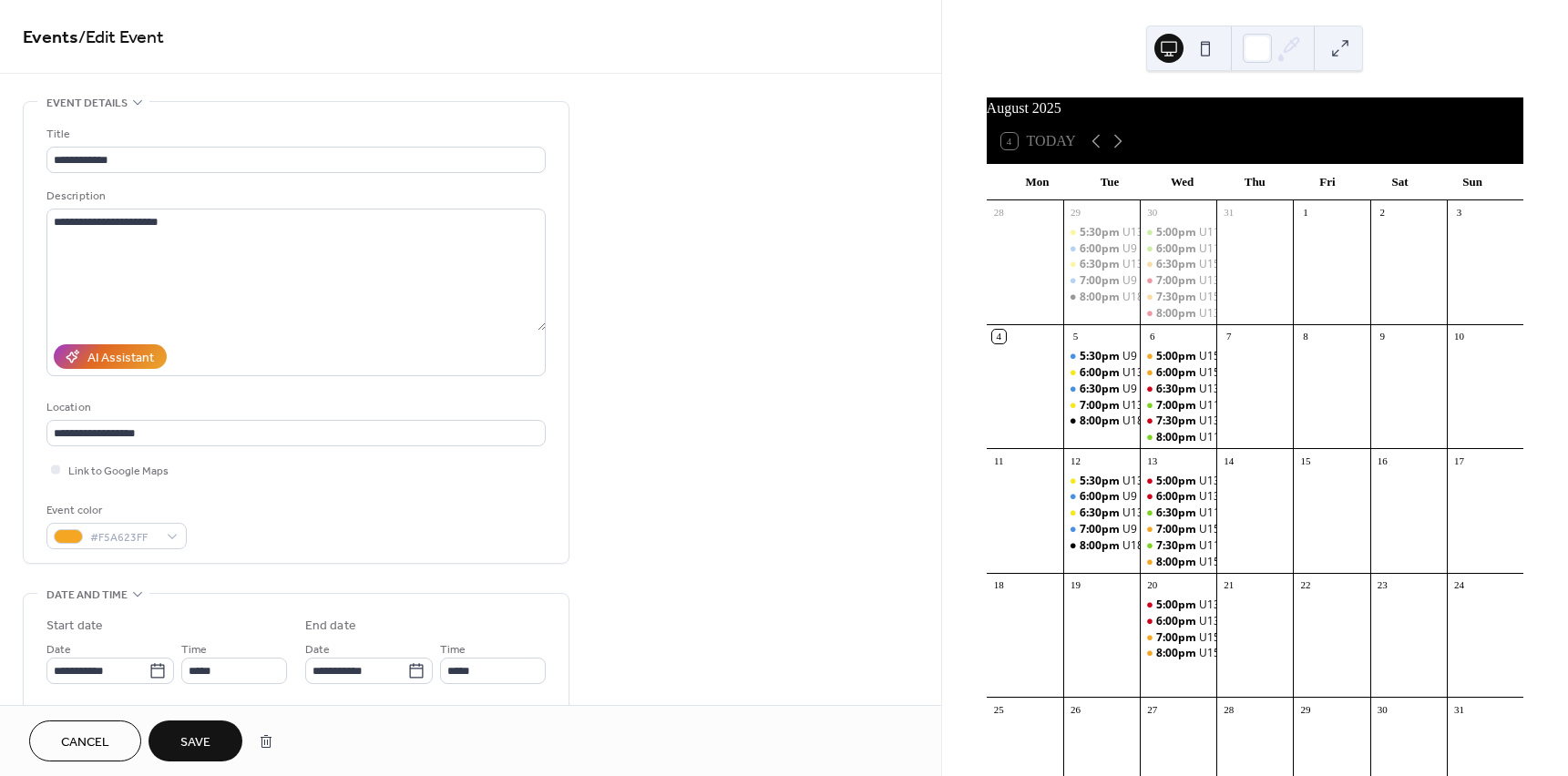 click on "Save" at bounding box center [195, 740] 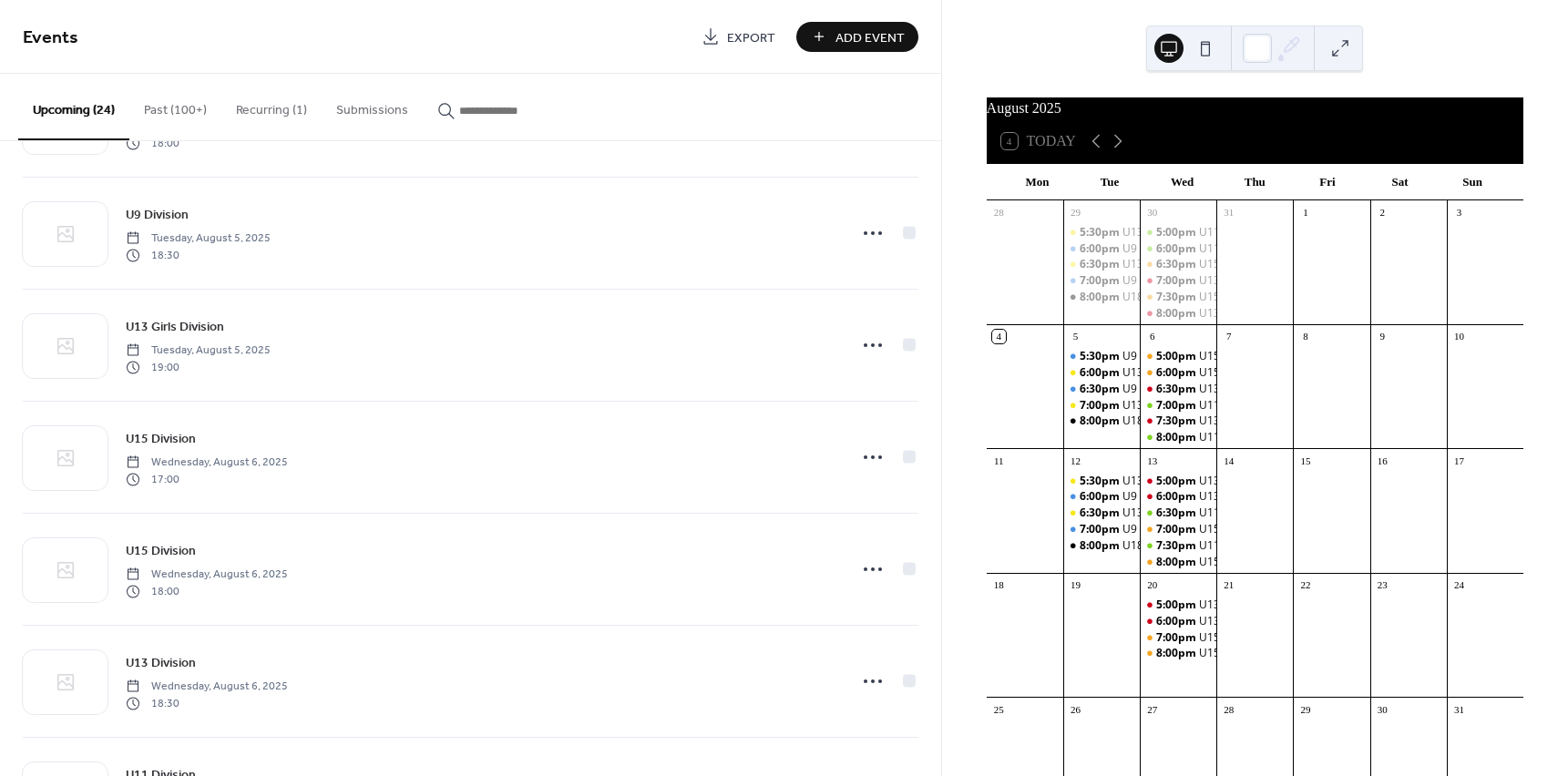 scroll, scrollTop: 273, scrollLeft: 0, axis: vertical 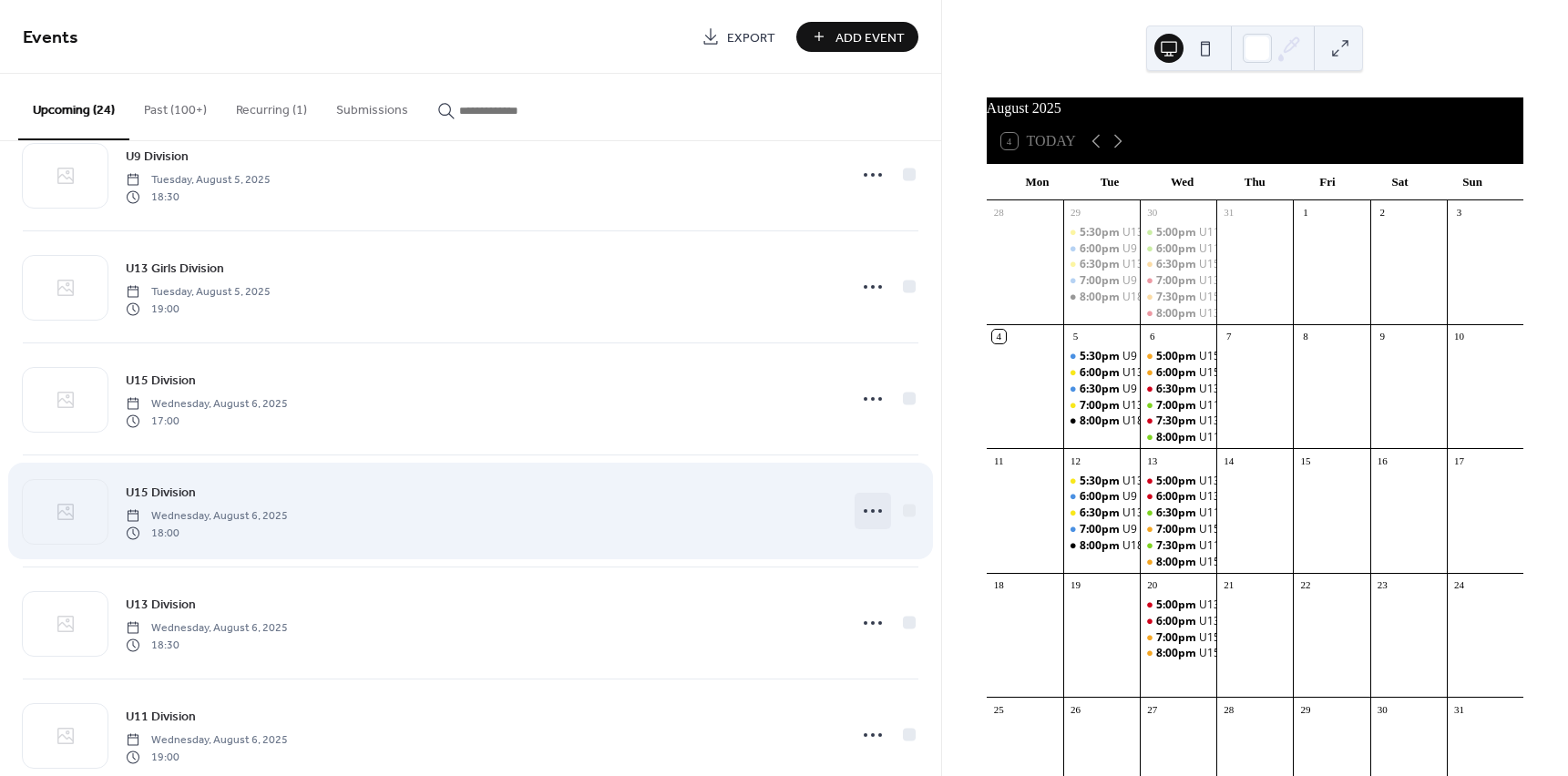 click 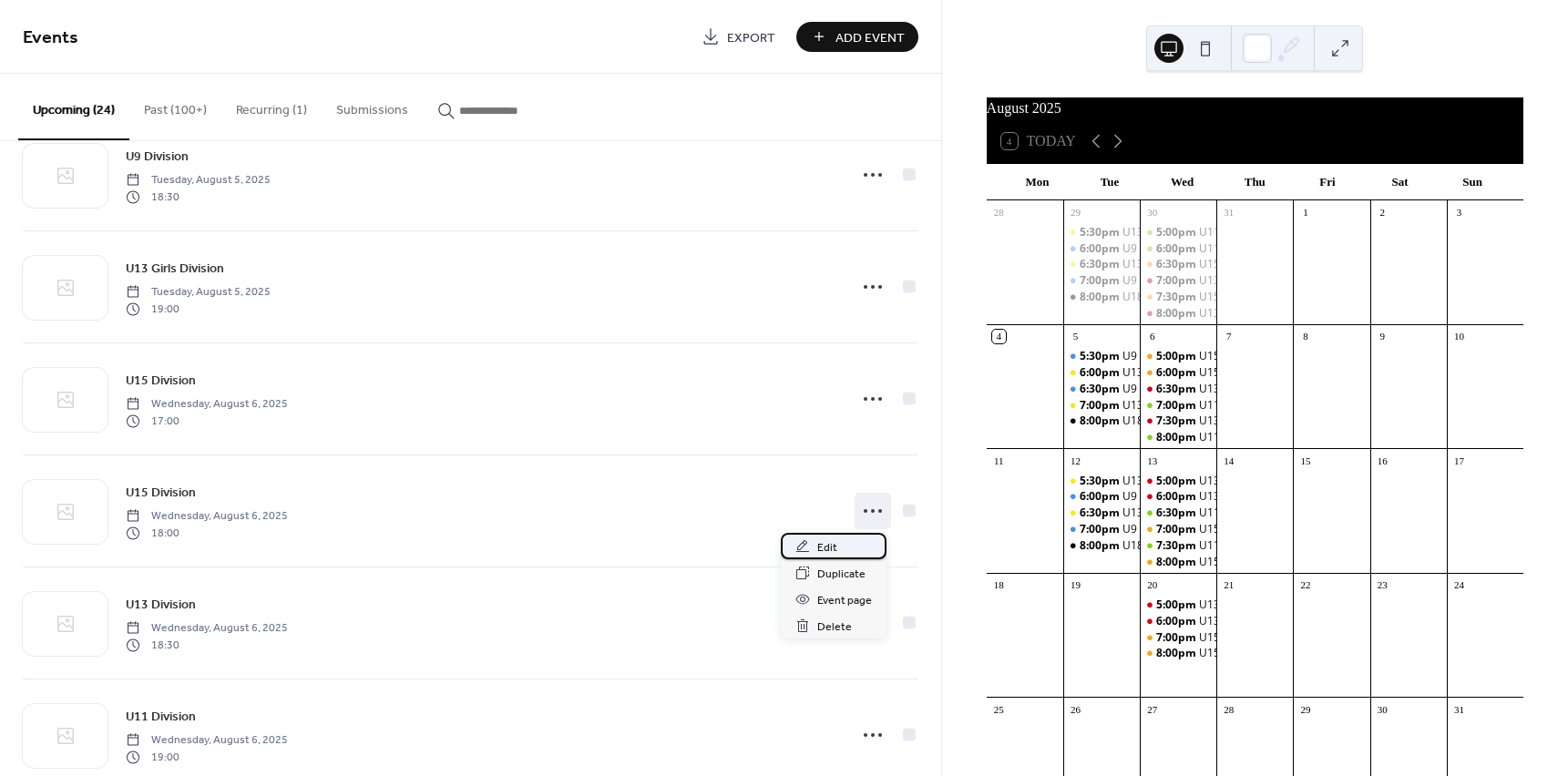 click on "Edit" at bounding box center [827, 547] 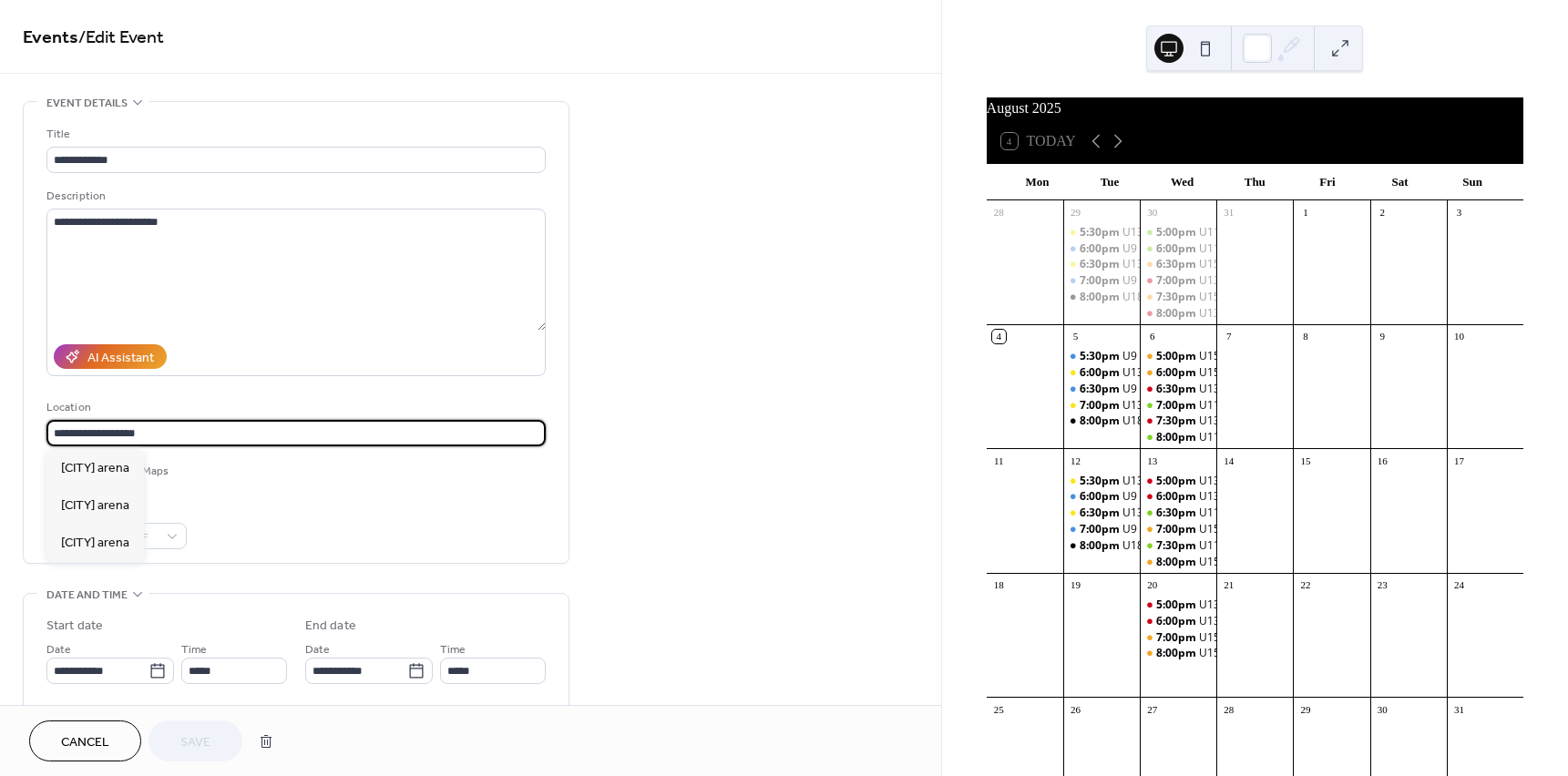 click on "**********" at bounding box center (296, 433) 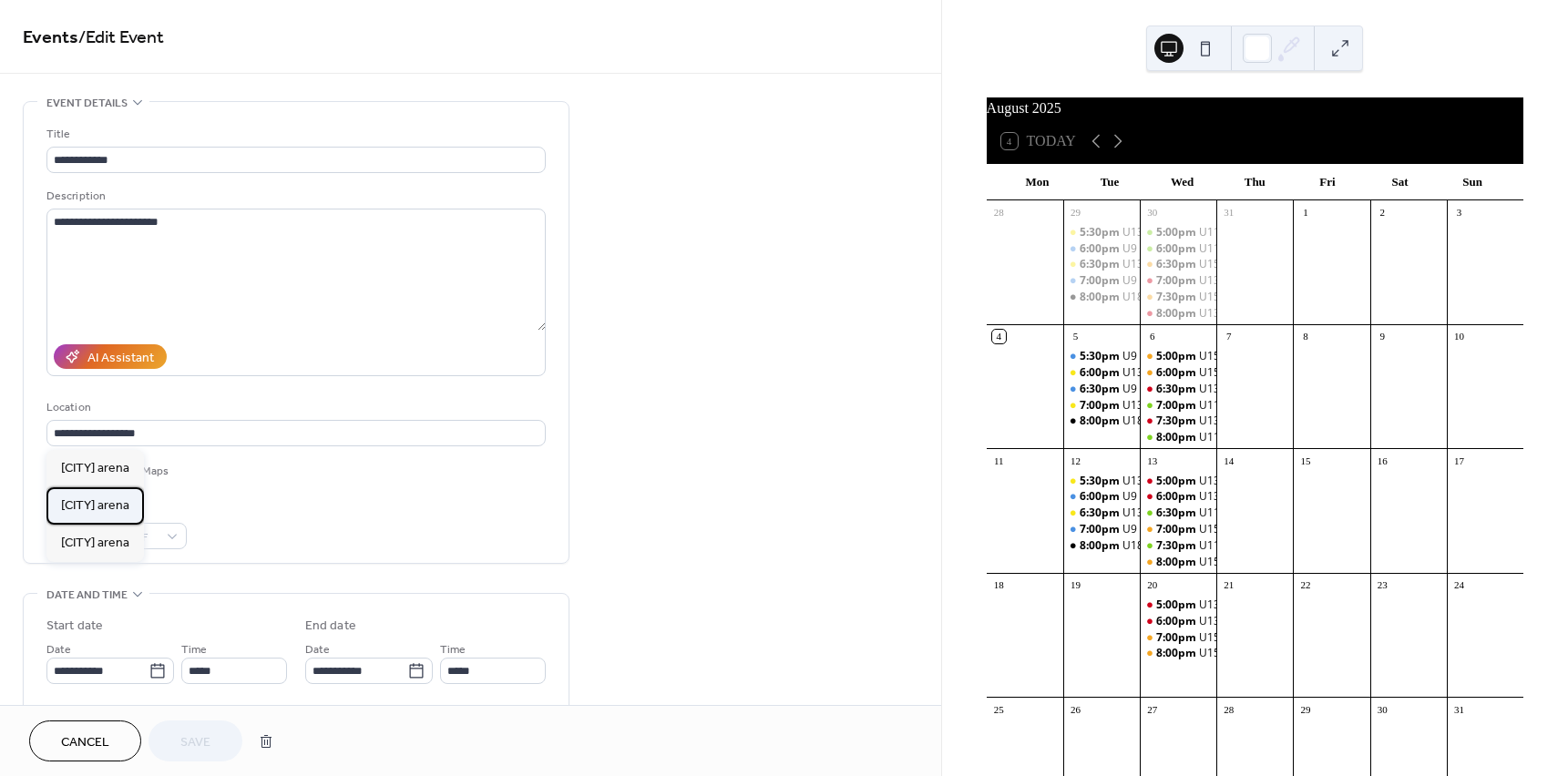 click on "[CITY] arena" at bounding box center [95, 505] 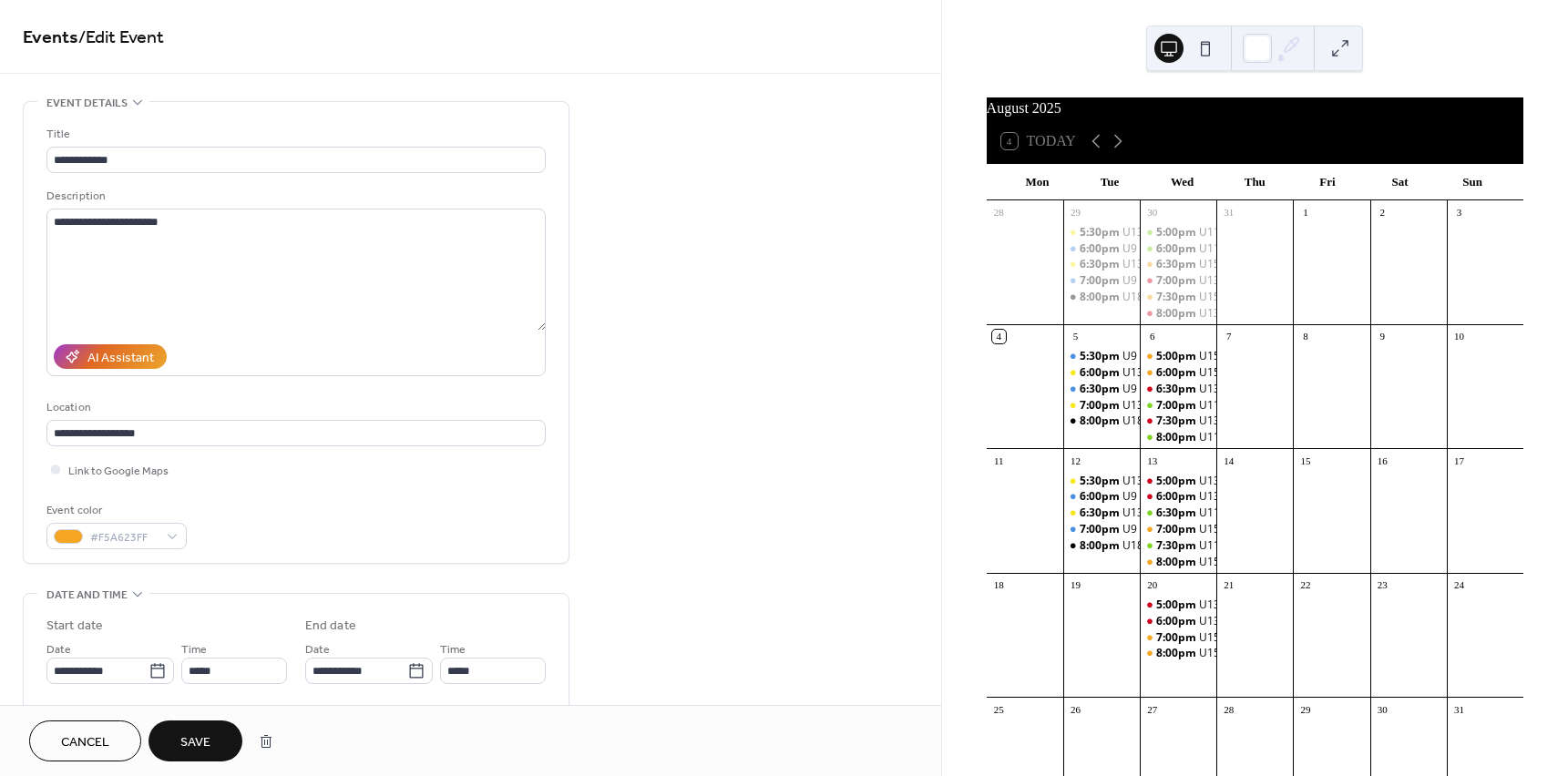 click on "Save" at bounding box center [195, 742] 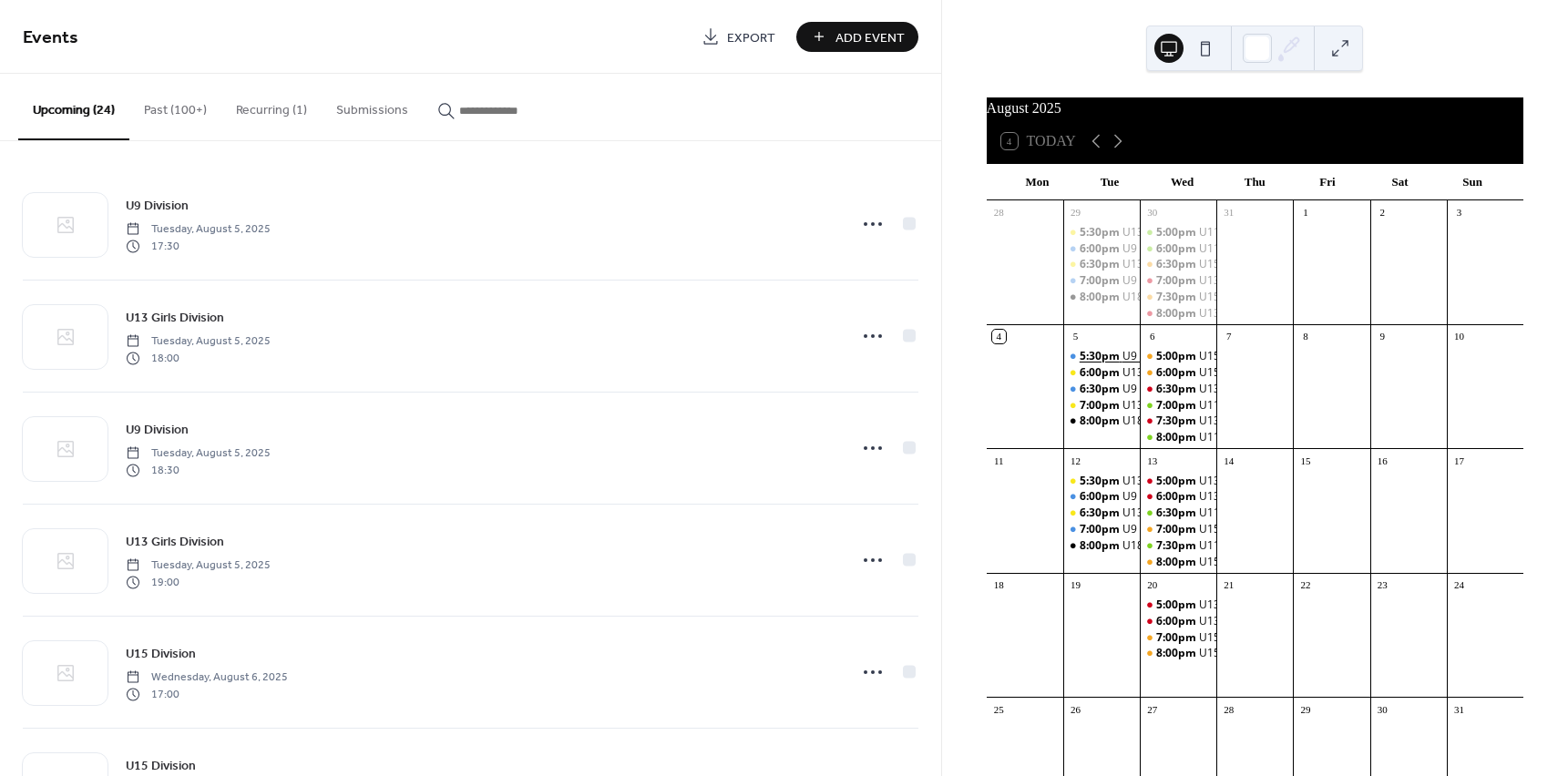 click on "5:30pm" at bounding box center (1101, 356) 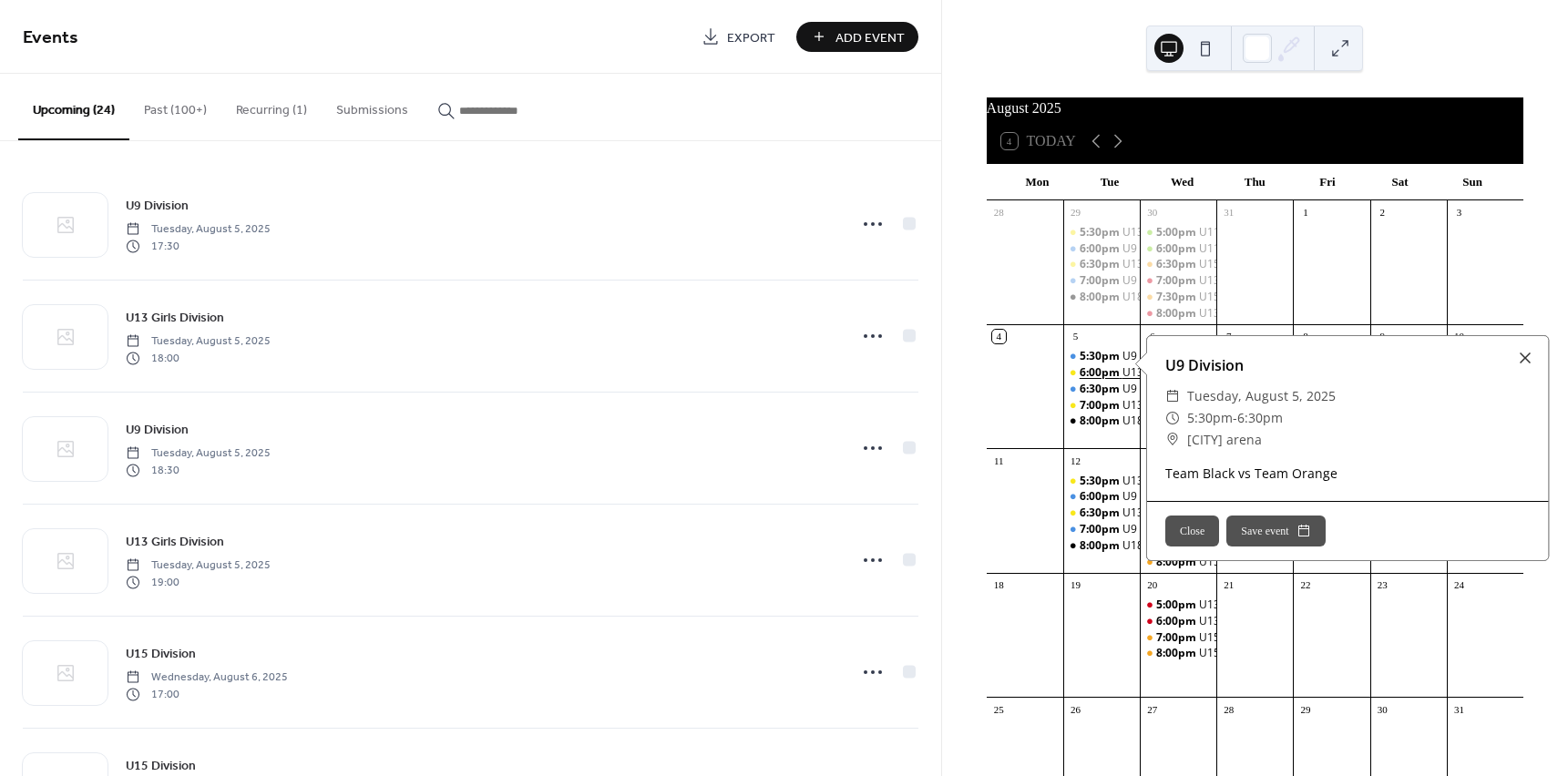 click on "6:00pm" at bounding box center (1101, 373) 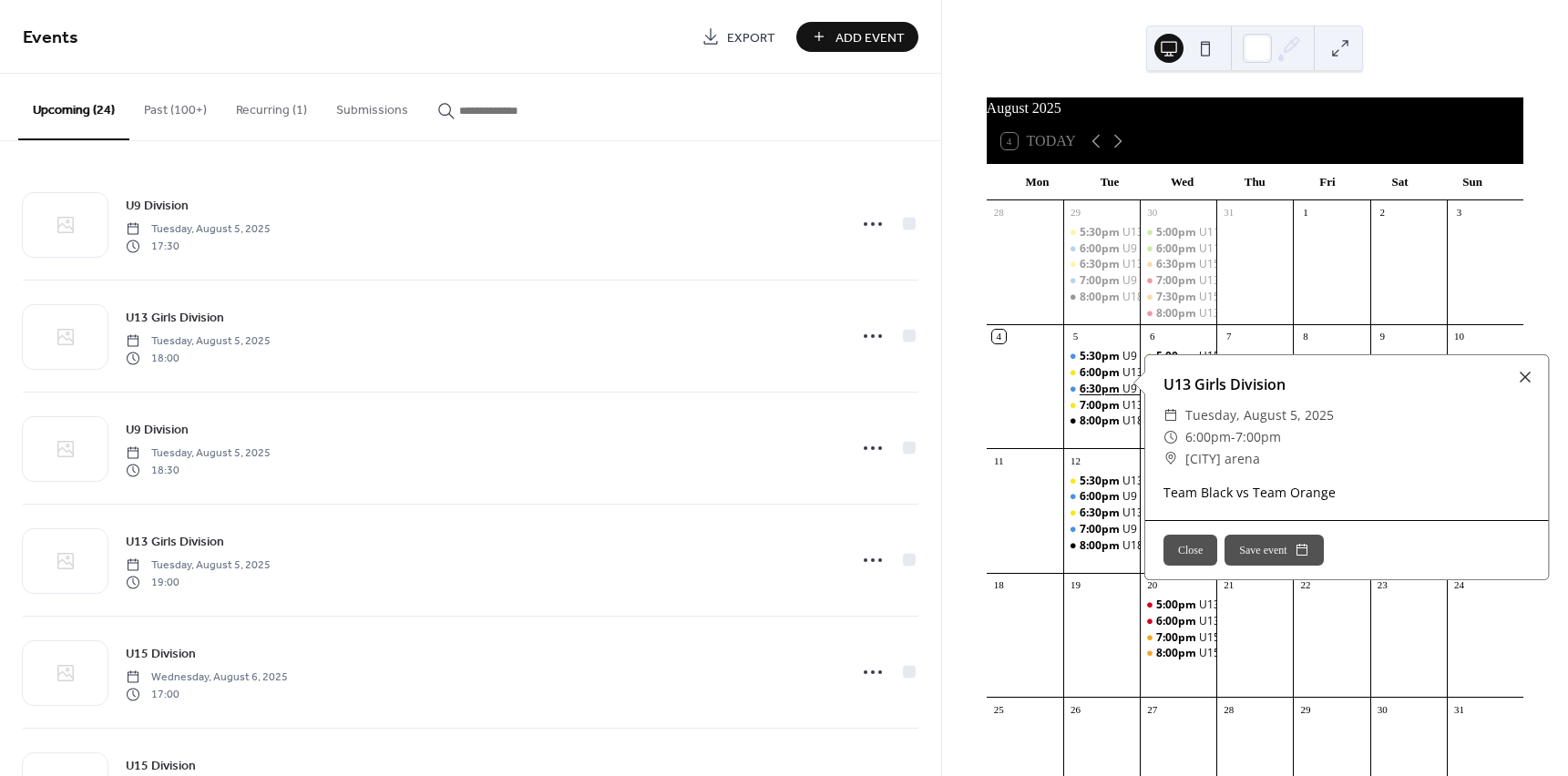 click on "6:30pm" at bounding box center (1101, 389) 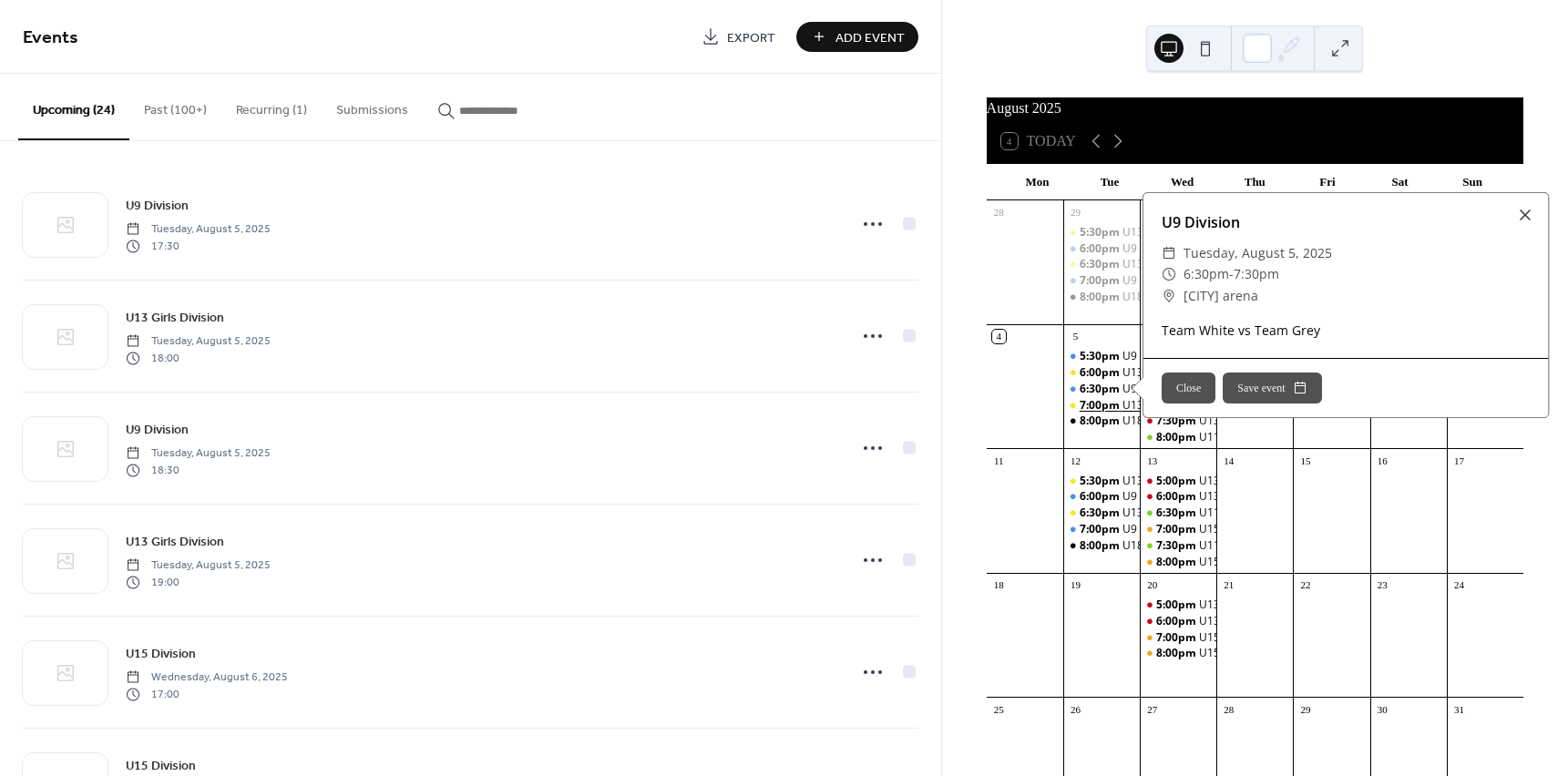 click on "7:00pm" at bounding box center (1101, 405) 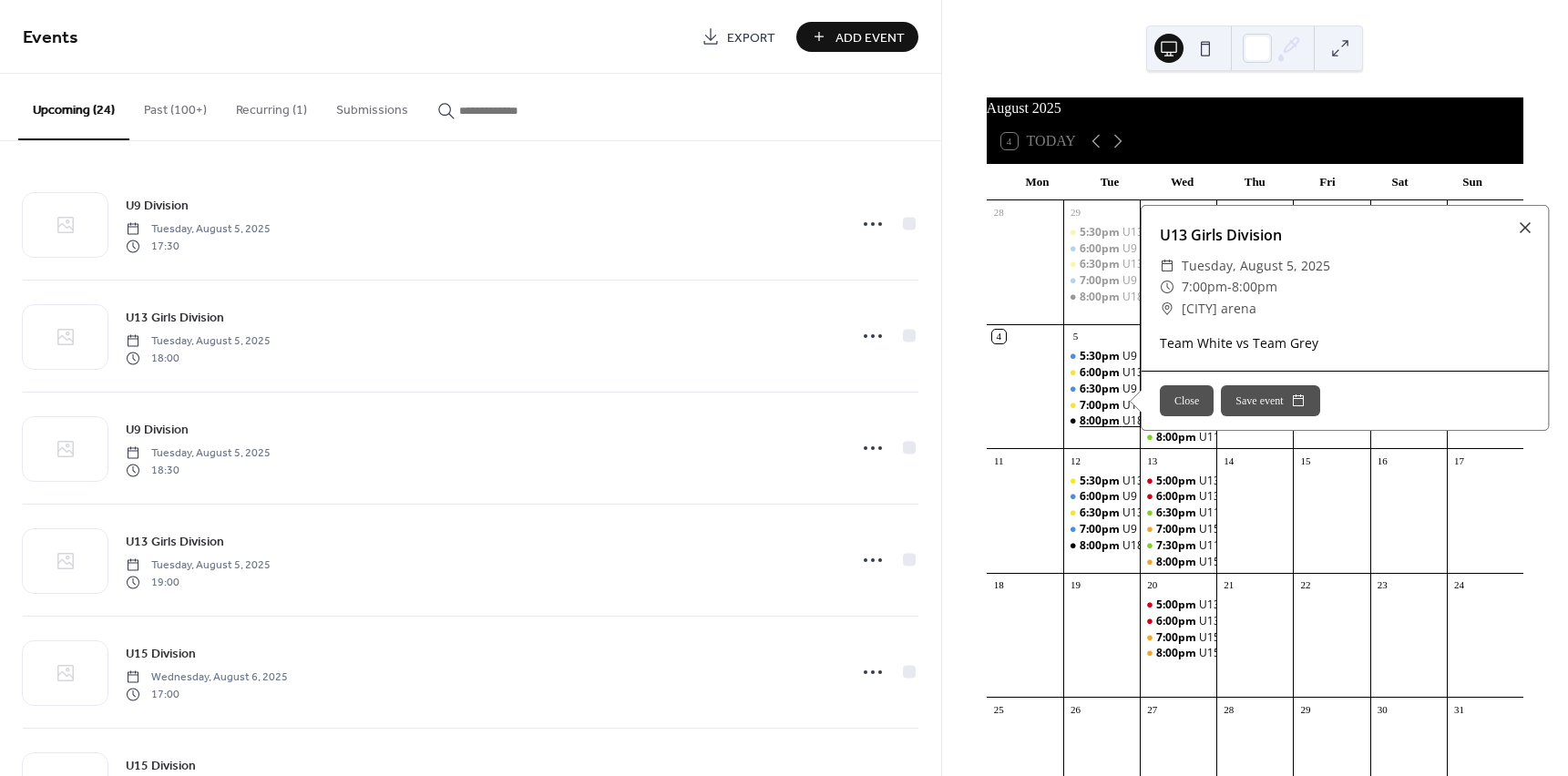 click on "8:00pm" at bounding box center (1101, 421) 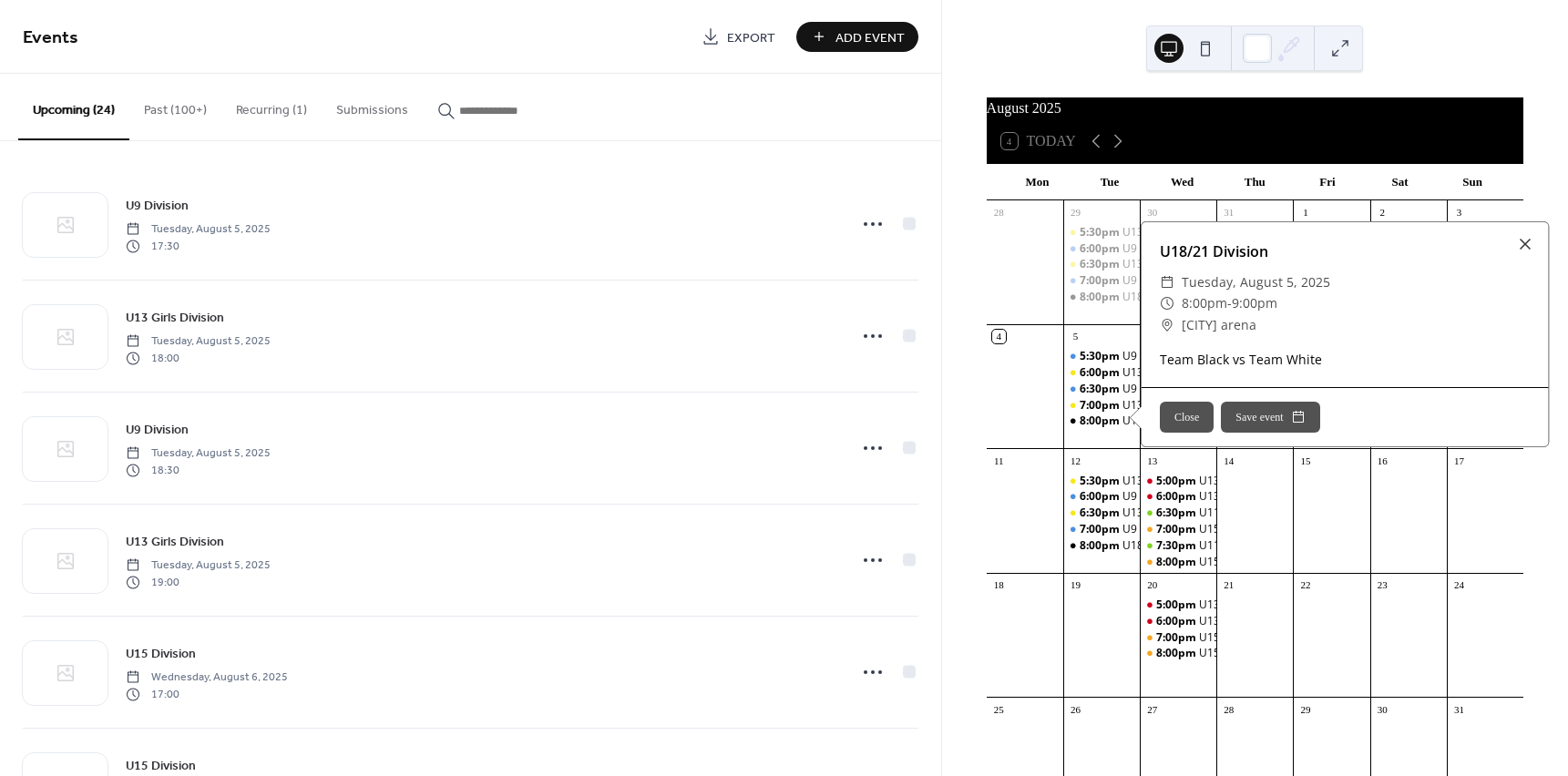 click at bounding box center (1409, 520) 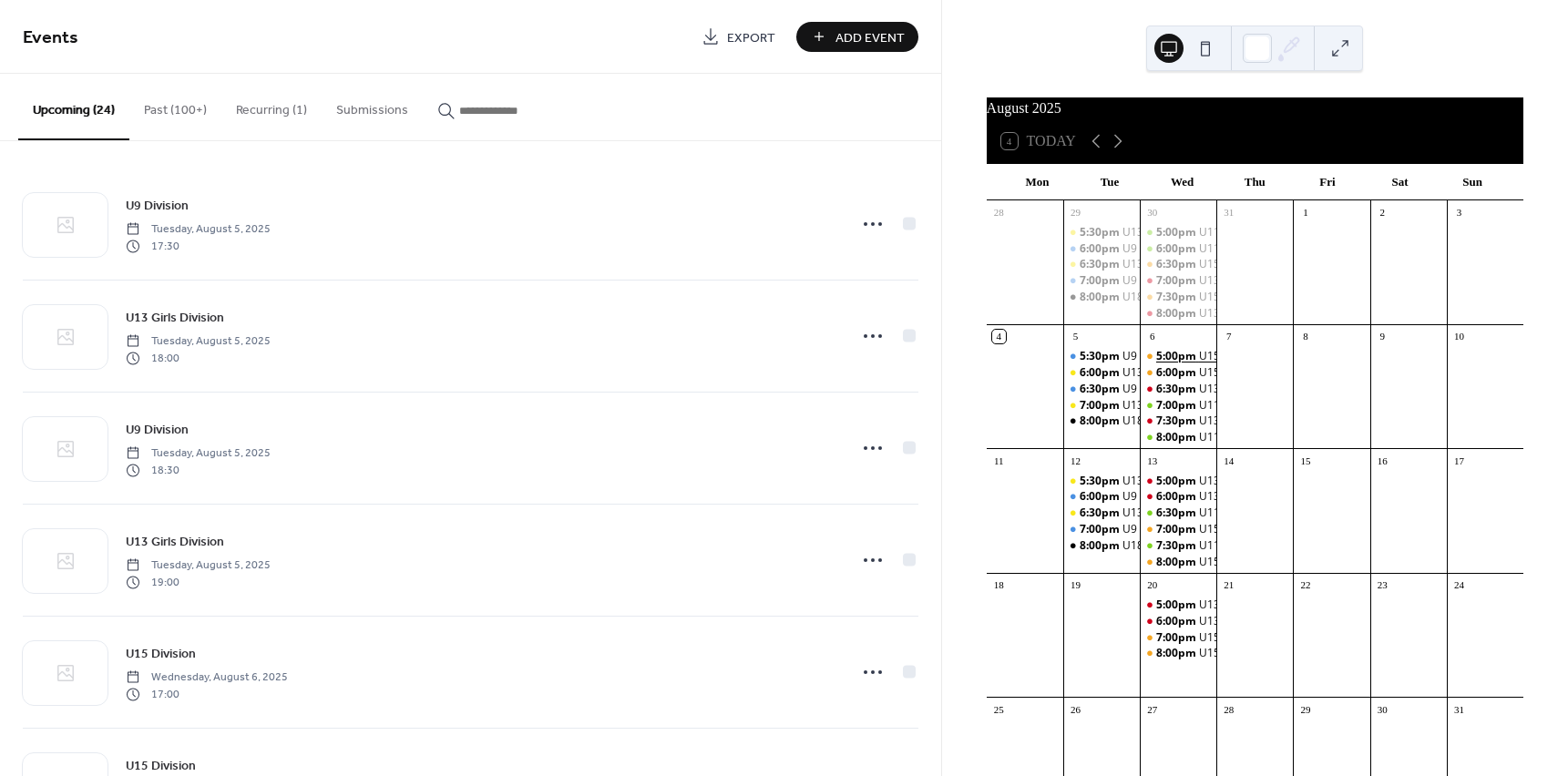 click on "5:00pm" at bounding box center [1177, 356] 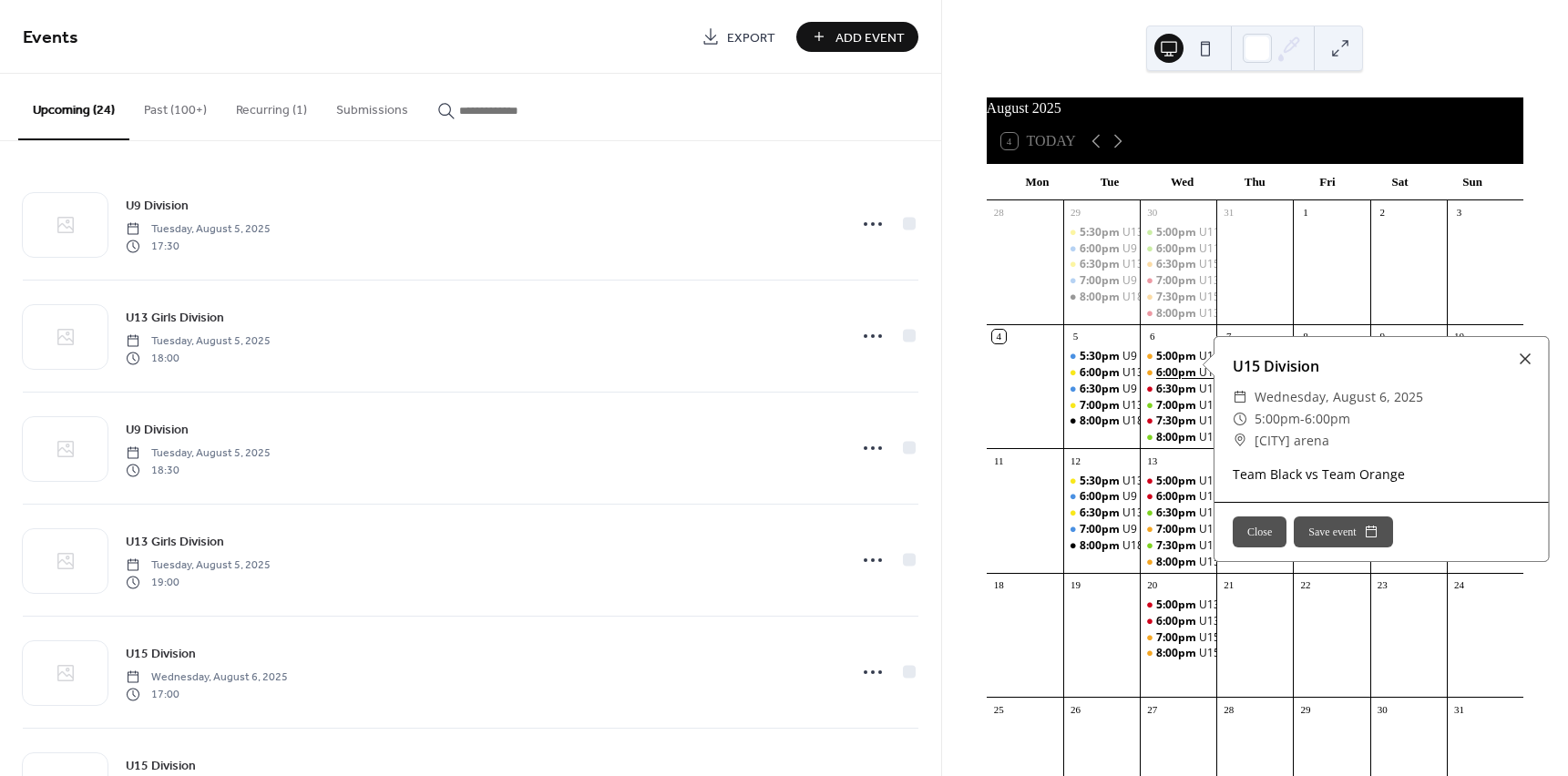 click on "6:00pm" at bounding box center (1177, 373) 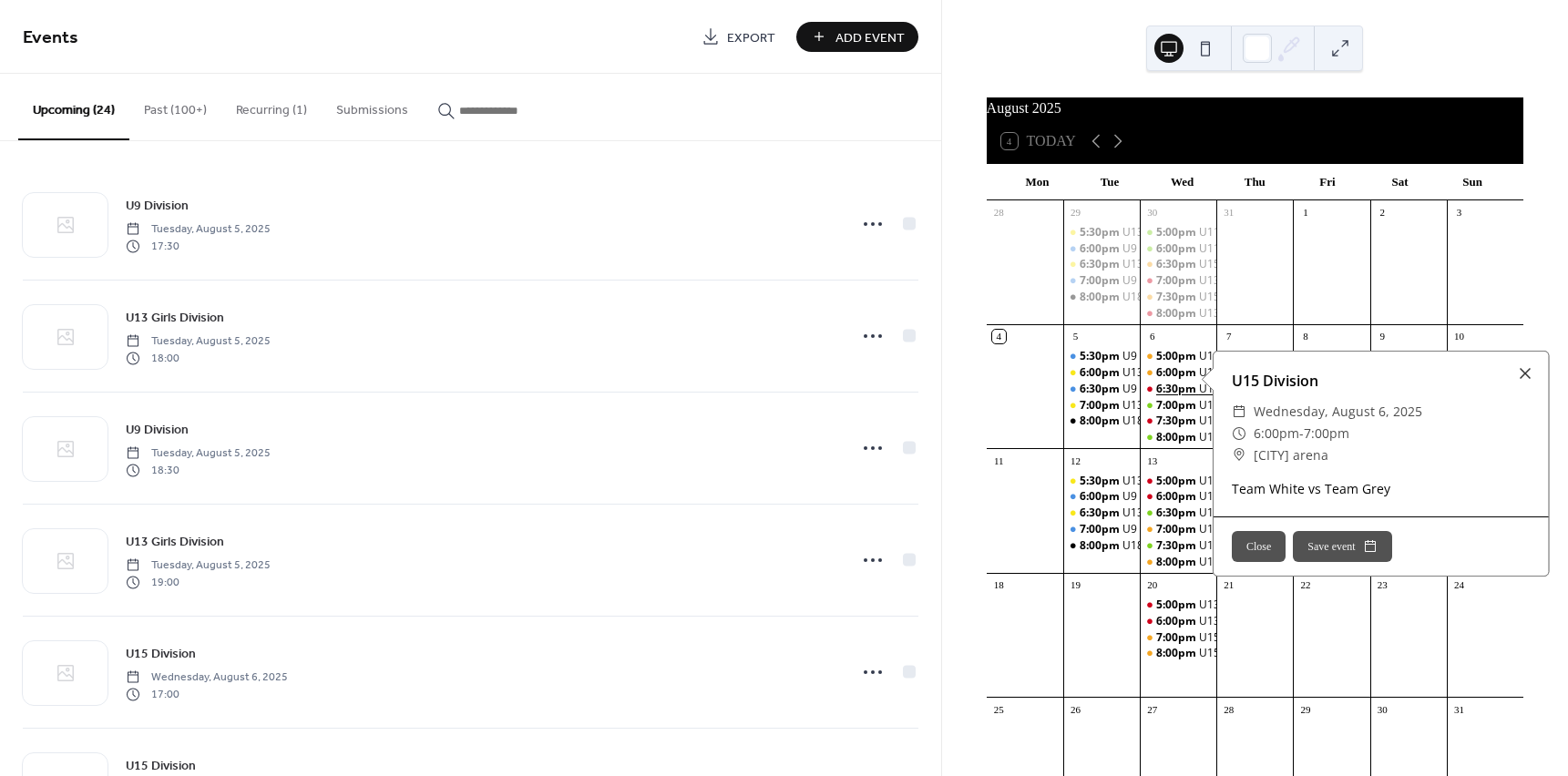 click on "6:30pm" at bounding box center [1177, 389] 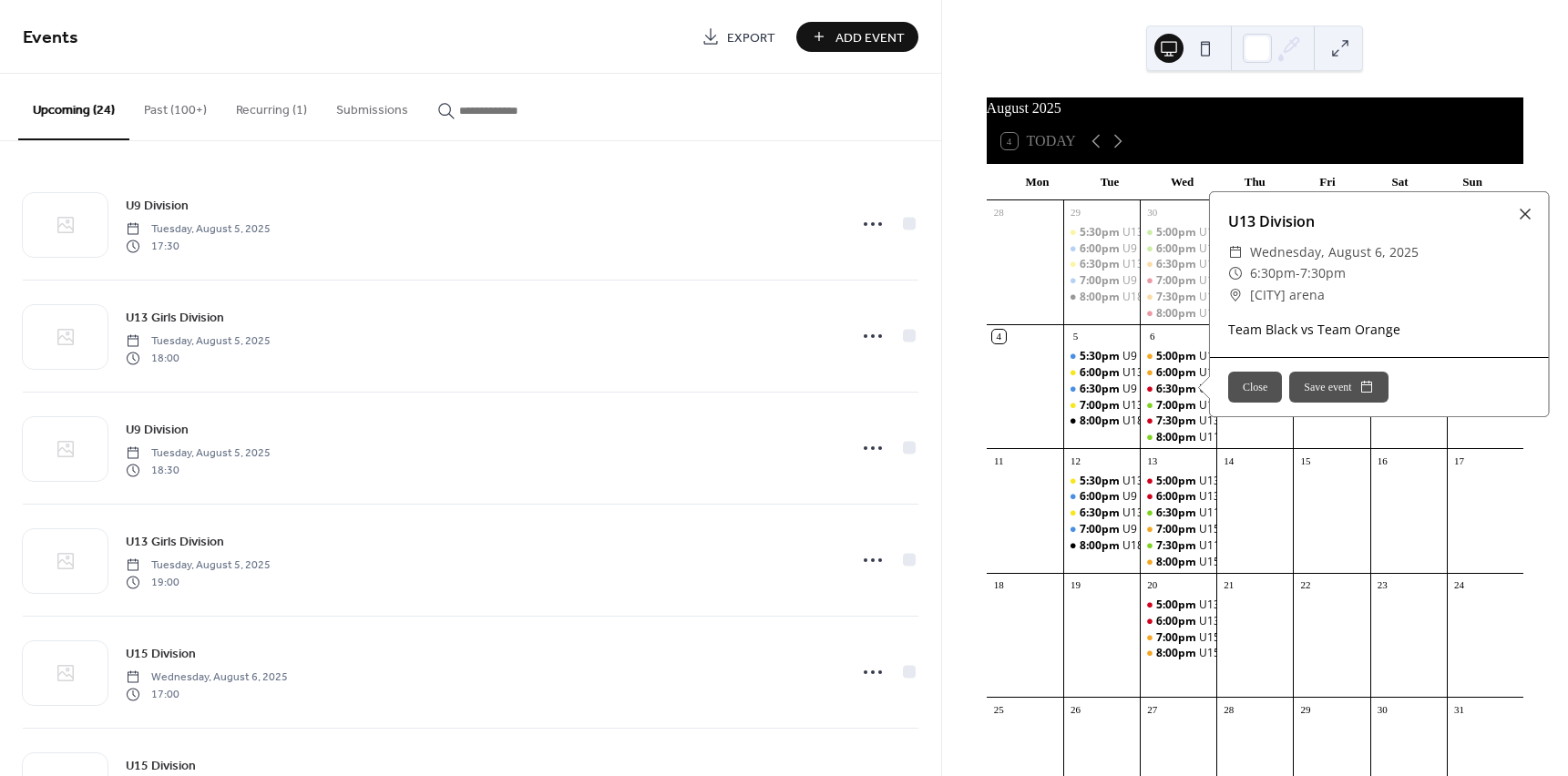 click on "[CITY] arena" at bounding box center [1287, 295] 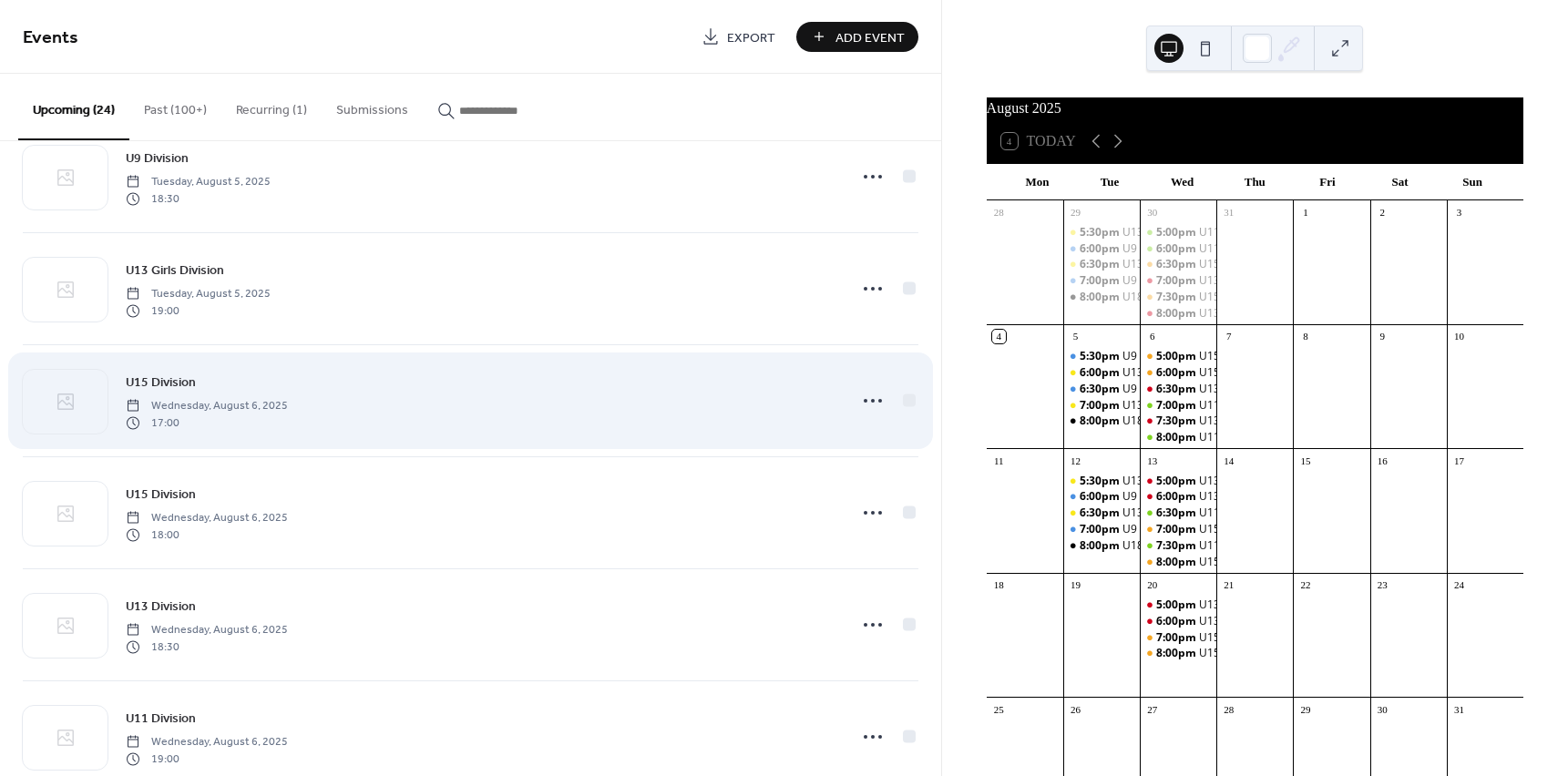 scroll, scrollTop: 273, scrollLeft: 0, axis: vertical 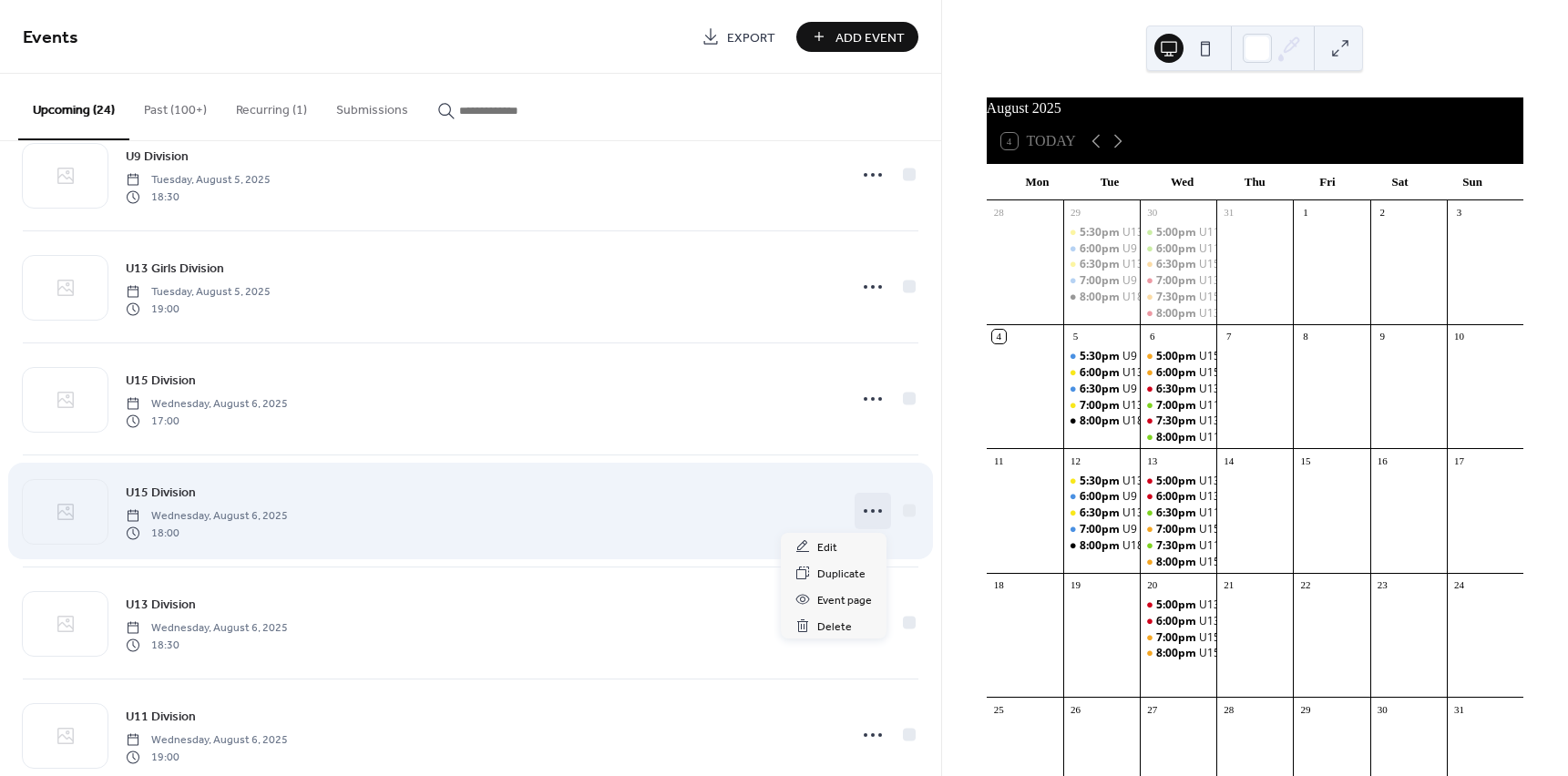 click 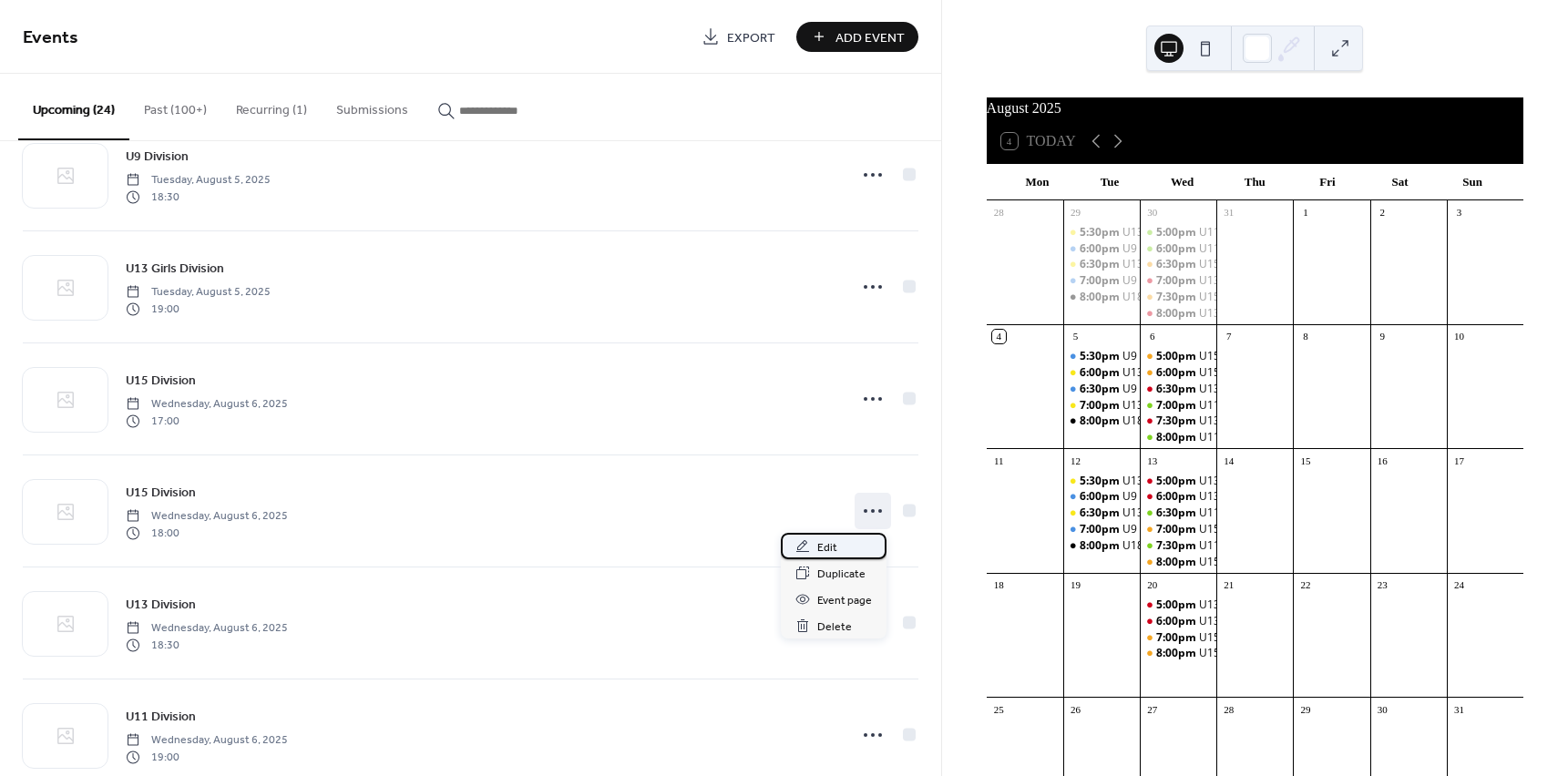 click on "Edit" at bounding box center (834, 546) 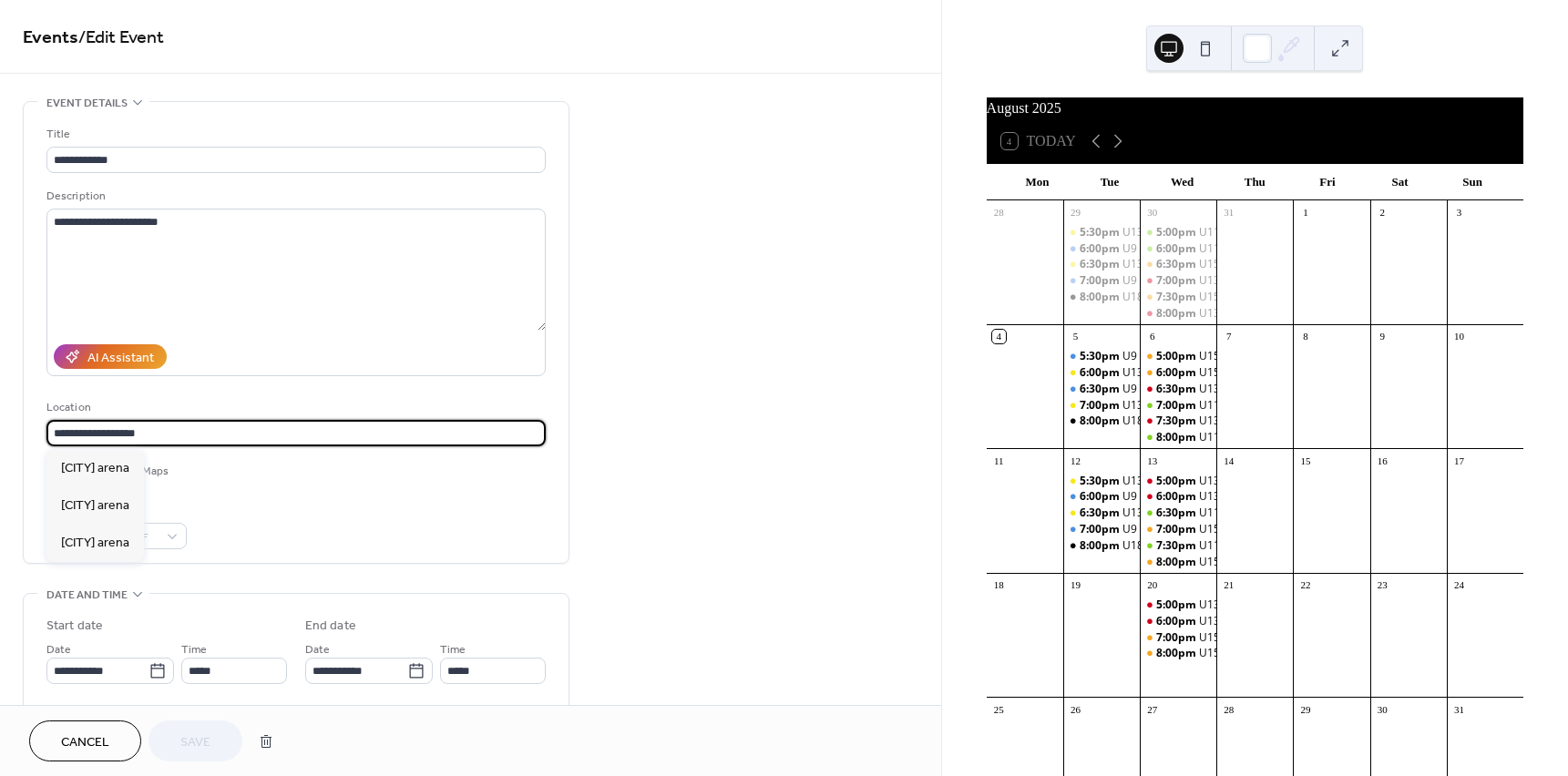 click on "**********" at bounding box center [296, 433] 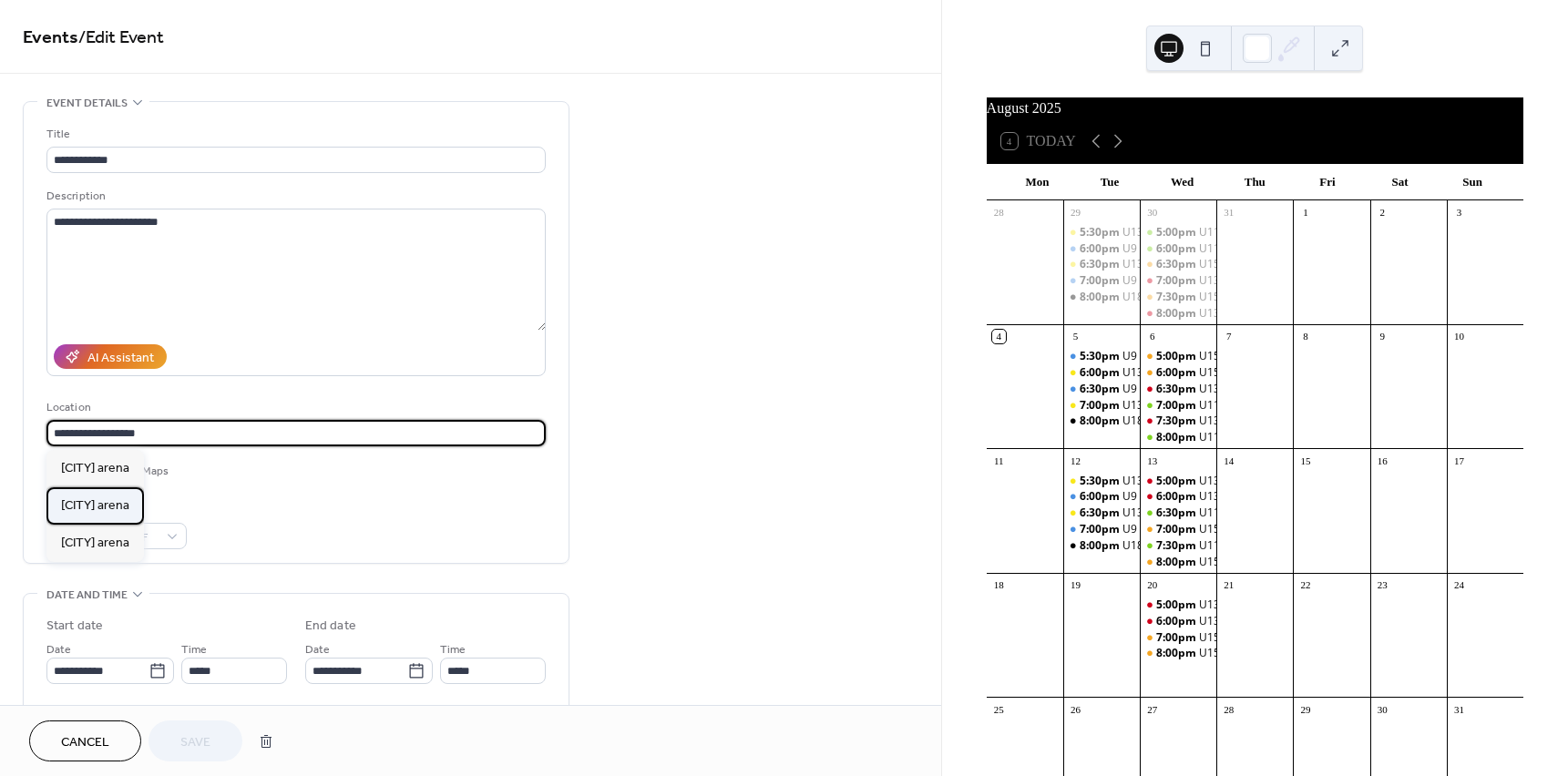click on "[CITY] arena" at bounding box center [95, 505] 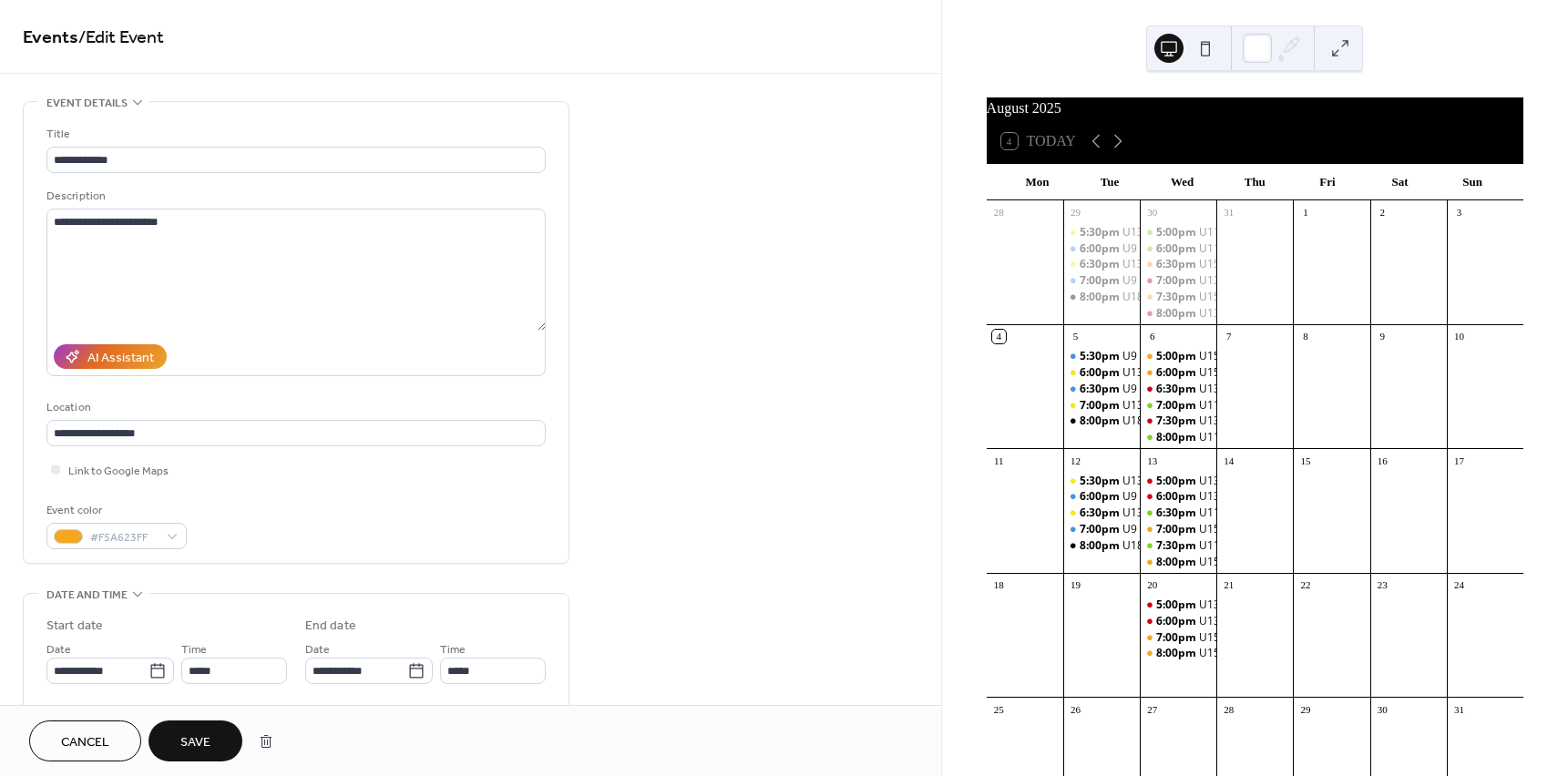 click on "Save" at bounding box center (195, 740) 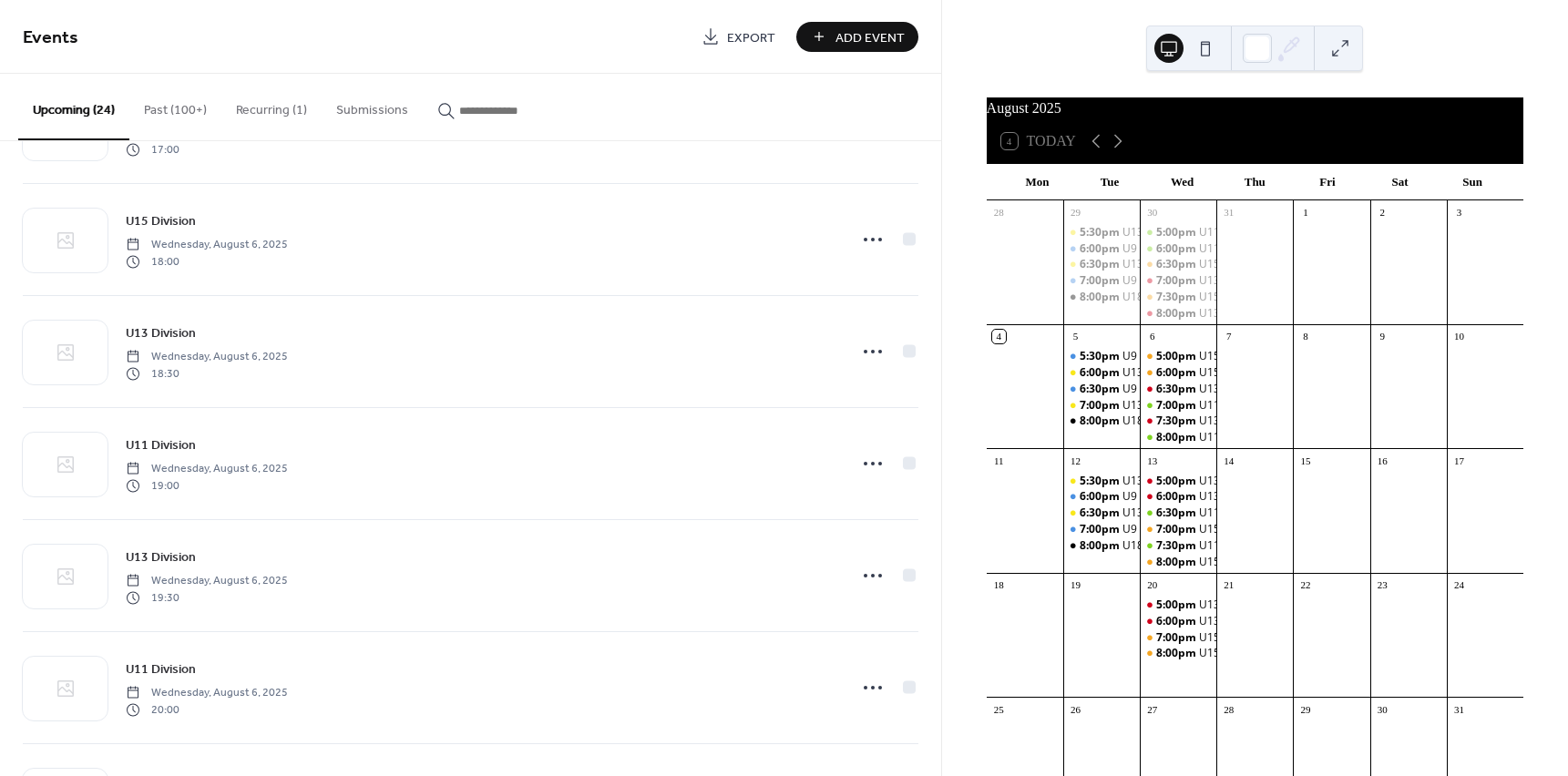 scroll, scrollTop: 546, scrollLeft: 0, axis: vertical 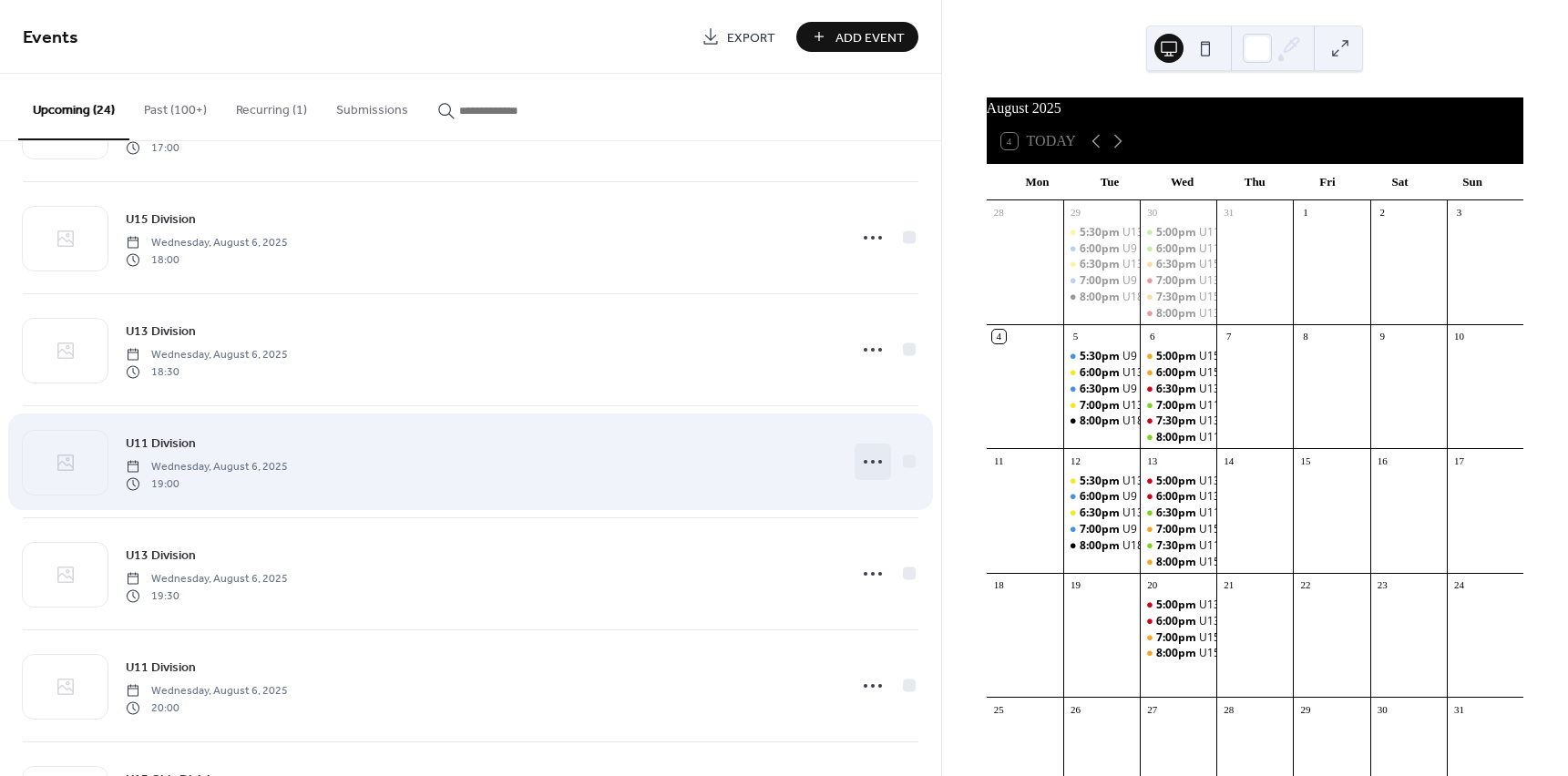 click 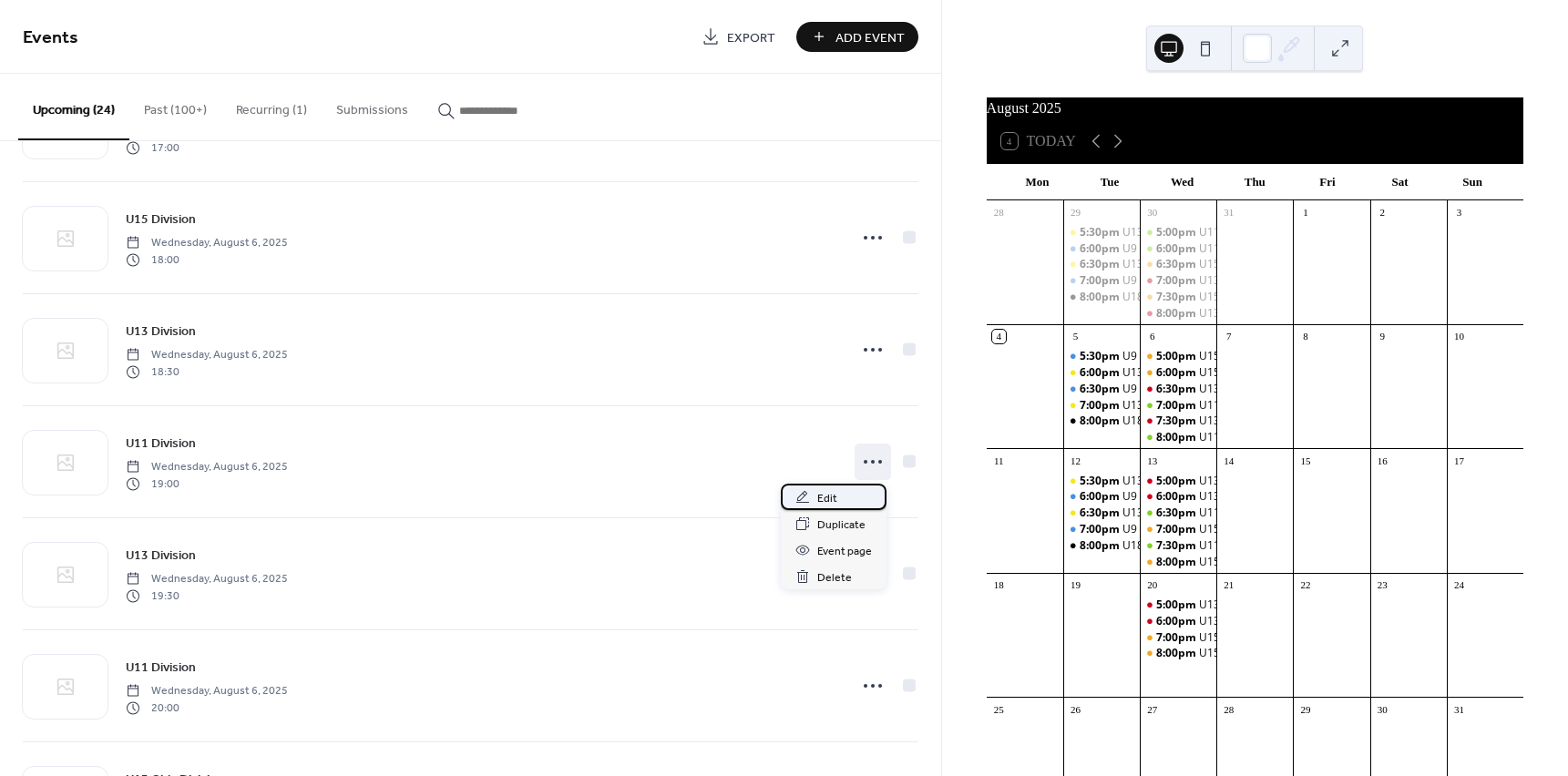 click on "Edit" at bounding box center [827, 498] 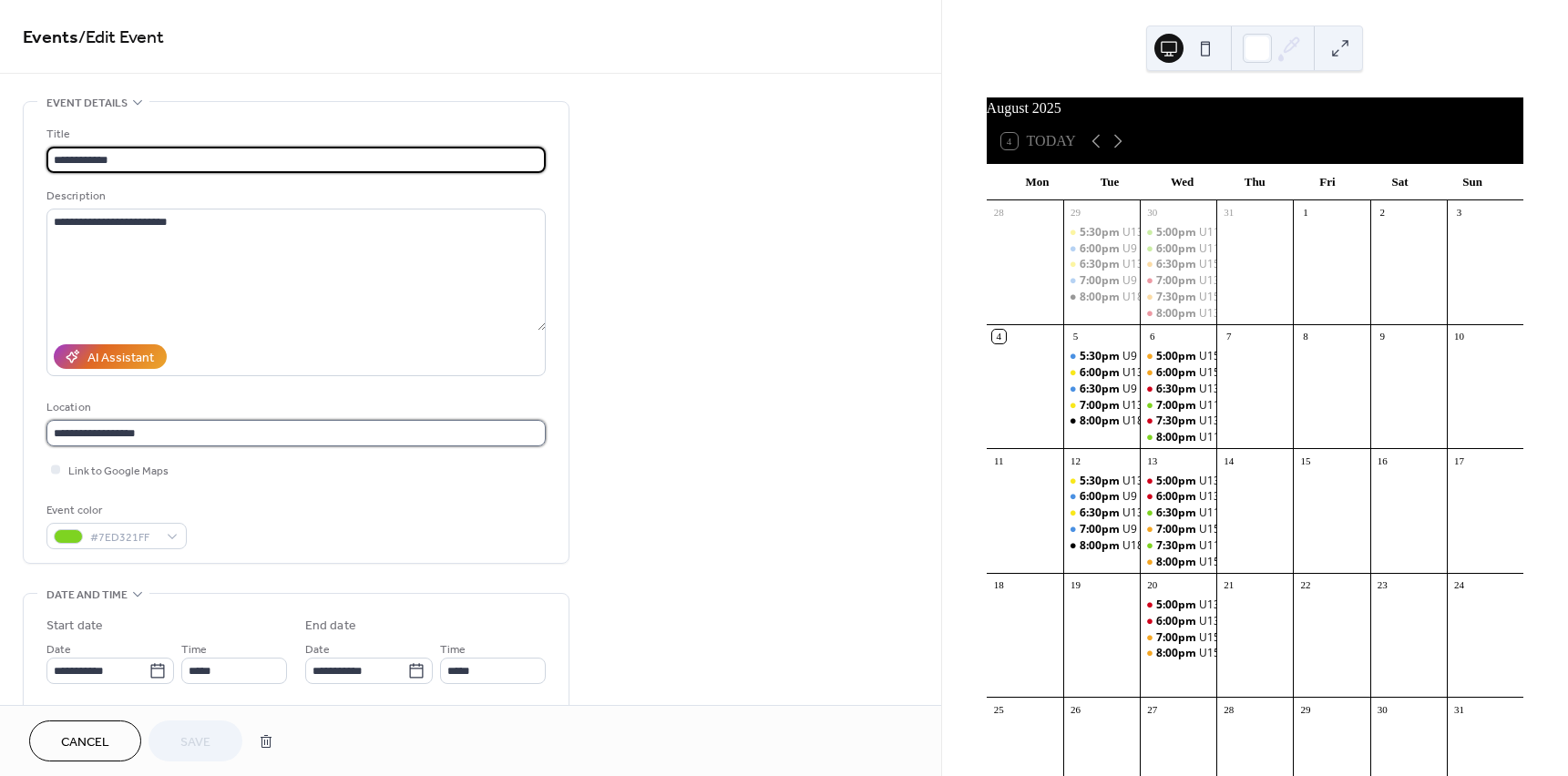 click on "**********" at bounding box center (296, 433) 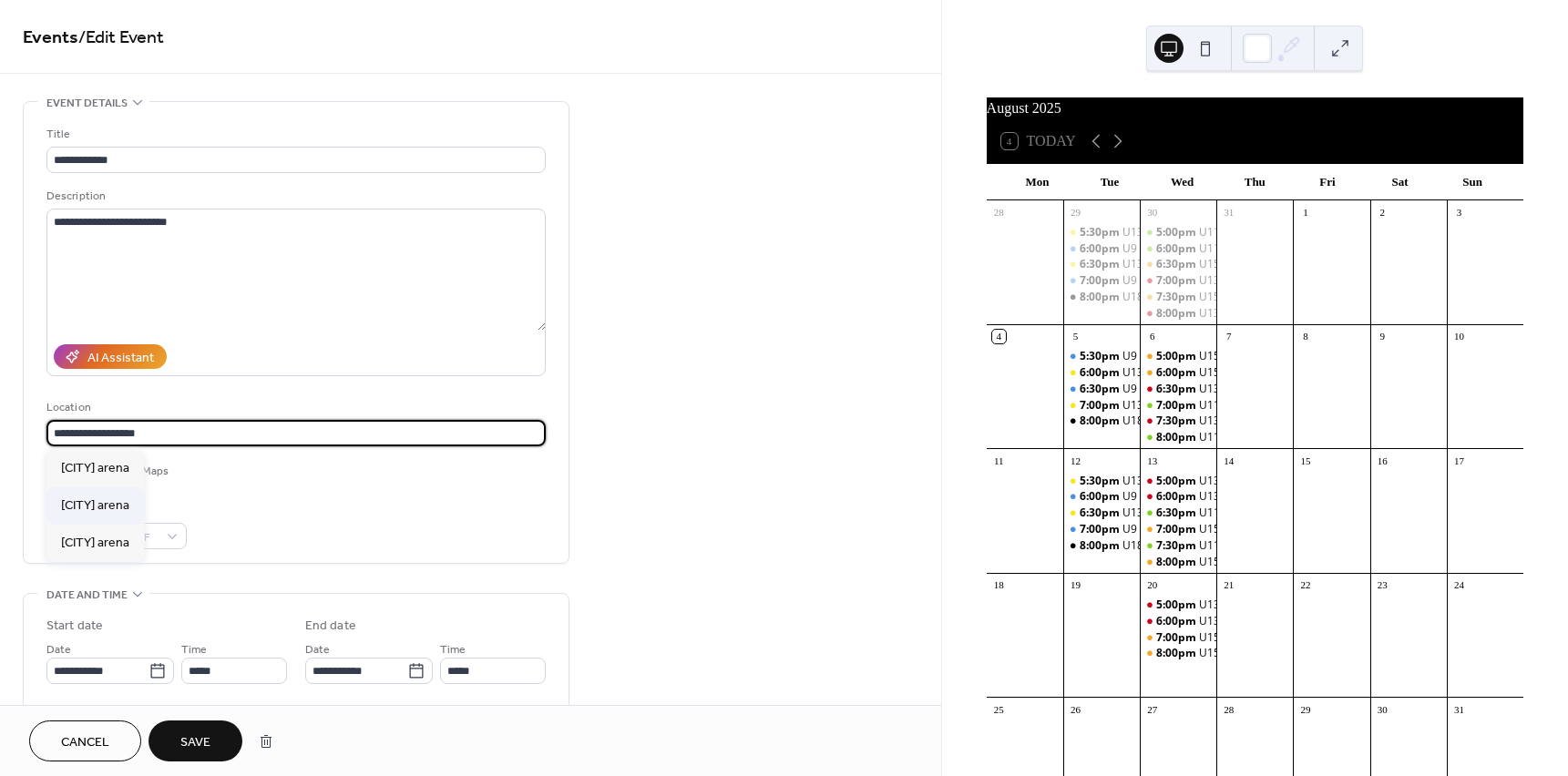 type on "**********" 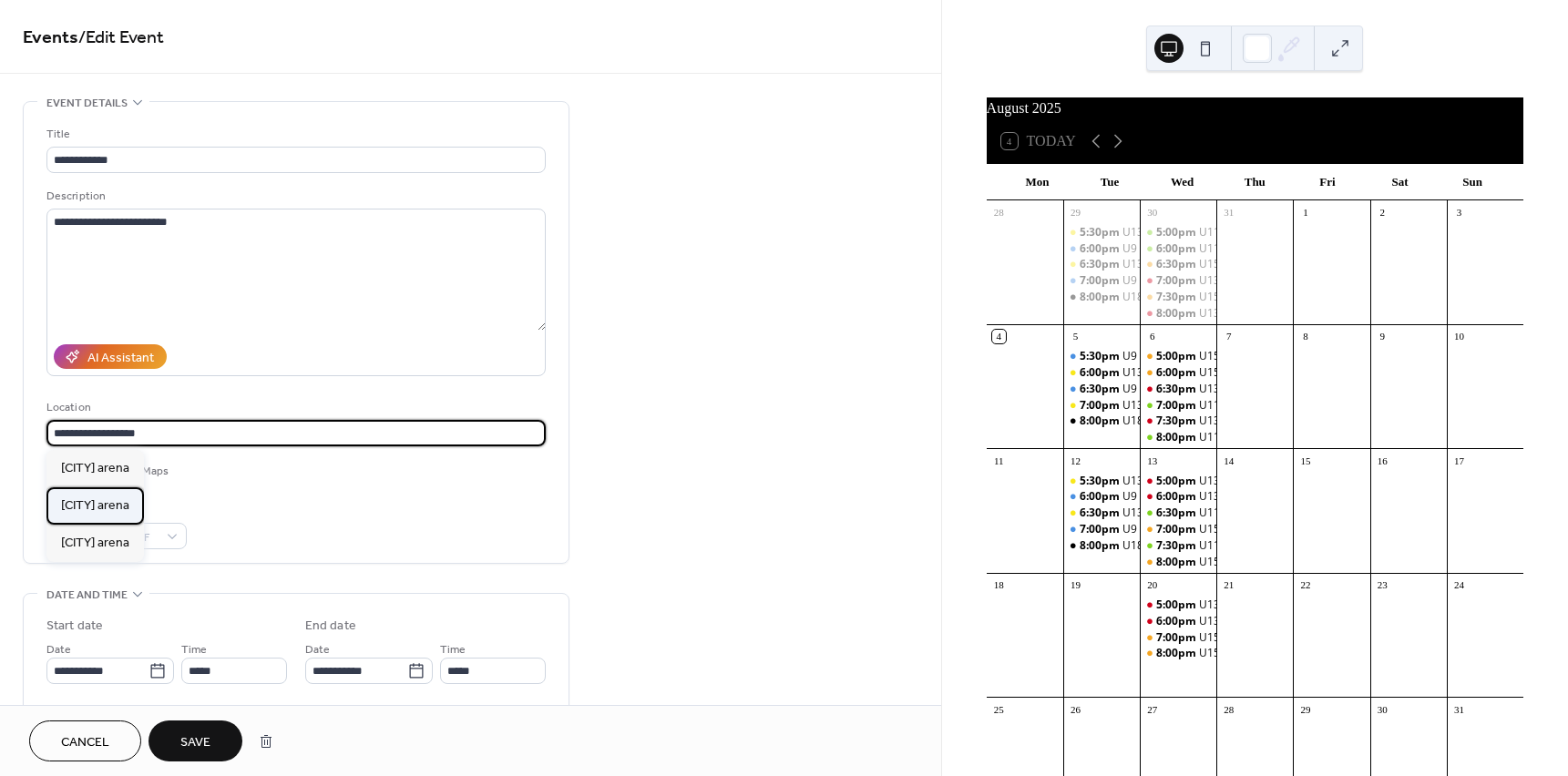 click on "[CITY] arena" at bounding box center [95, 505] 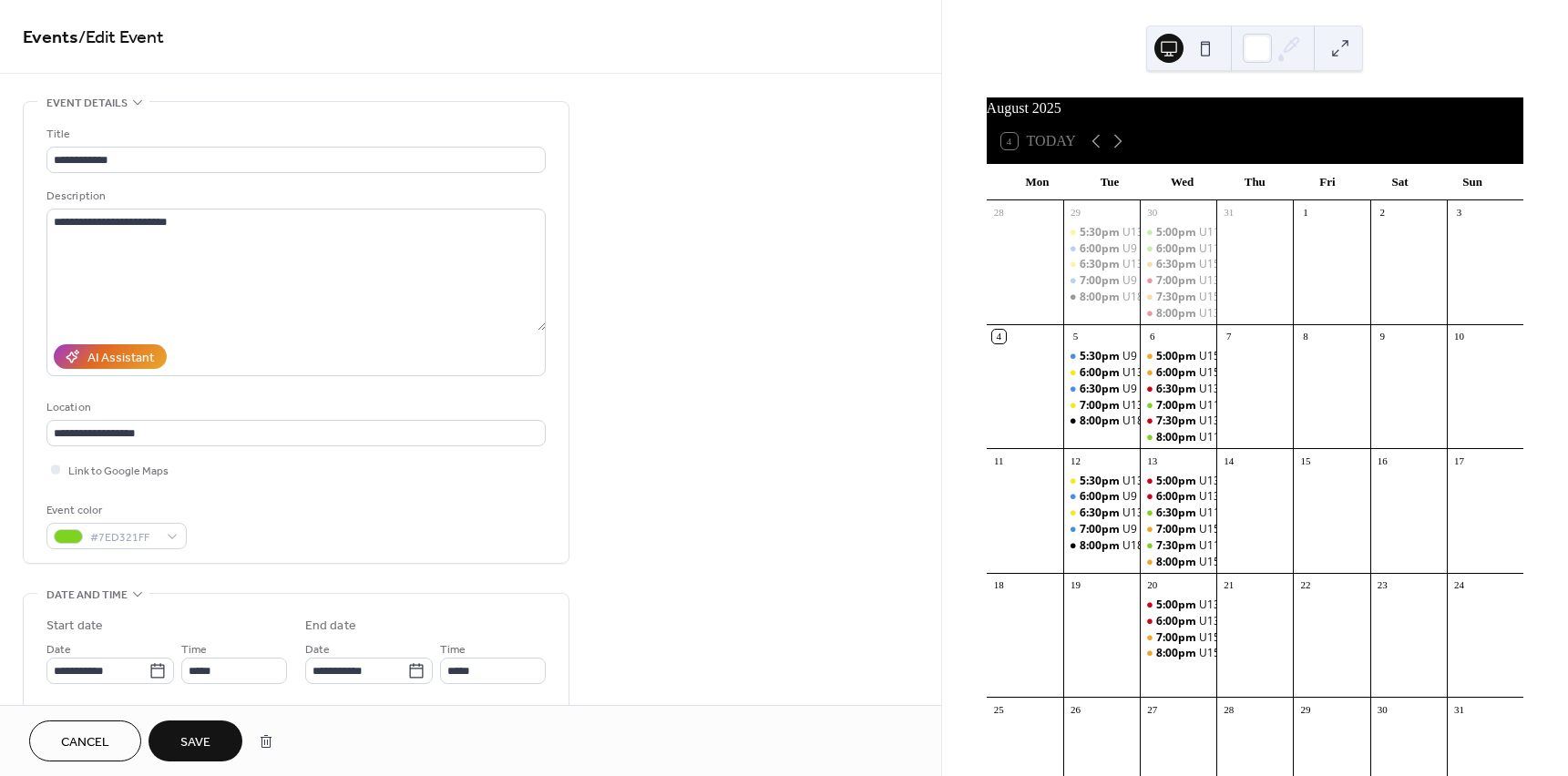 click on "Save" at bounding box center [195, 742] 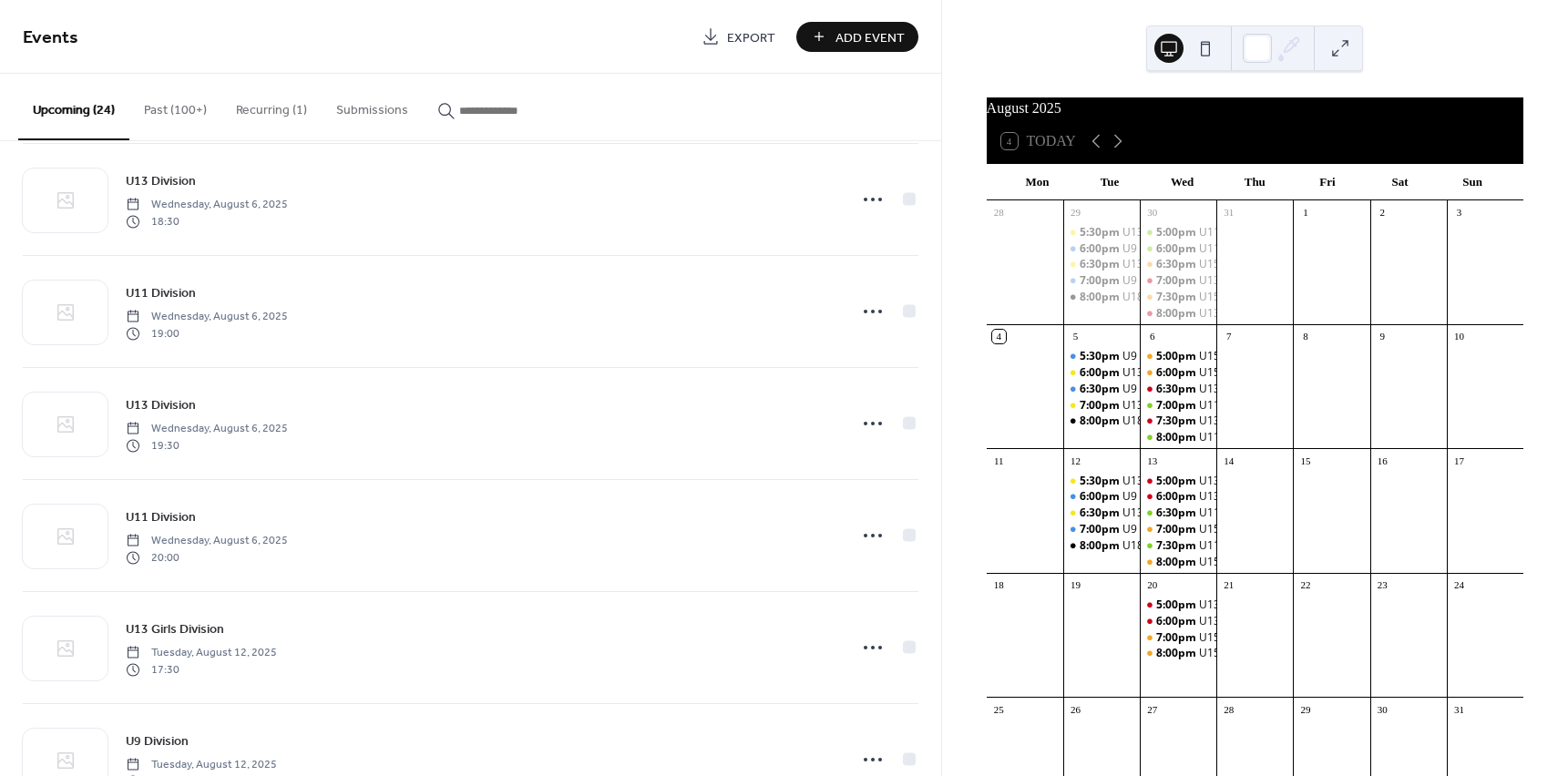 scroll, scrollTop: 729, scrollLeft: 0, axis: vertical 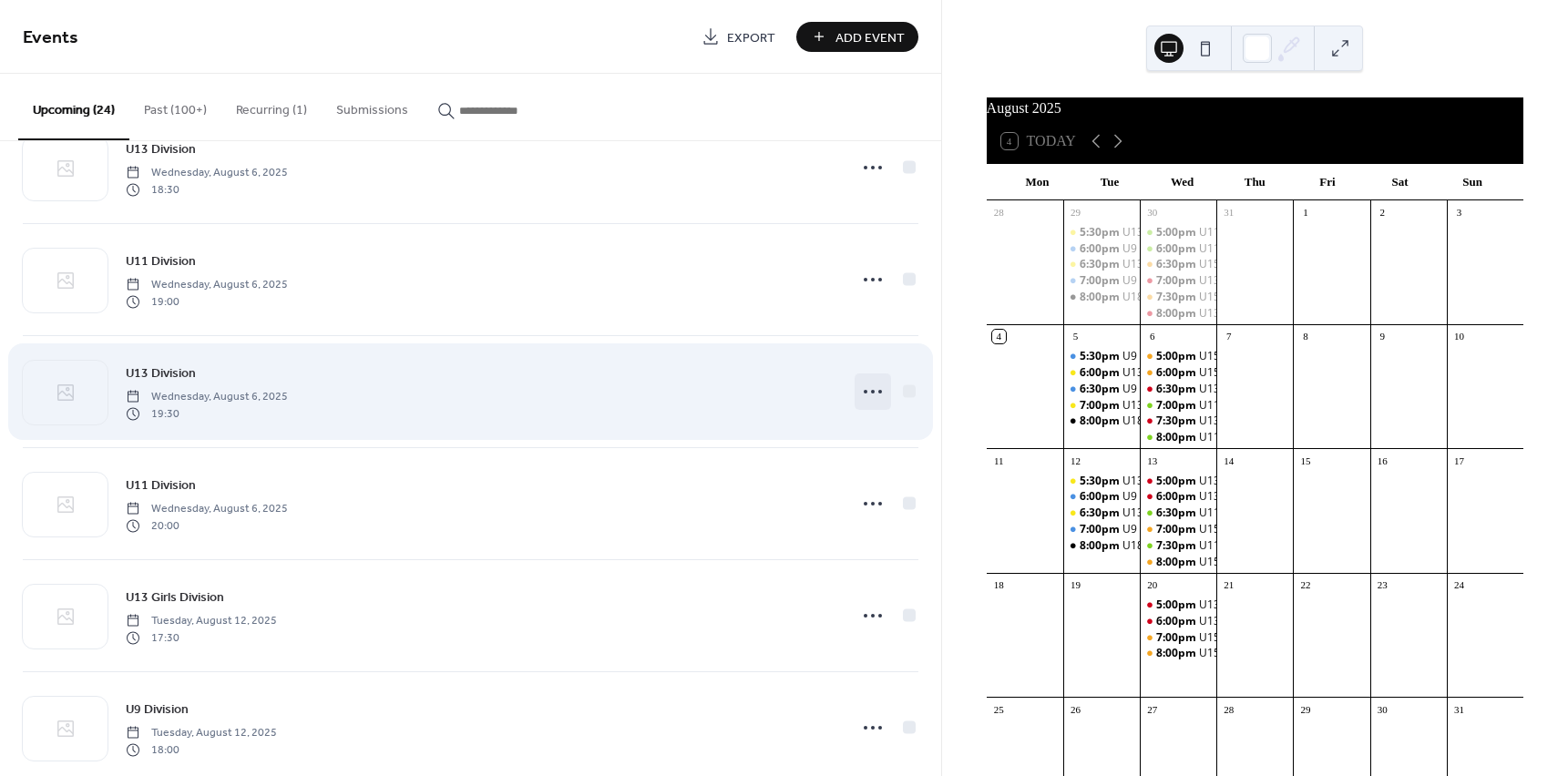 click 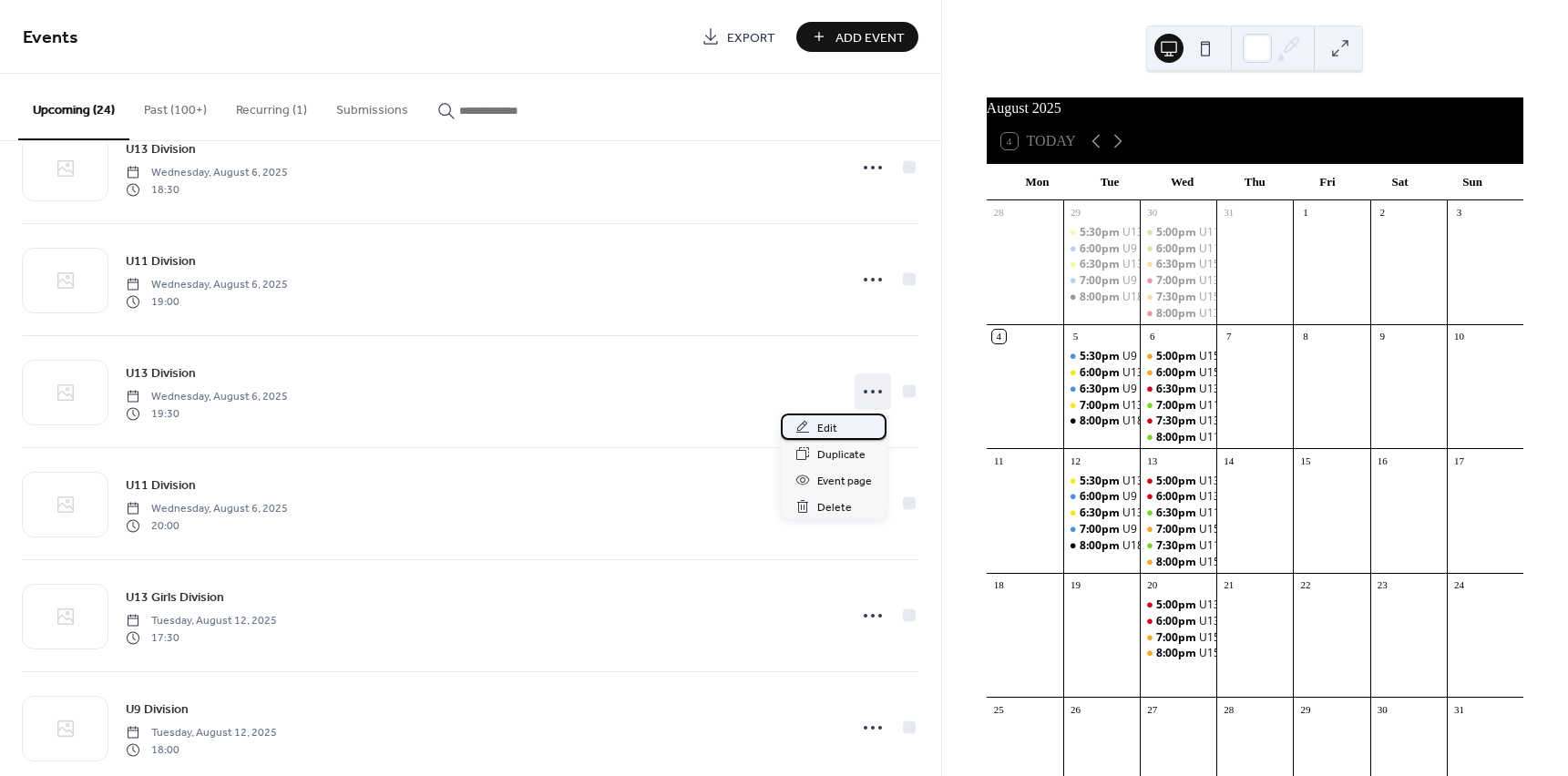 click on "Edit" at bounding box center (827, 428) 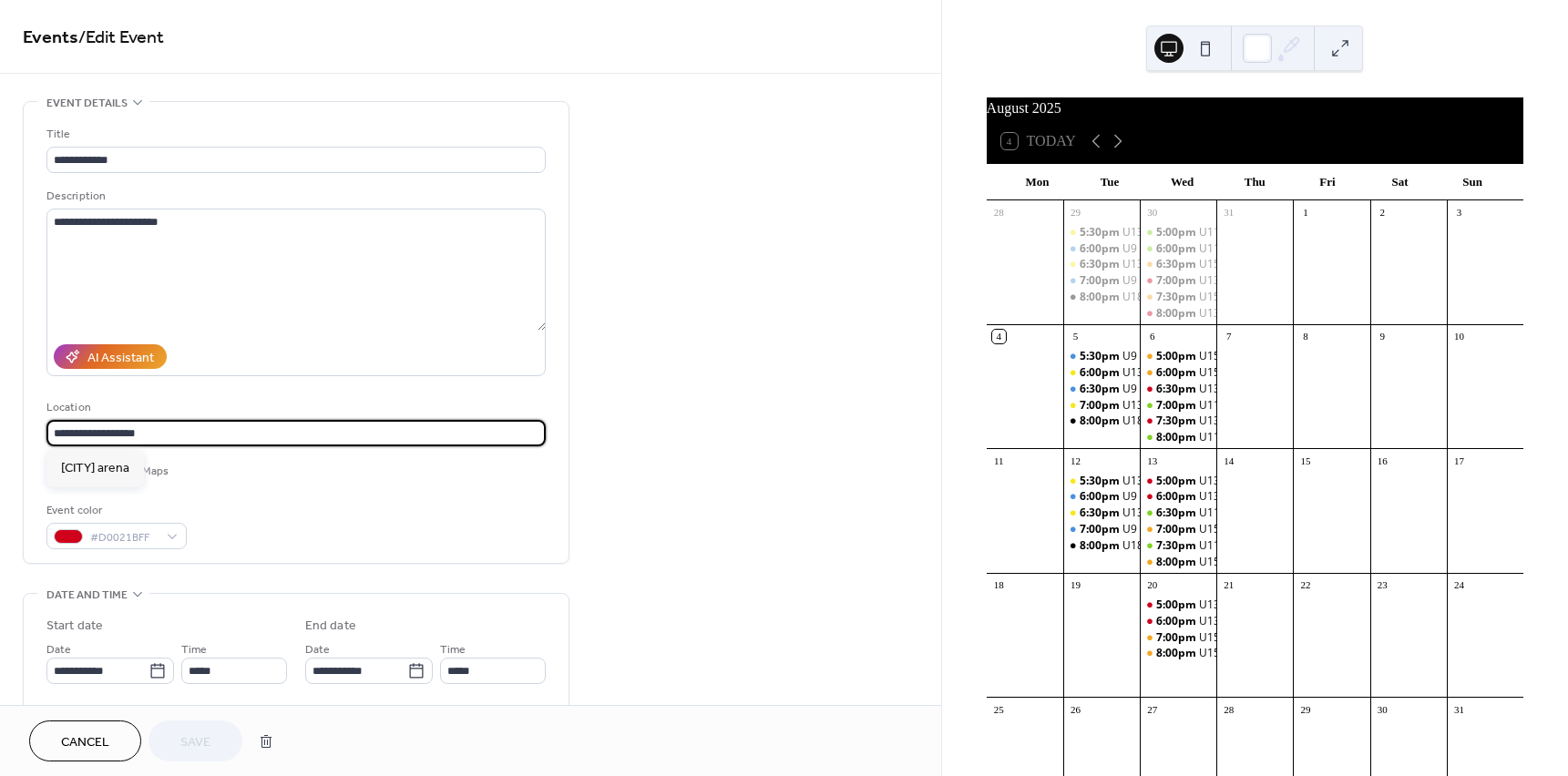 click on "**********" at bounding box center [296, 433] 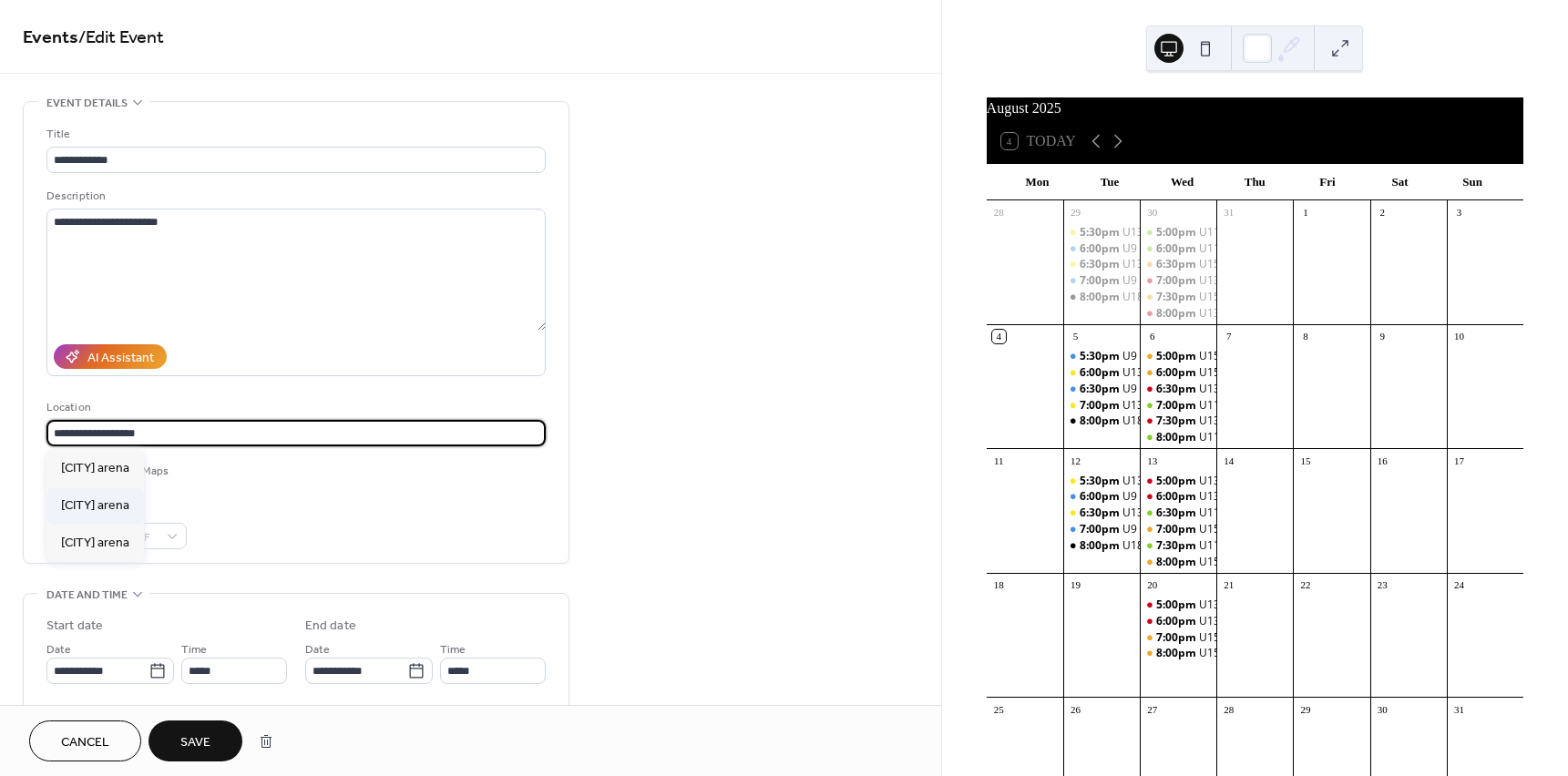 type on "**********" 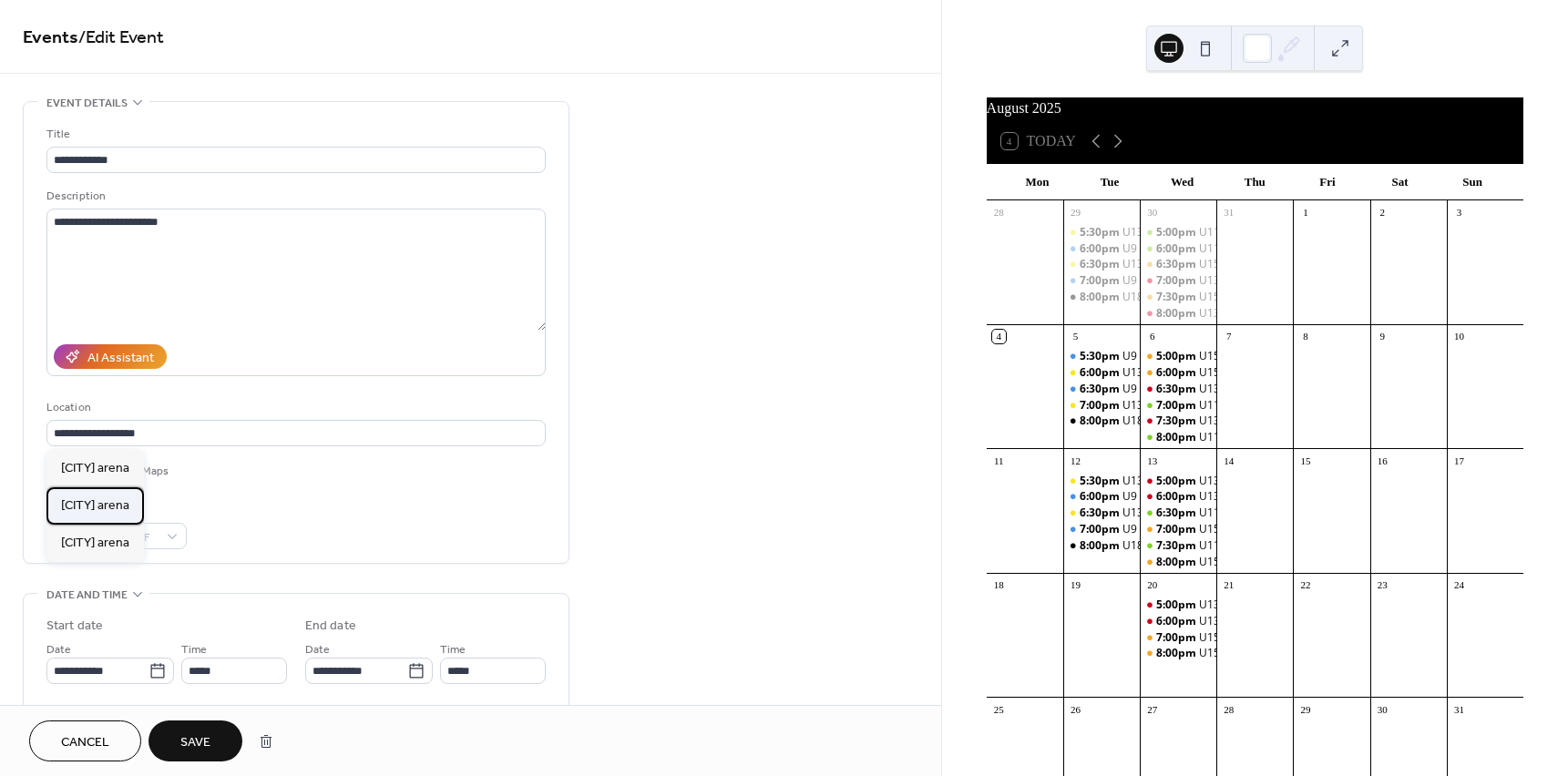 click on "[CITY] arena" at bounding box center [95, 505] 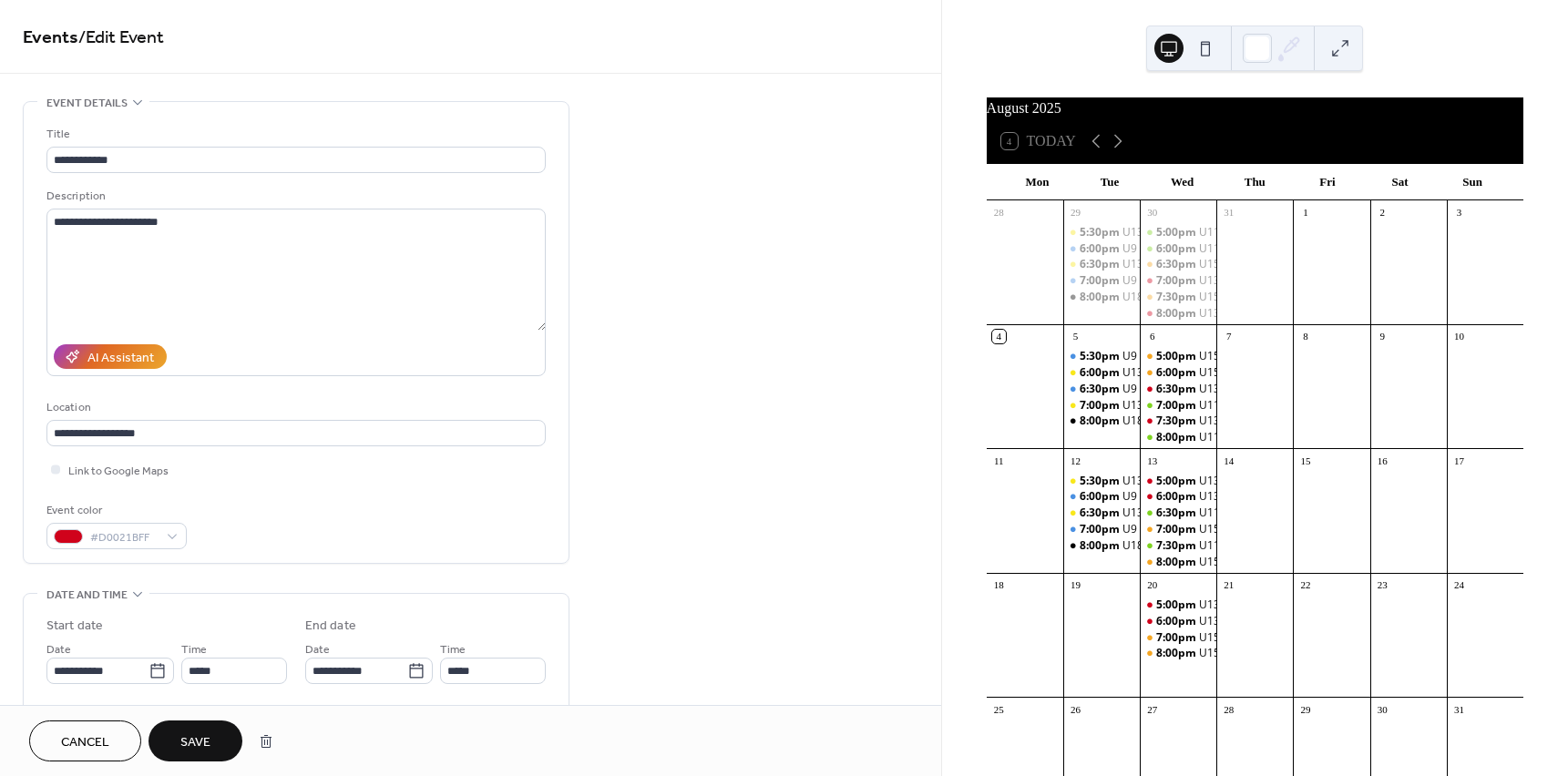 click on "Save" at bounding box center (195, 740) 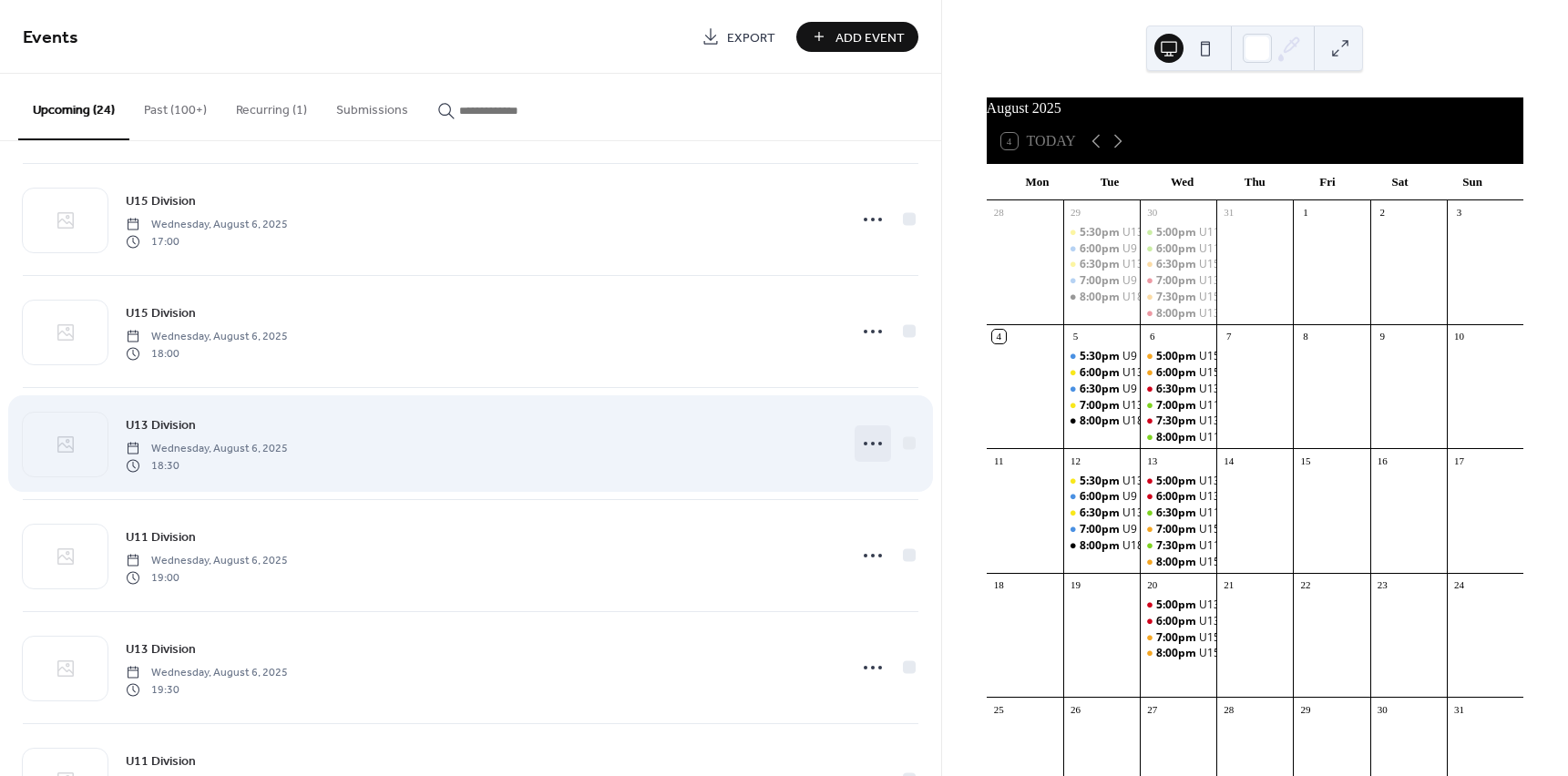scroll, scrollTop: 455, scrollLeft: 0, axis: vertical 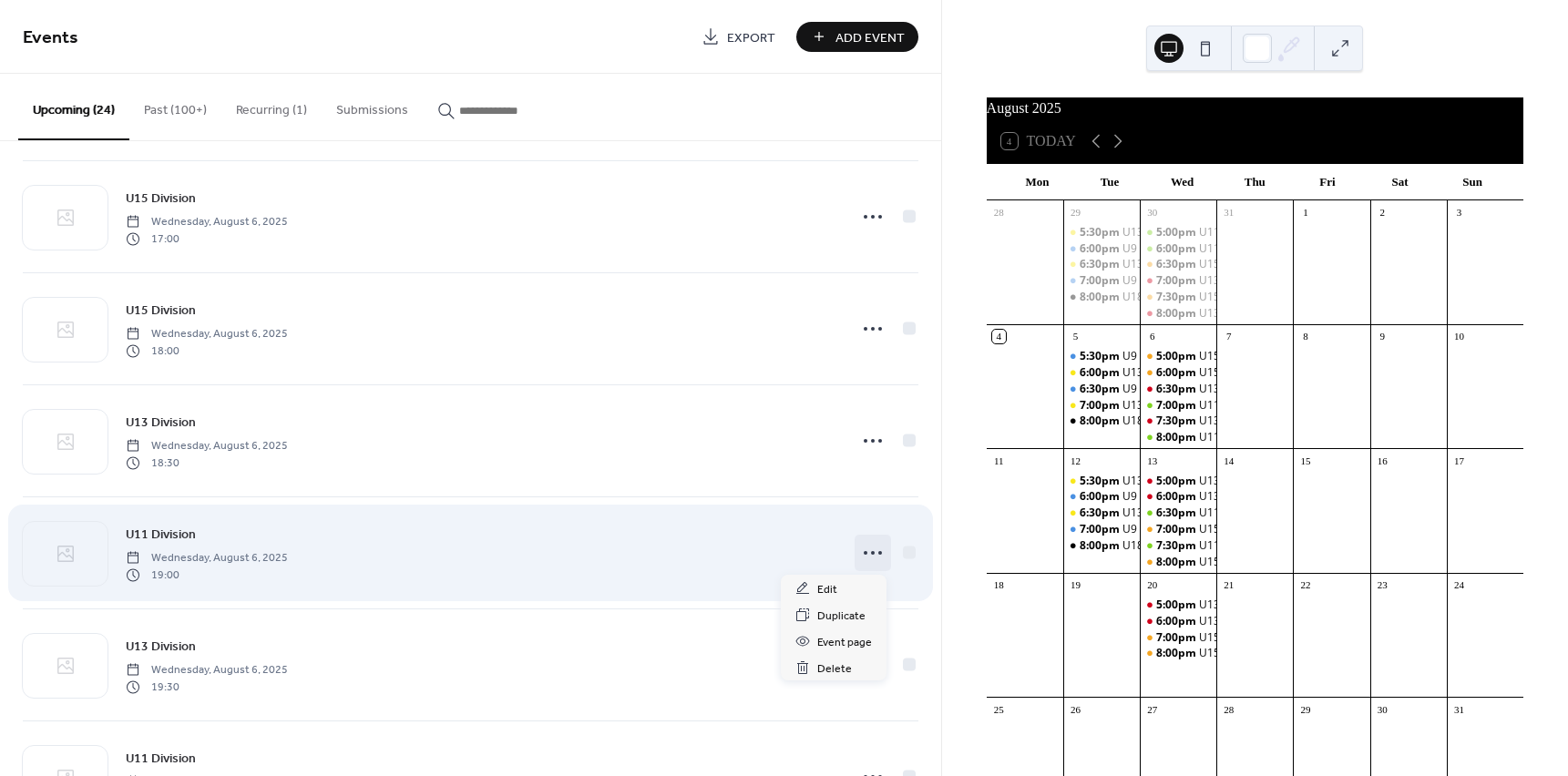 click 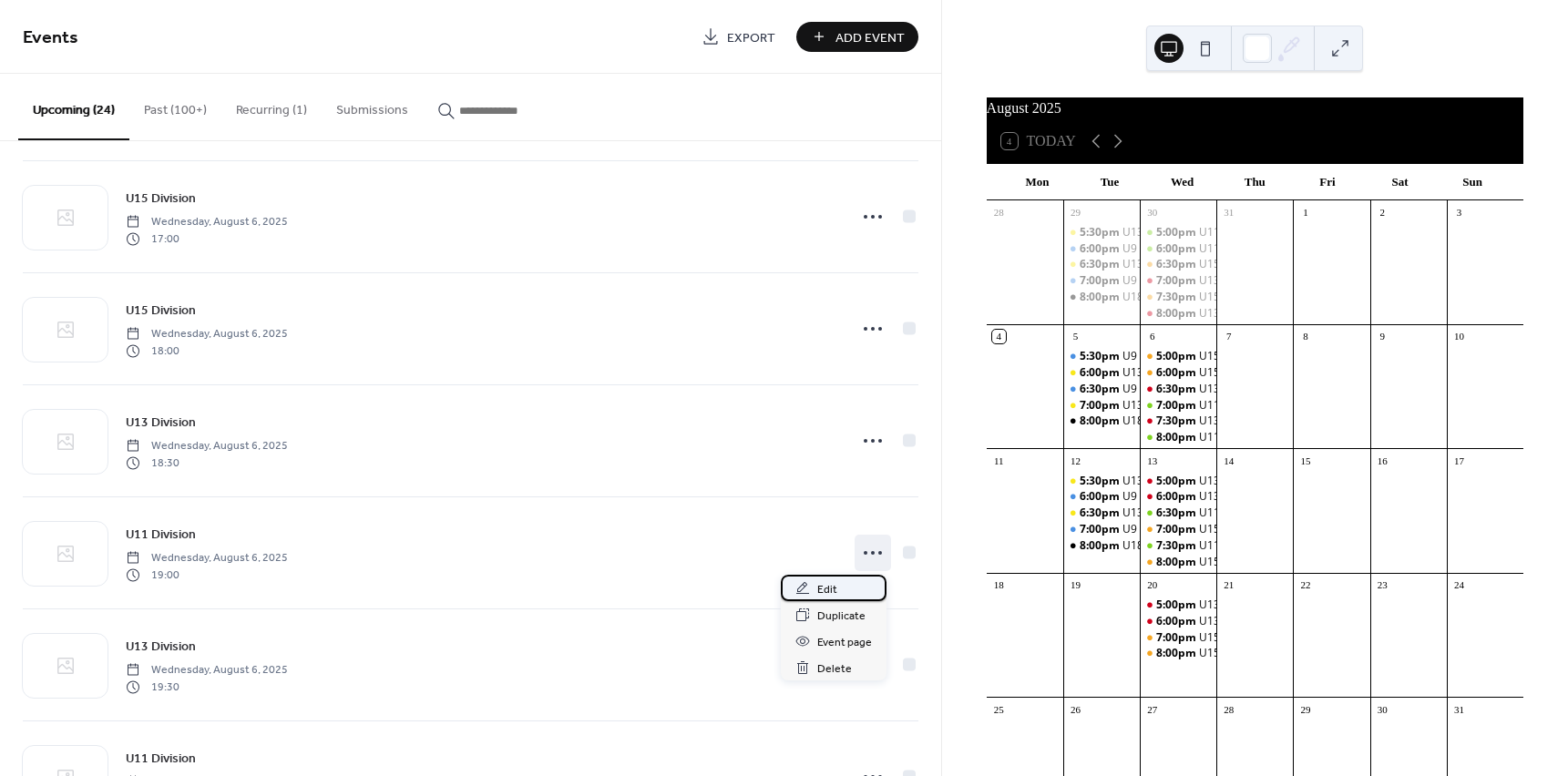 click on "Edit" at bounding box center [827, 589] 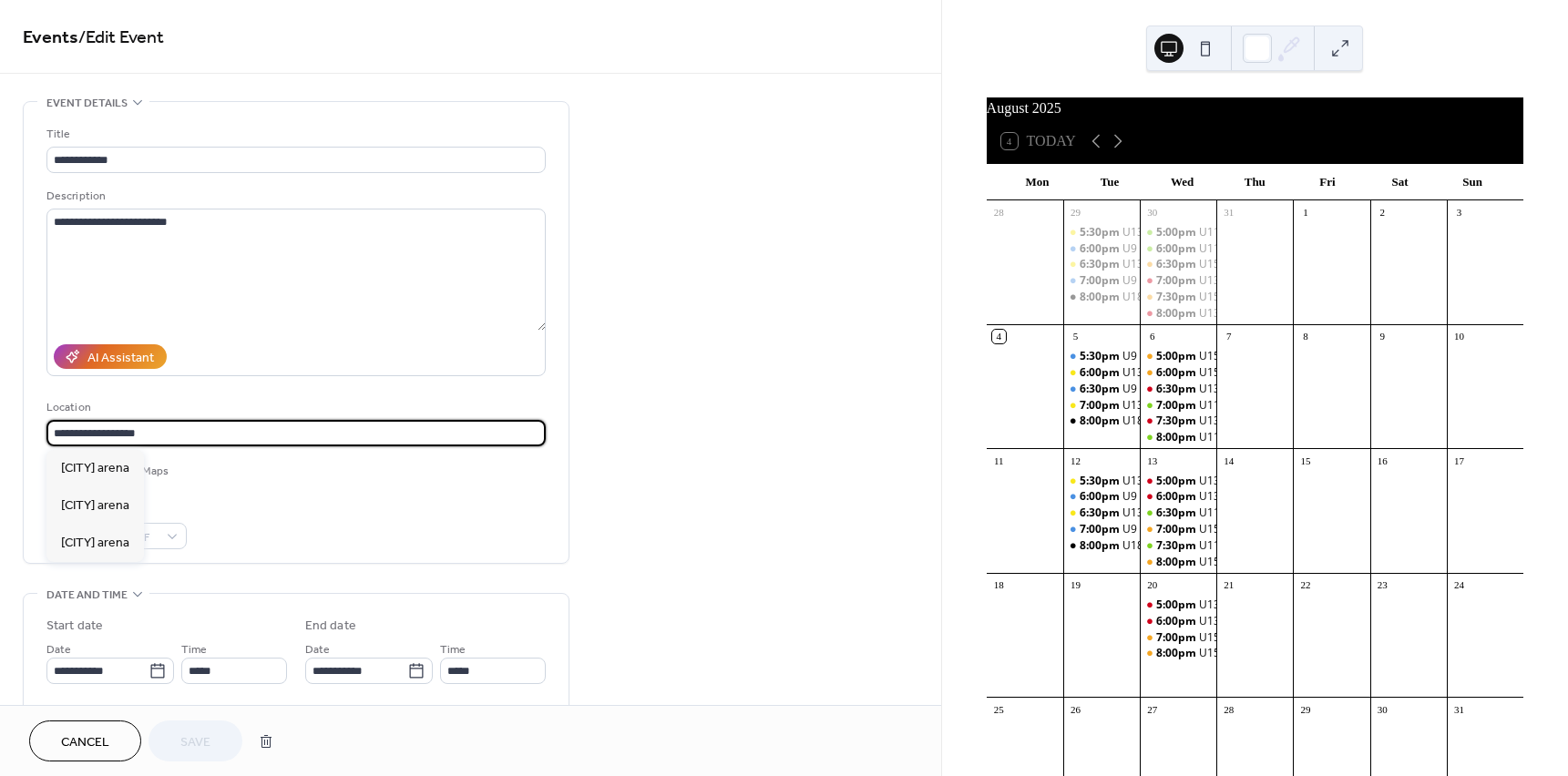 click on "**********" at bounding box center [296, 433] 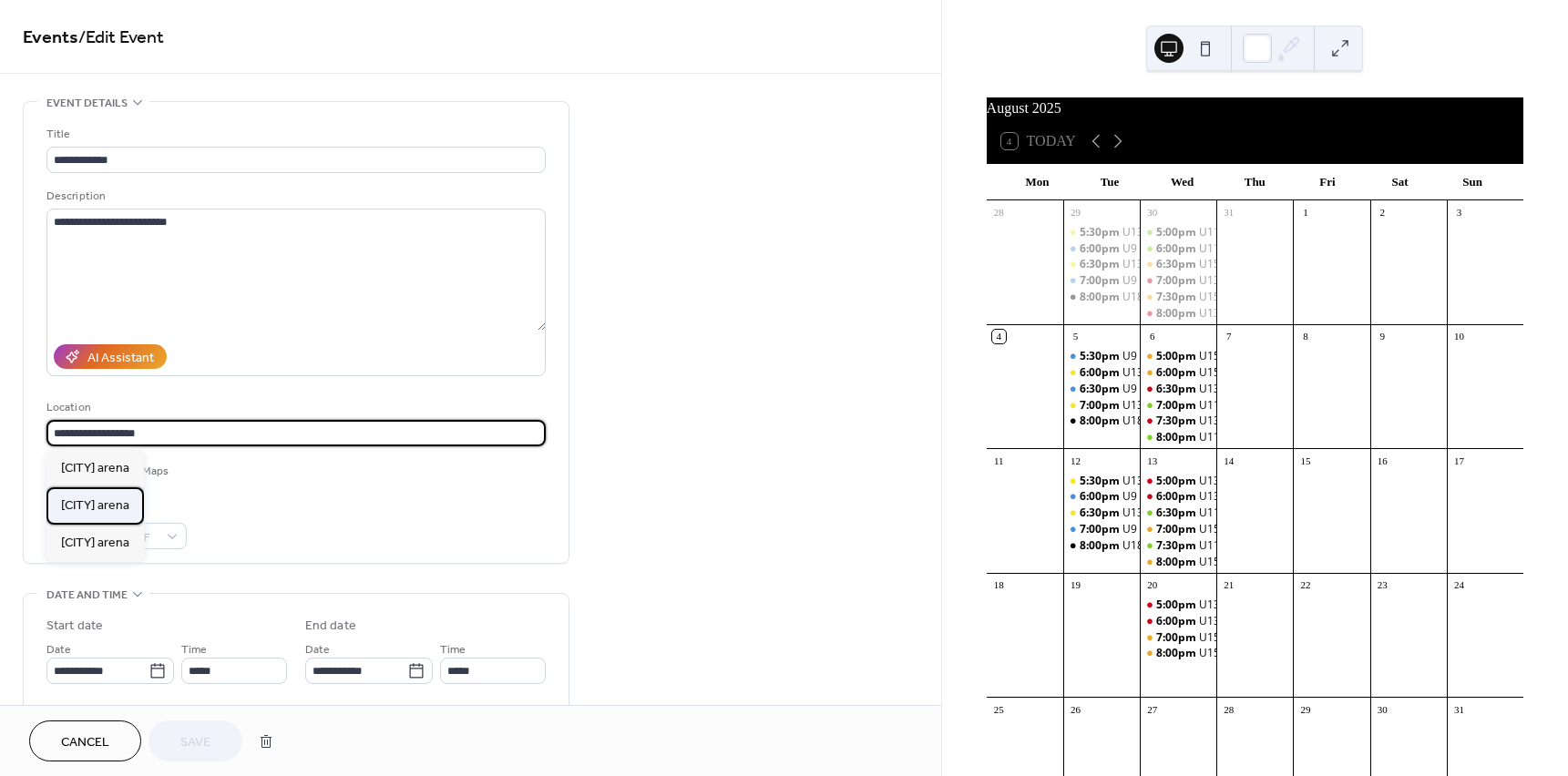 click on "[CITY] arena" at bounding box center [95, 505] 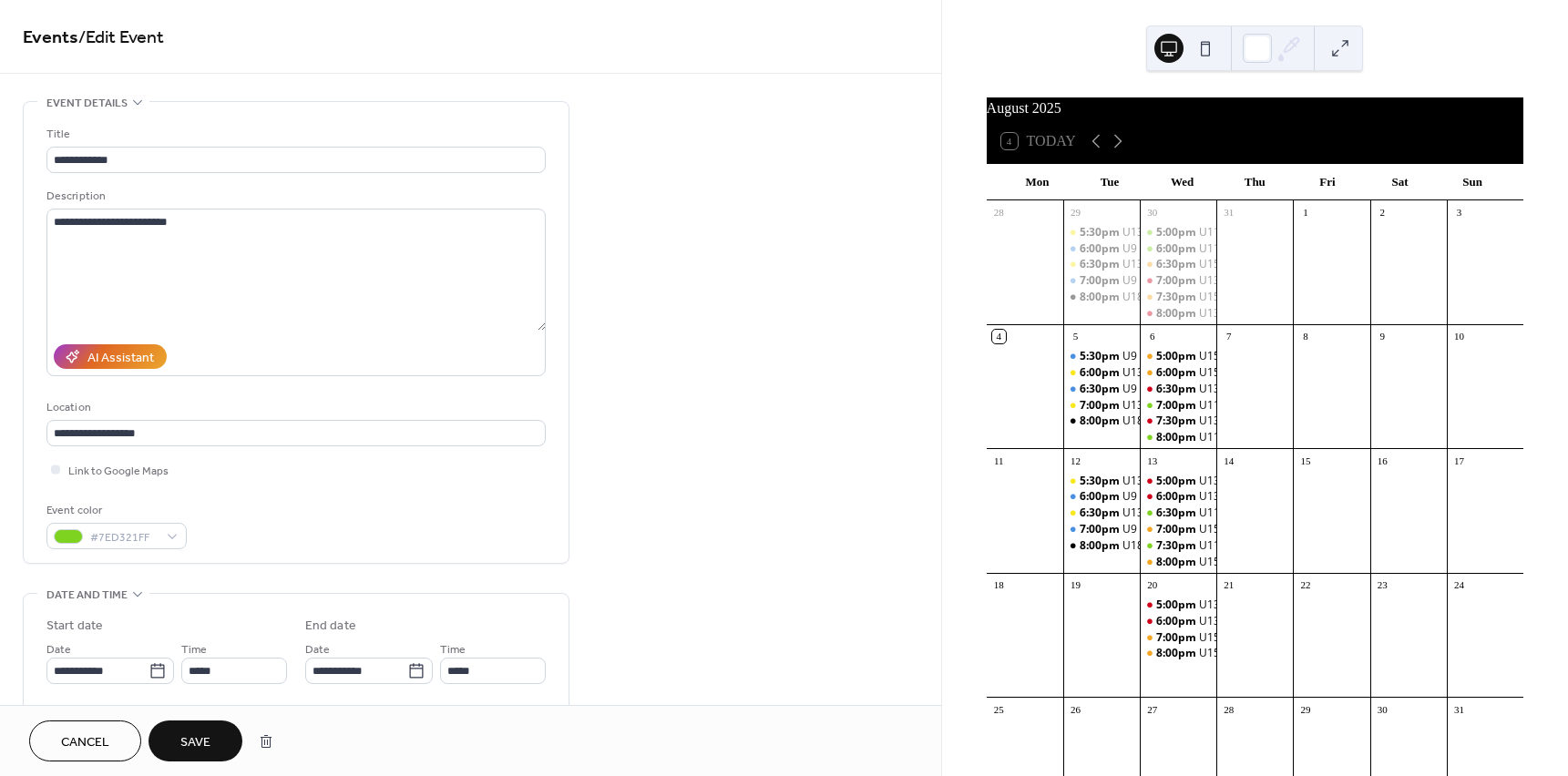 click on "Save" at bounding box center (195, 742) 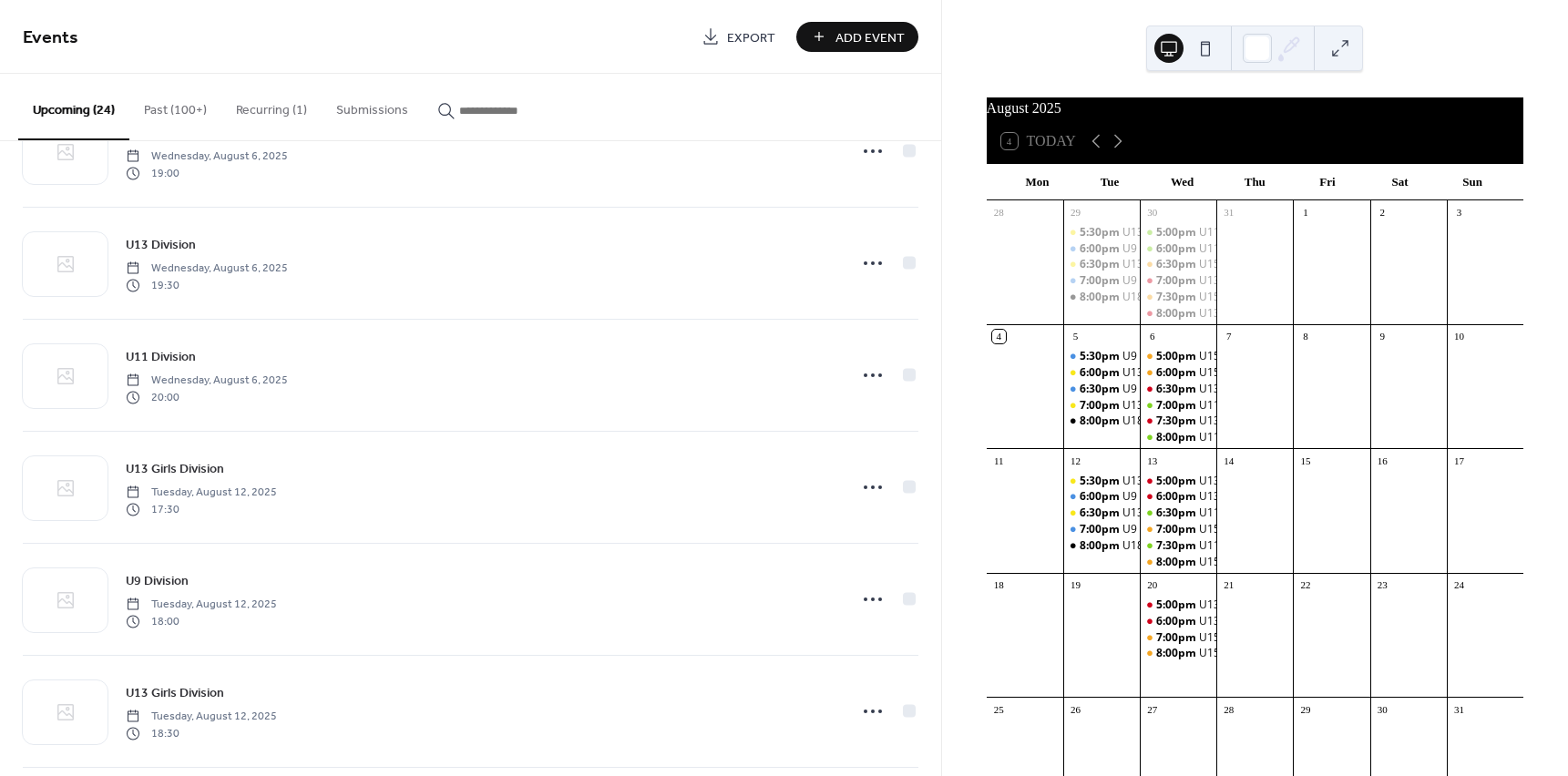 scroll, scrollTop: 849, scrollLeft: 0, axis: vertical 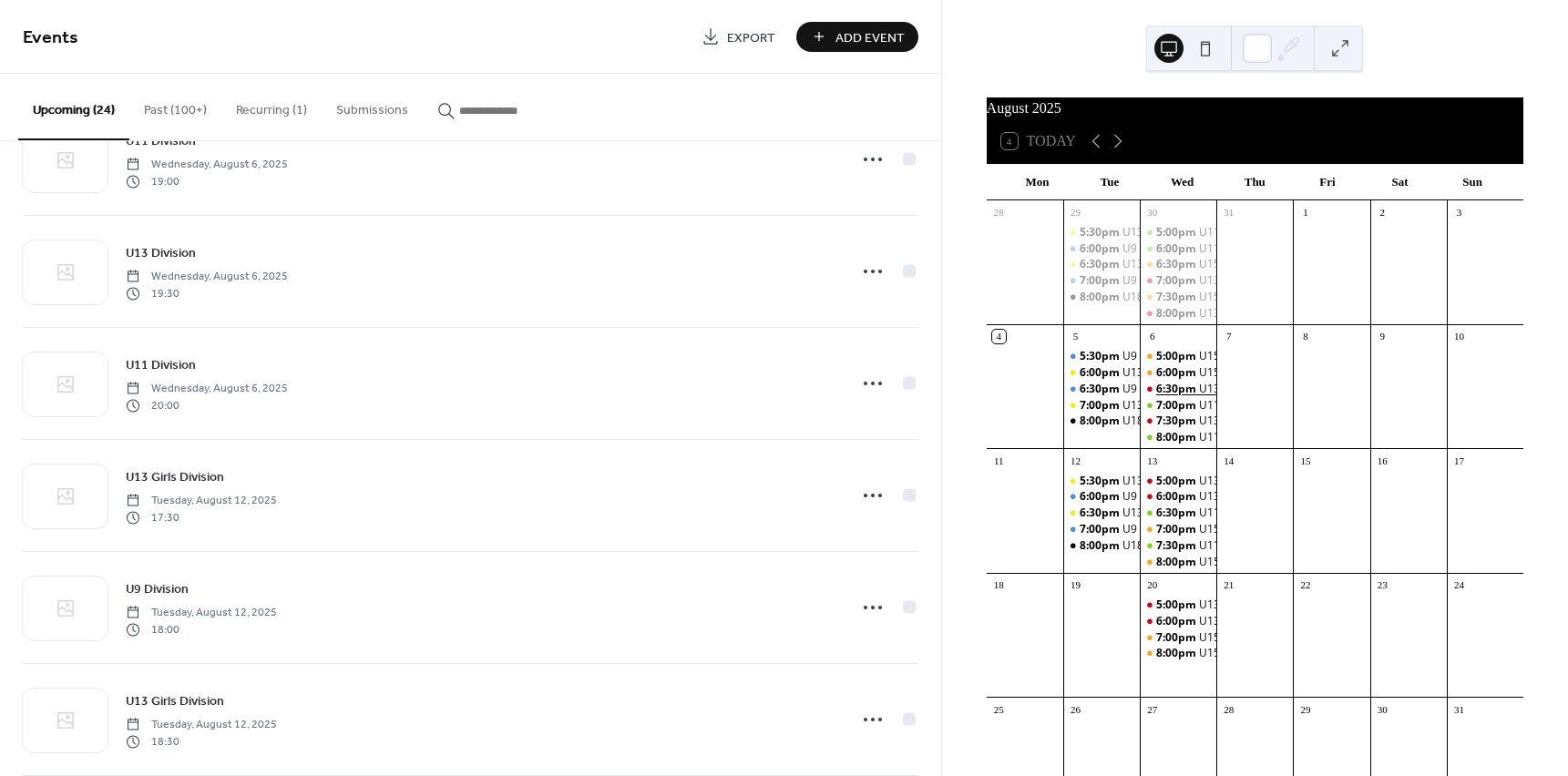 click on "6:30pm" at bounding box center [1177, 389] 